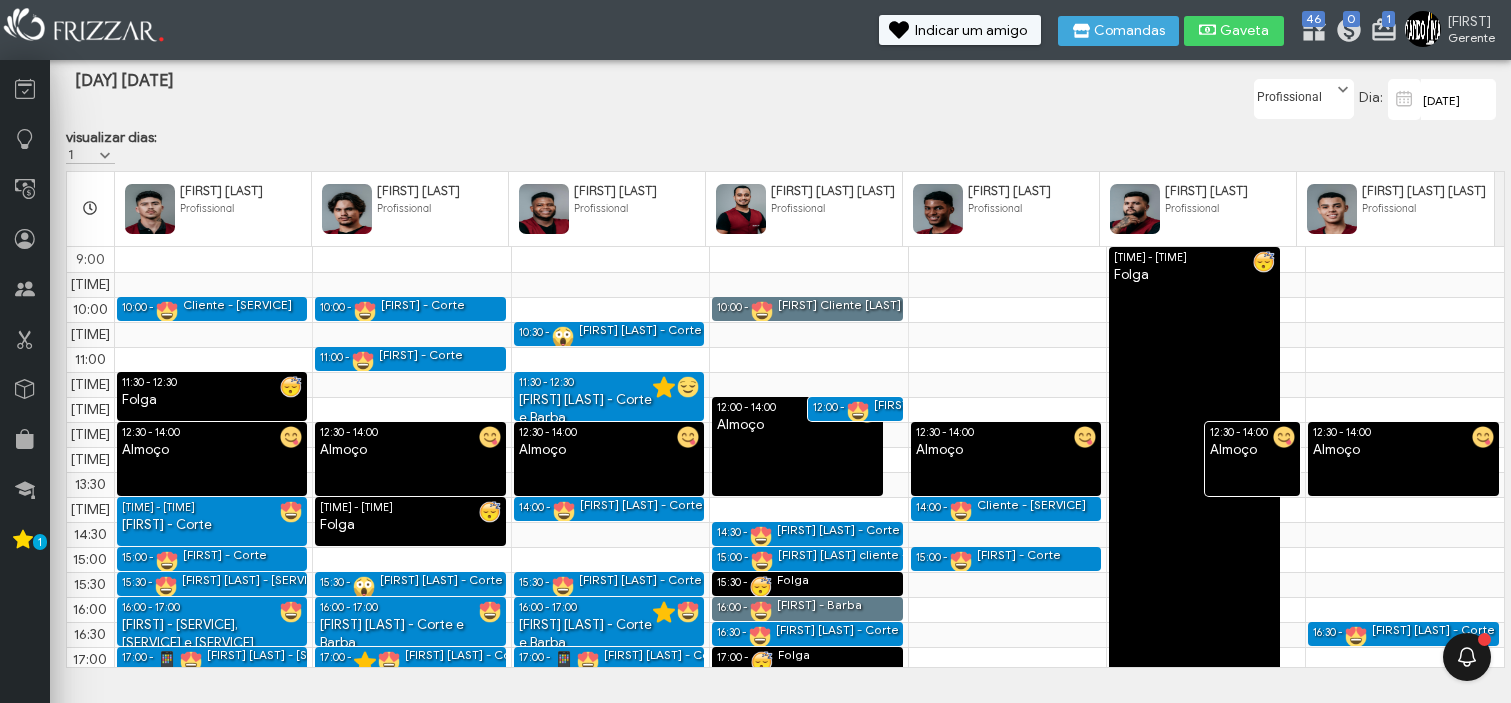 scroll, scrollTop: 0, scrollLeft: 0, axis: both 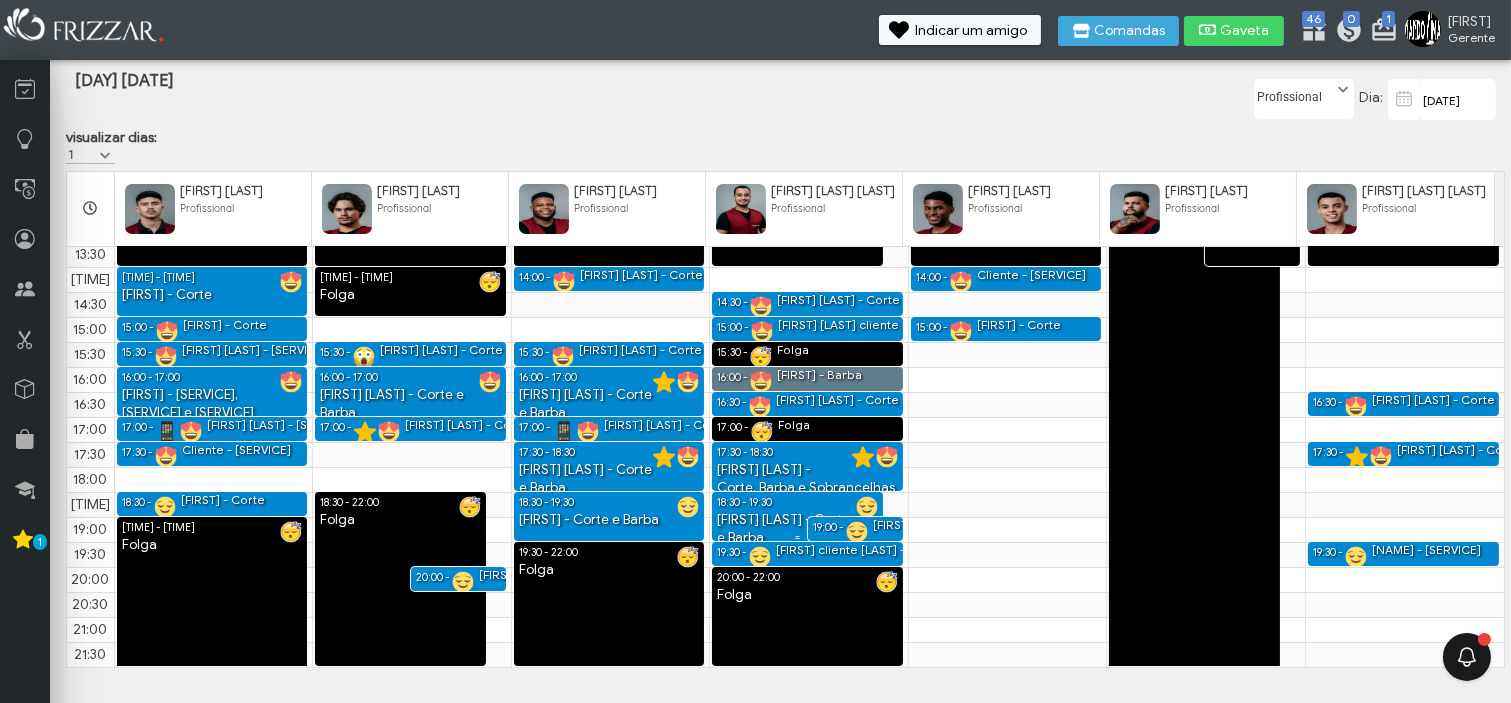 click on "18:30 - 19:30" at bounding box center [744, 502] 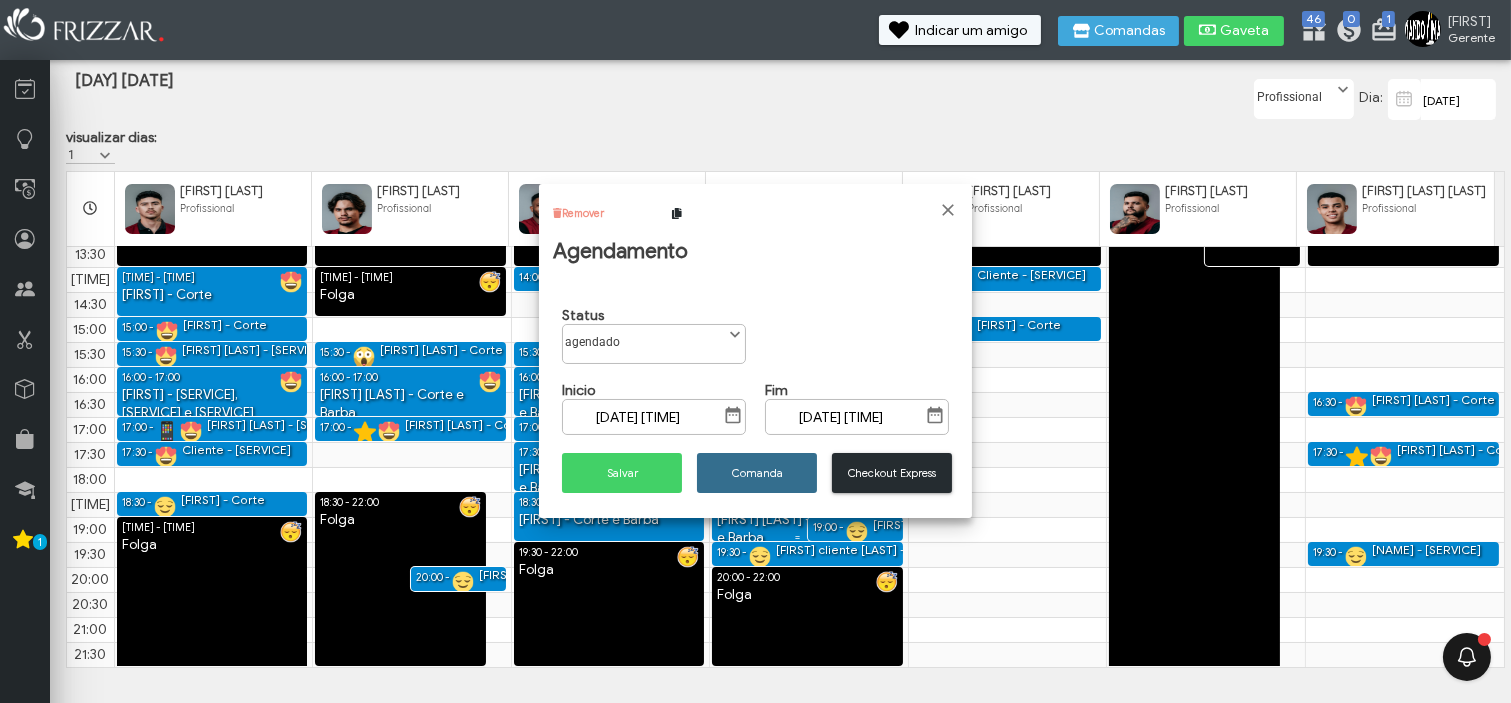 scroll, scrollTop: 10, scrollLeft: 84, axis: both 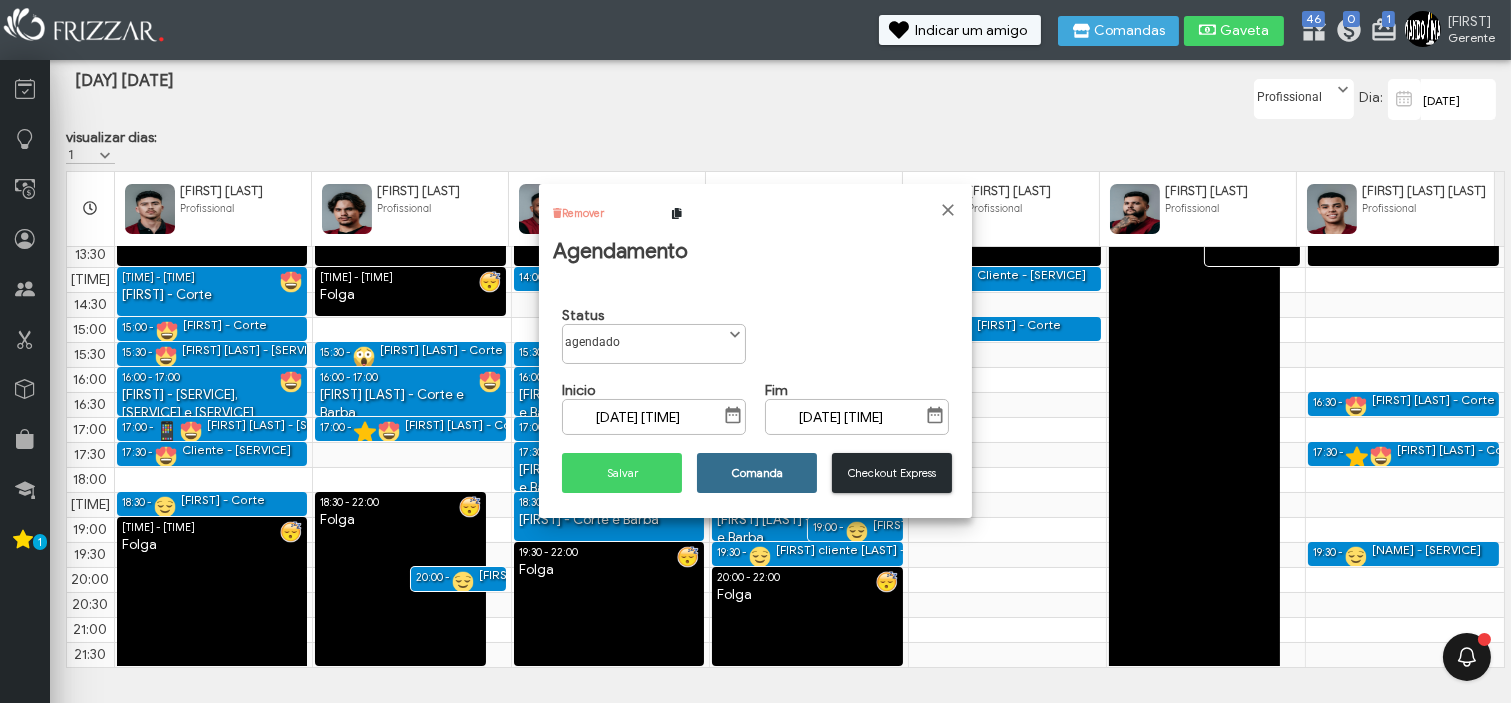 click on "Comanda" at bounding box center (757, 473) 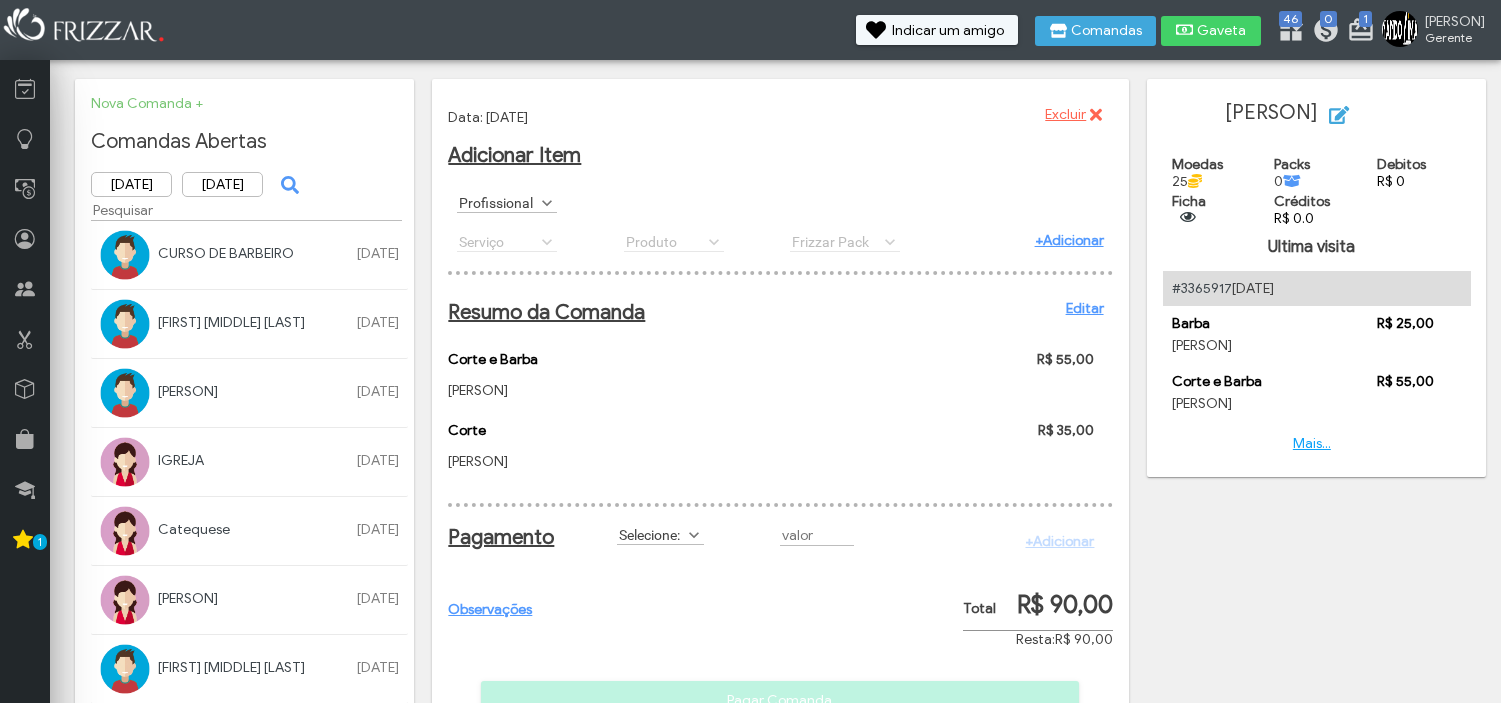 scroll, scrollTop: 0, scrollLeft: 0, axis: both 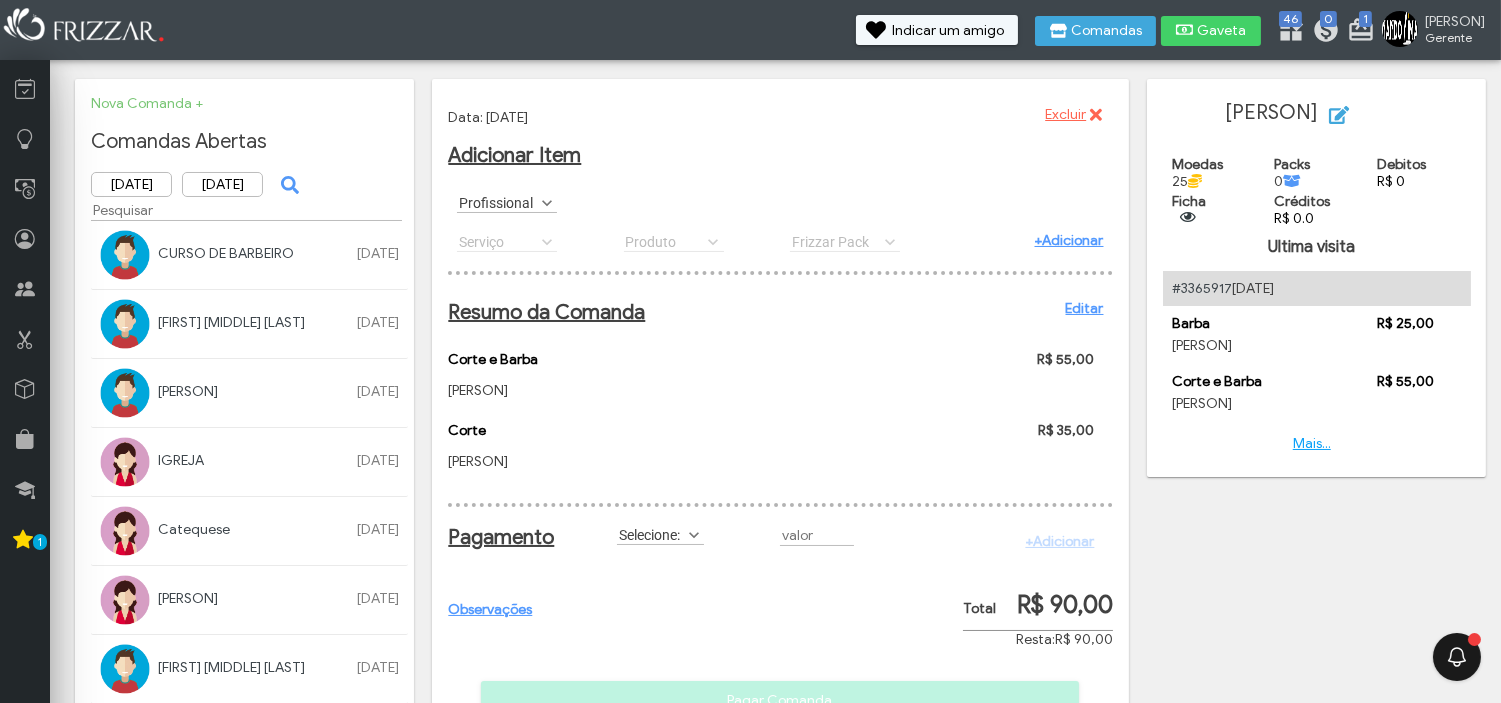 click on "Resumo da Comanda
Editar" at bounding box center [775, 312] 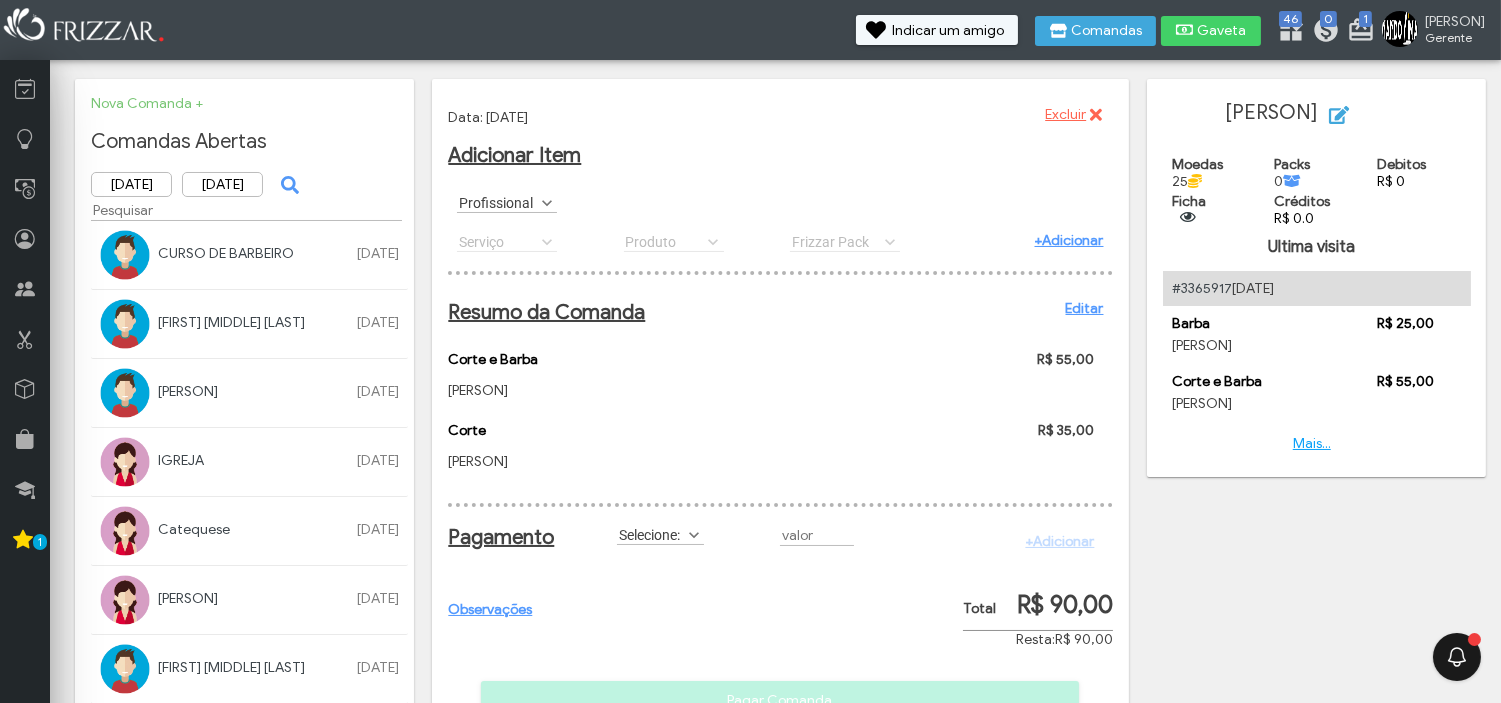 click on "https://admin.frizzar.com.br/pagamento/nandolima?acao=pagamento&agendamentoCod=NULL&comandaCod=3499427
Data: 09/07/2025
Excluir ui-button
Adicionar Item
Profissional Antenor de Souza Daniel de Jesus  Fernando Lima Rosado Isaque Nascimento Gomes José Eduardo Kaiky Aires Maria Antonia Batista Alves  Samuel Nascimento Gomes Profissional
Serviço Barba  Barboterapia (barba + terapia) Corte Corte com o Nando  Corte e Barba Corte e barba com o Nando  Corte e sobrancelhas Corte, Barba e Sobrancelhas Corte, barba e sobrancelhas com Nando Hidratção Luzes Pigmentação de barba Pigmentação de cabelo Relaxamento Sobrancelhas Sobrancelhas na pinça Serviço Serviço Barba  Barboterapia (barba + terapia) Corte Corte com o Nando  Corte e Barba Corte e barba com o Nando  Balm" at bounding box center [780, 413] 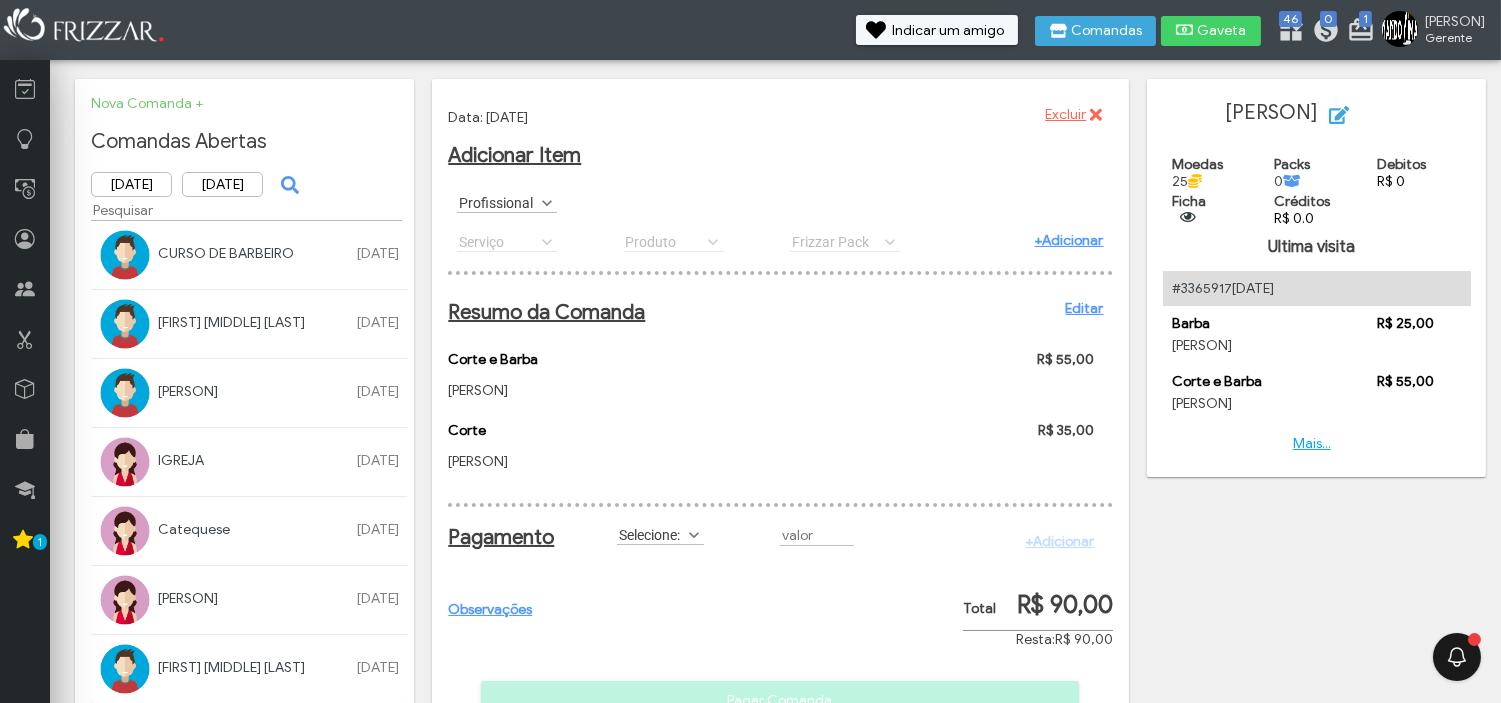 click on "Oscar Batista Kaka
Editar
Telefone
Aniversário
Email
Moedas
25" at bounding box center [1316, 286] 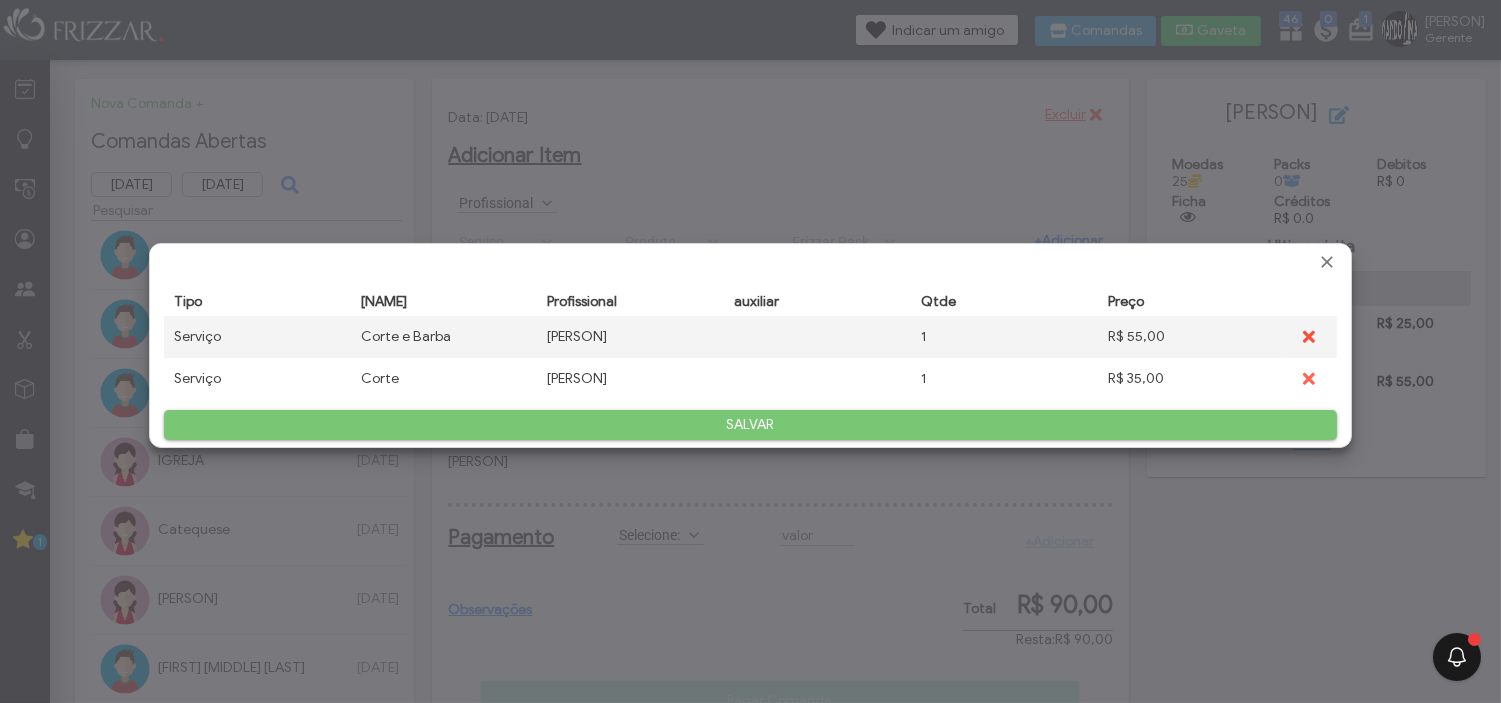 click at bounding box center (1307, 337) 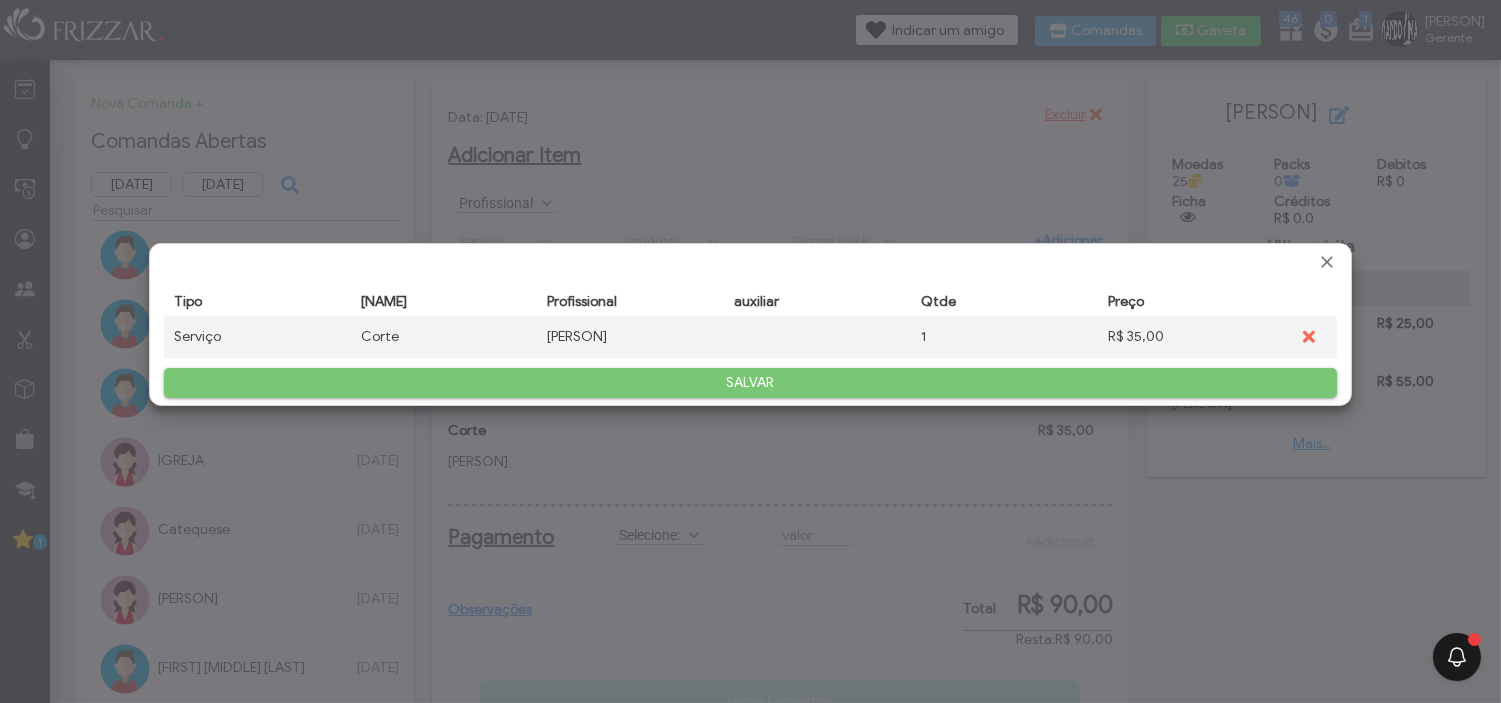 click on "SALVAR" at bounding box center [750, 383] 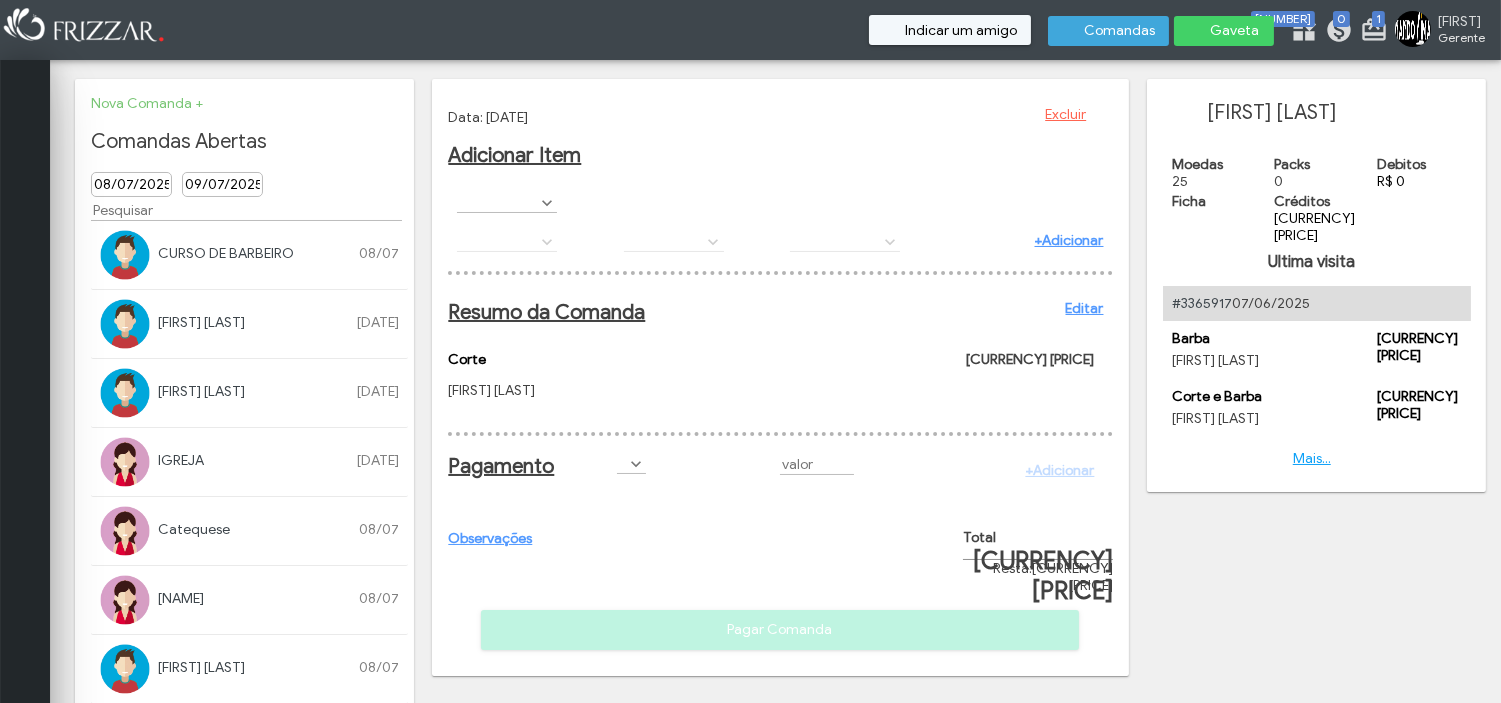scroll, scrollTop: 0, scrollLeft: 0, axis: both 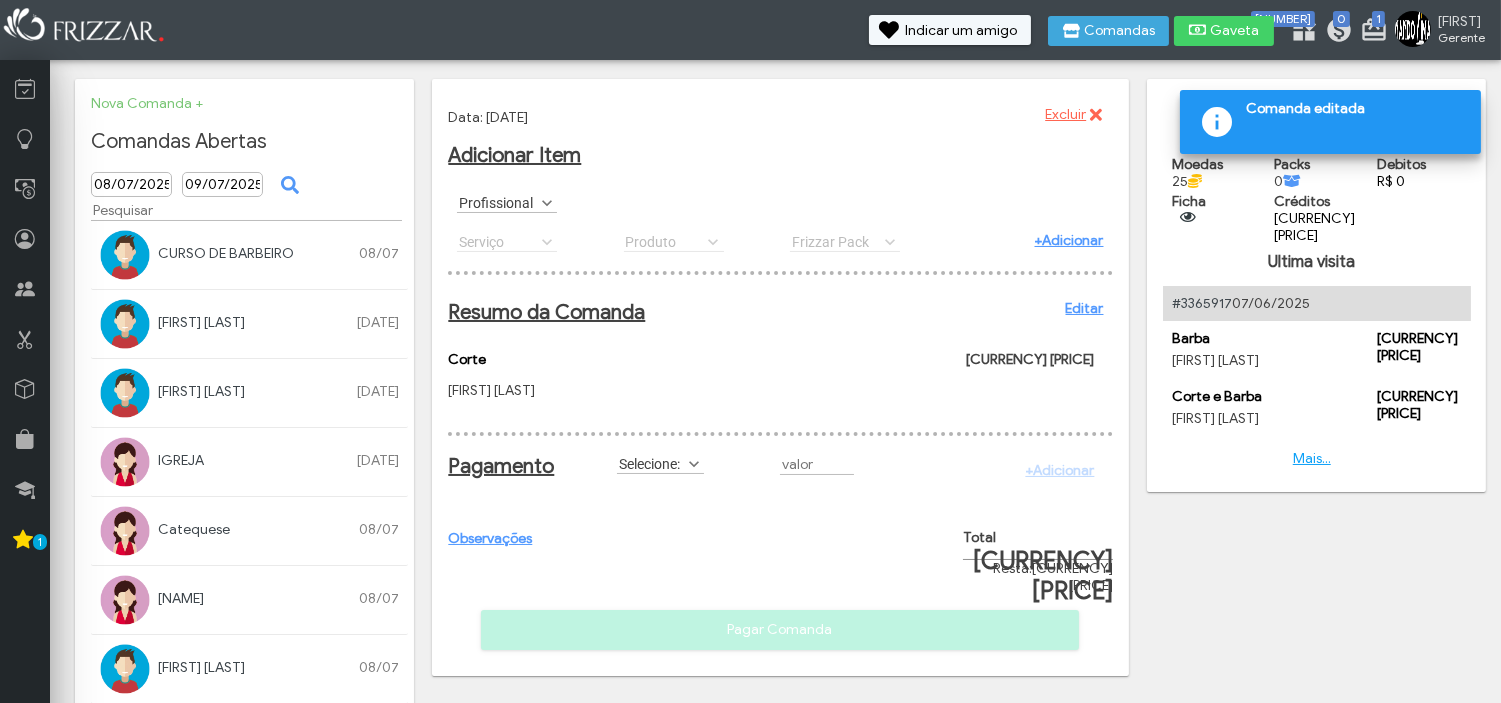 click on "Profissional" at bounding box center [498, 202] 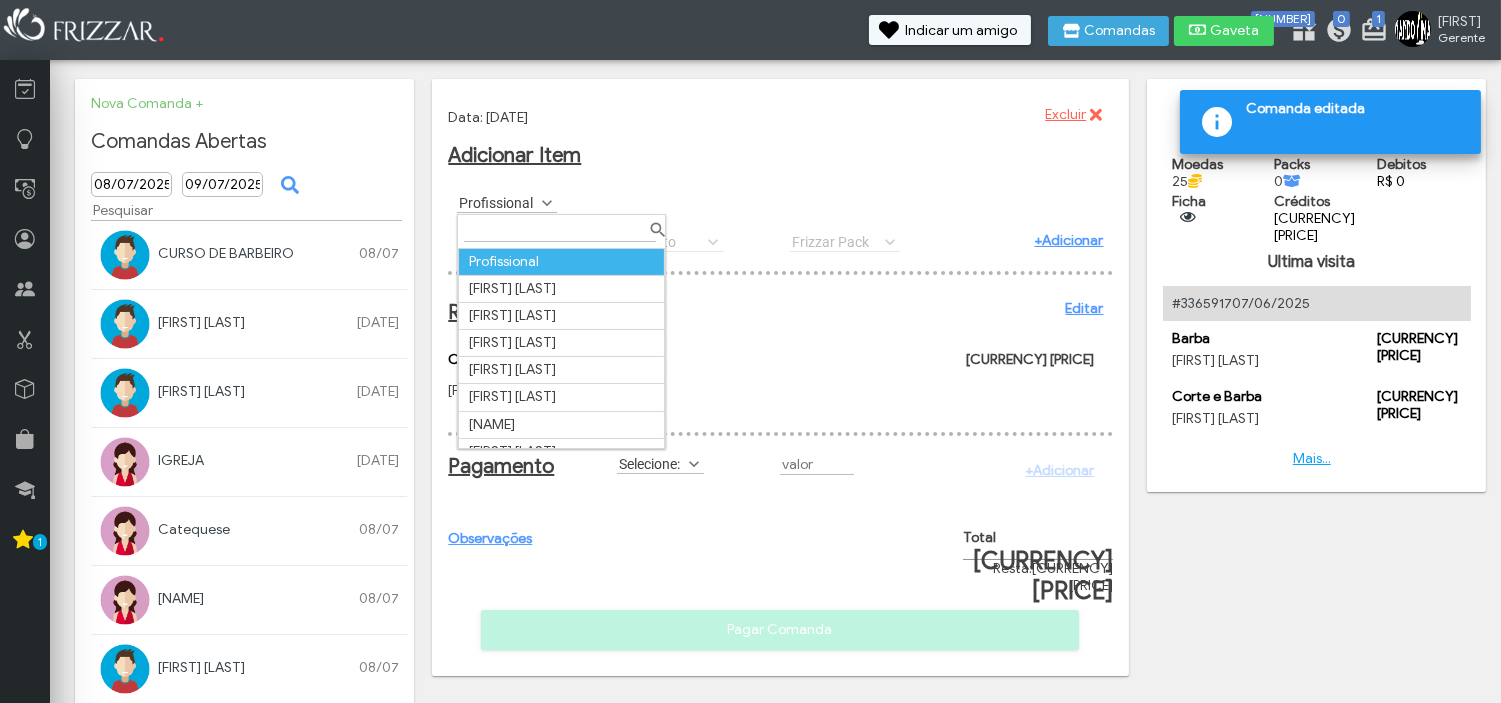 scroll, scrollTop: 0, scrollLeft: 0, axis: both 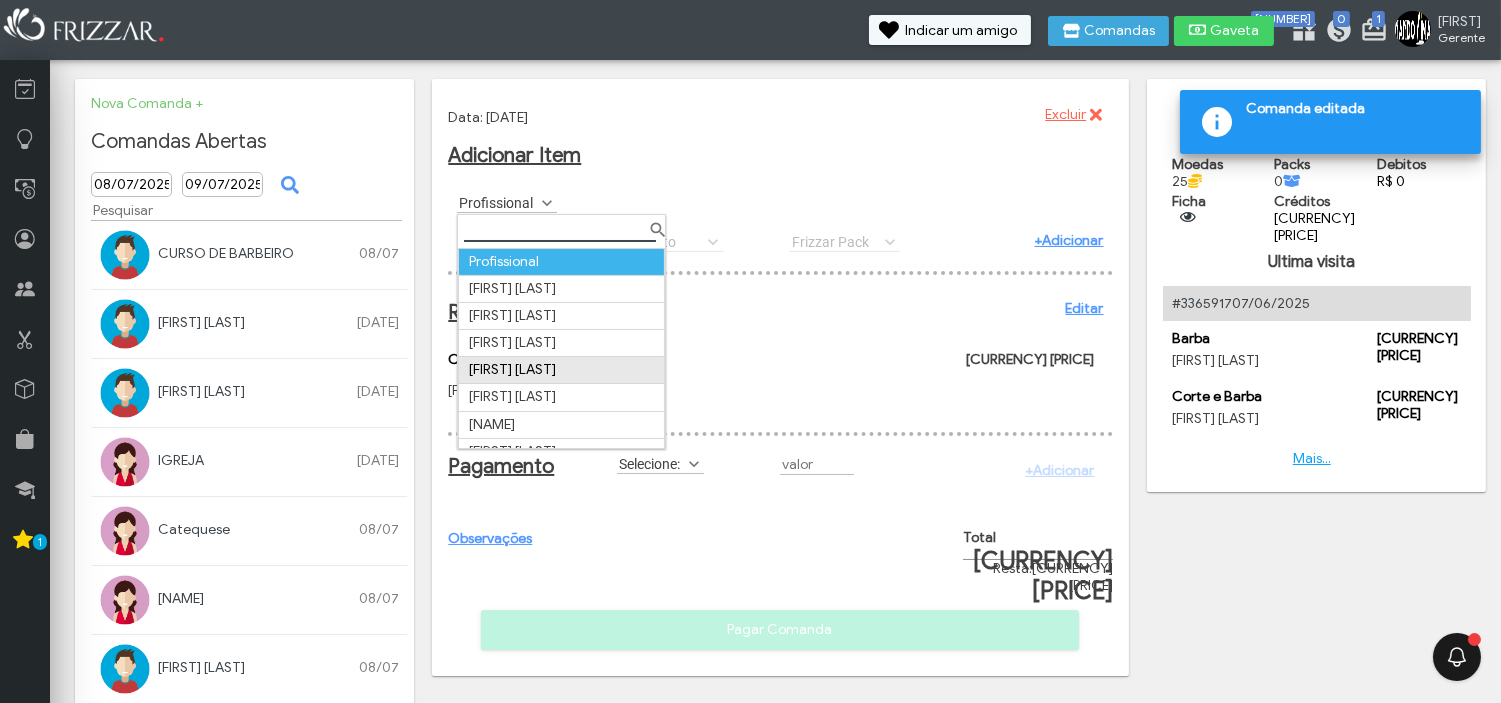 click on "[PERSON]" at bounding box center [561, 370] 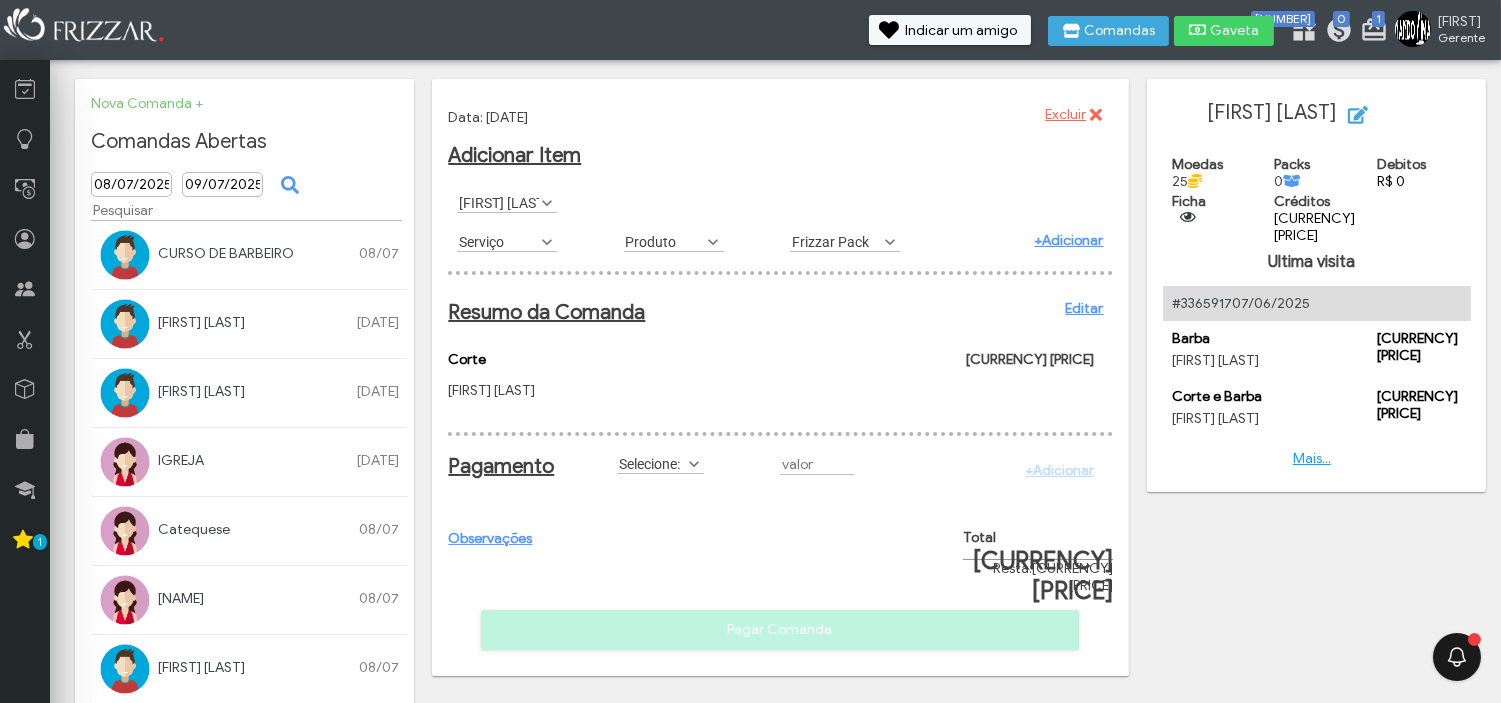 scroll, scrollTop: 10, scrollLeft: 84, axis: both 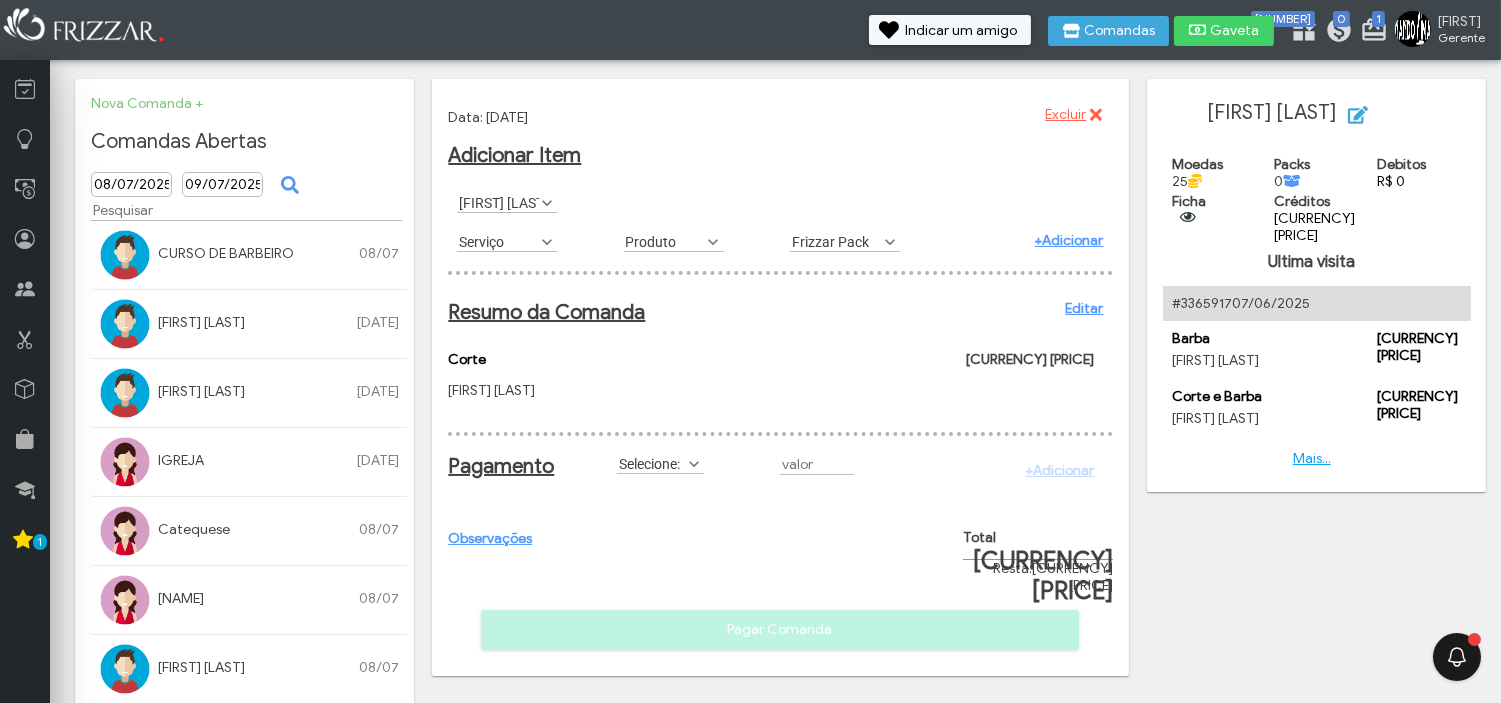 click on "Produto" at bounding box center [665, 241] 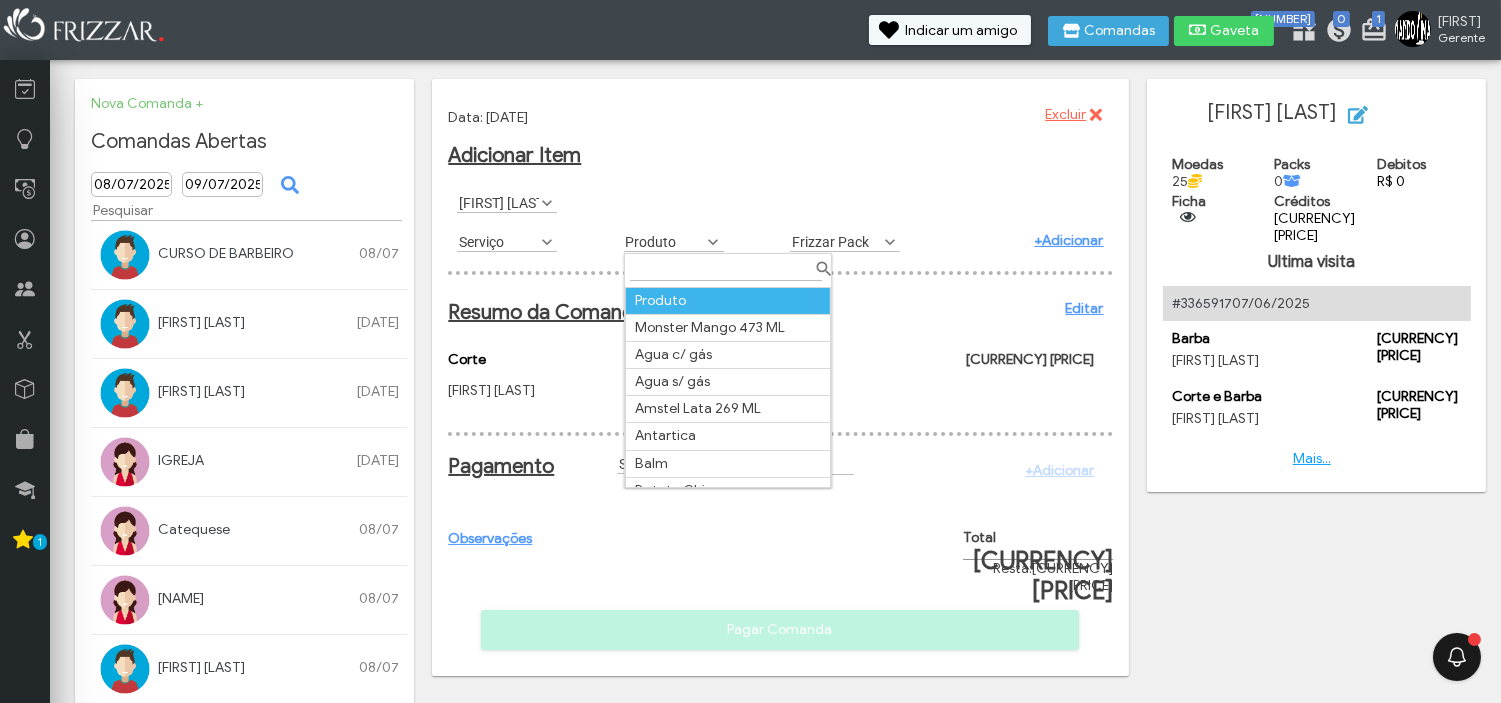 scroll, scrollTop: 10, scrollLeft: 84, axis: both 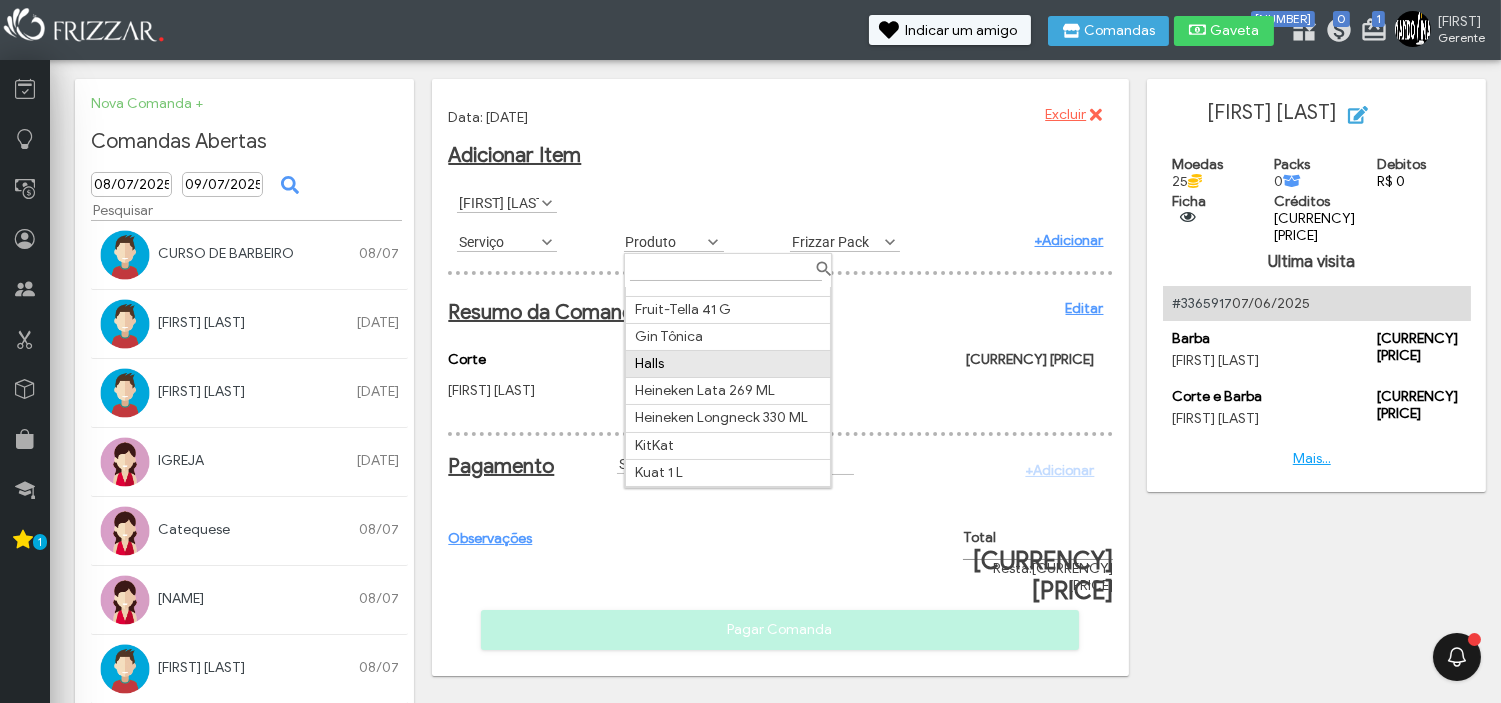 click on "Halls" at bounding box center [727, 364] 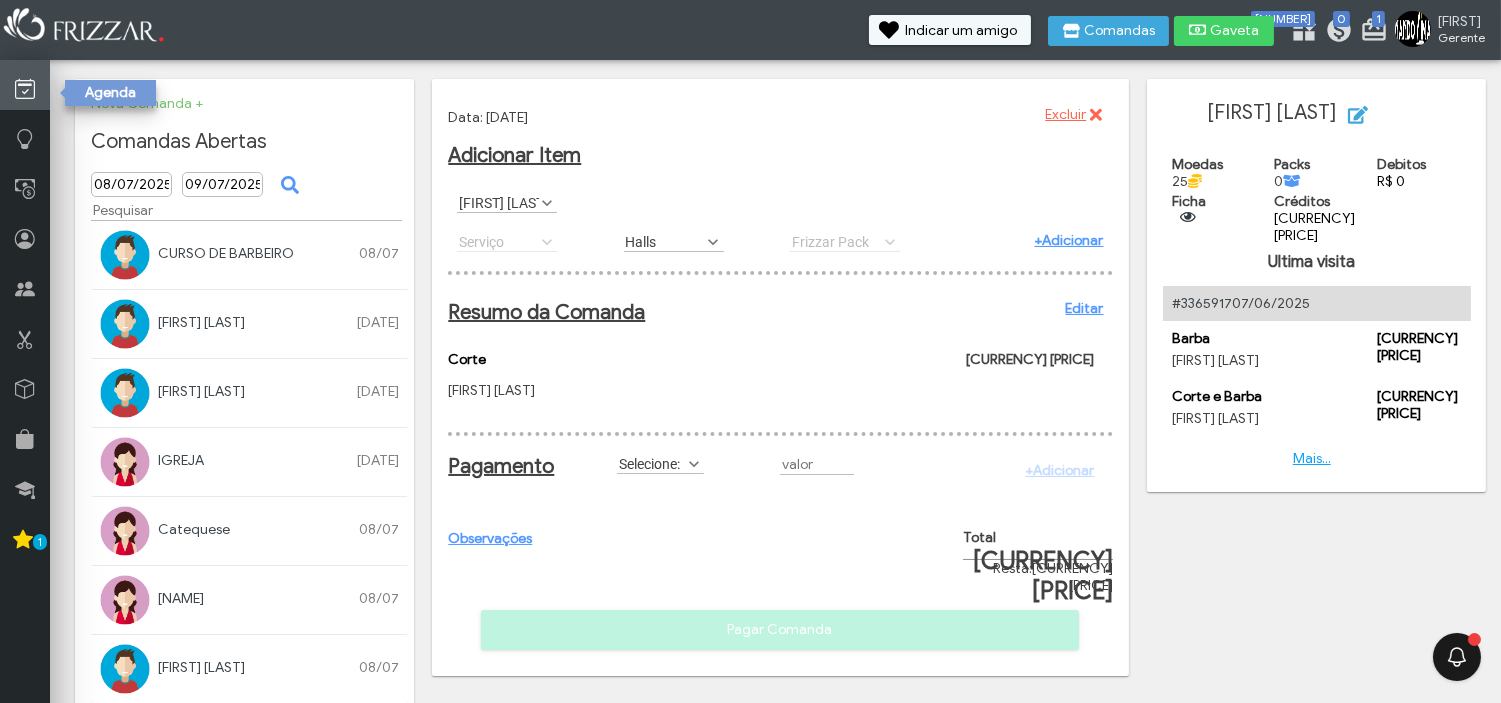 click at bounding box center (25, 89) 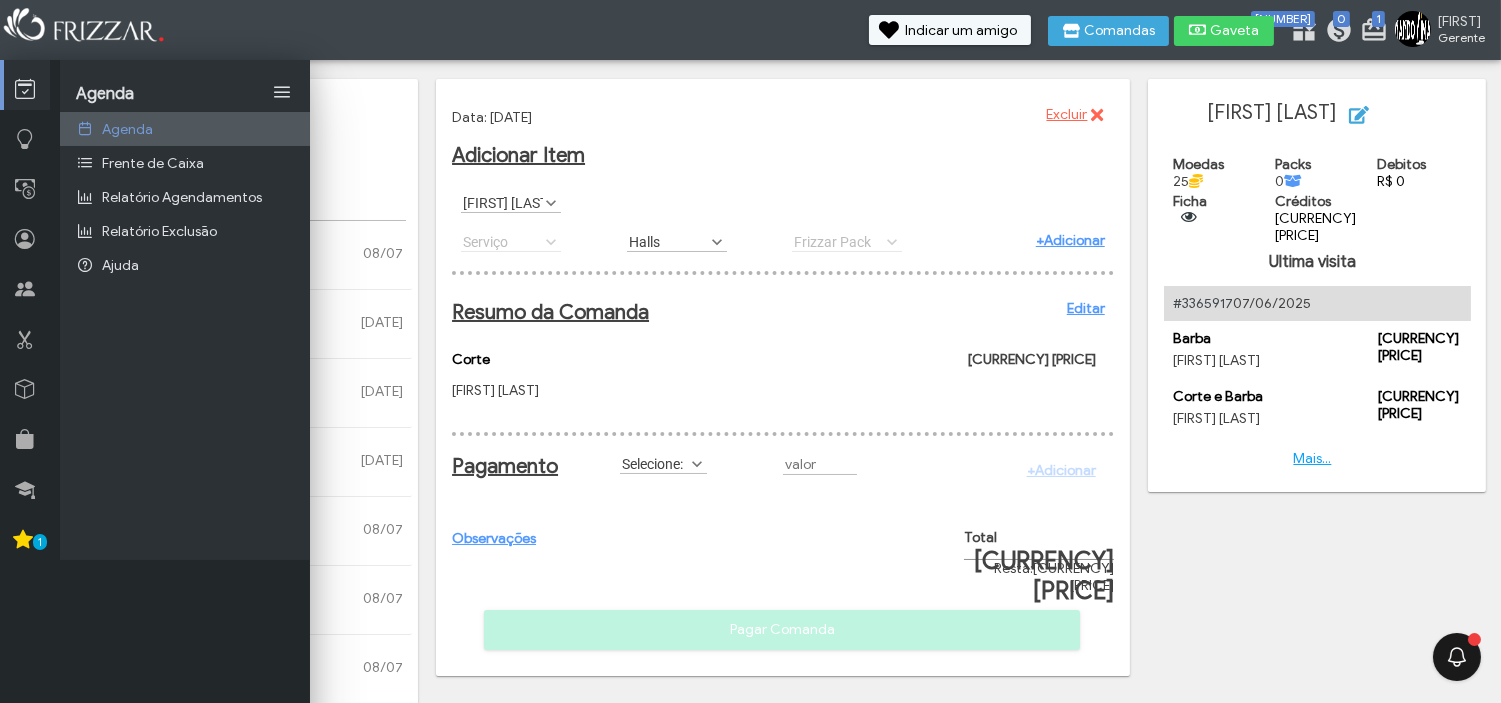 click on "Agenda" at bounding box center [127, 129] 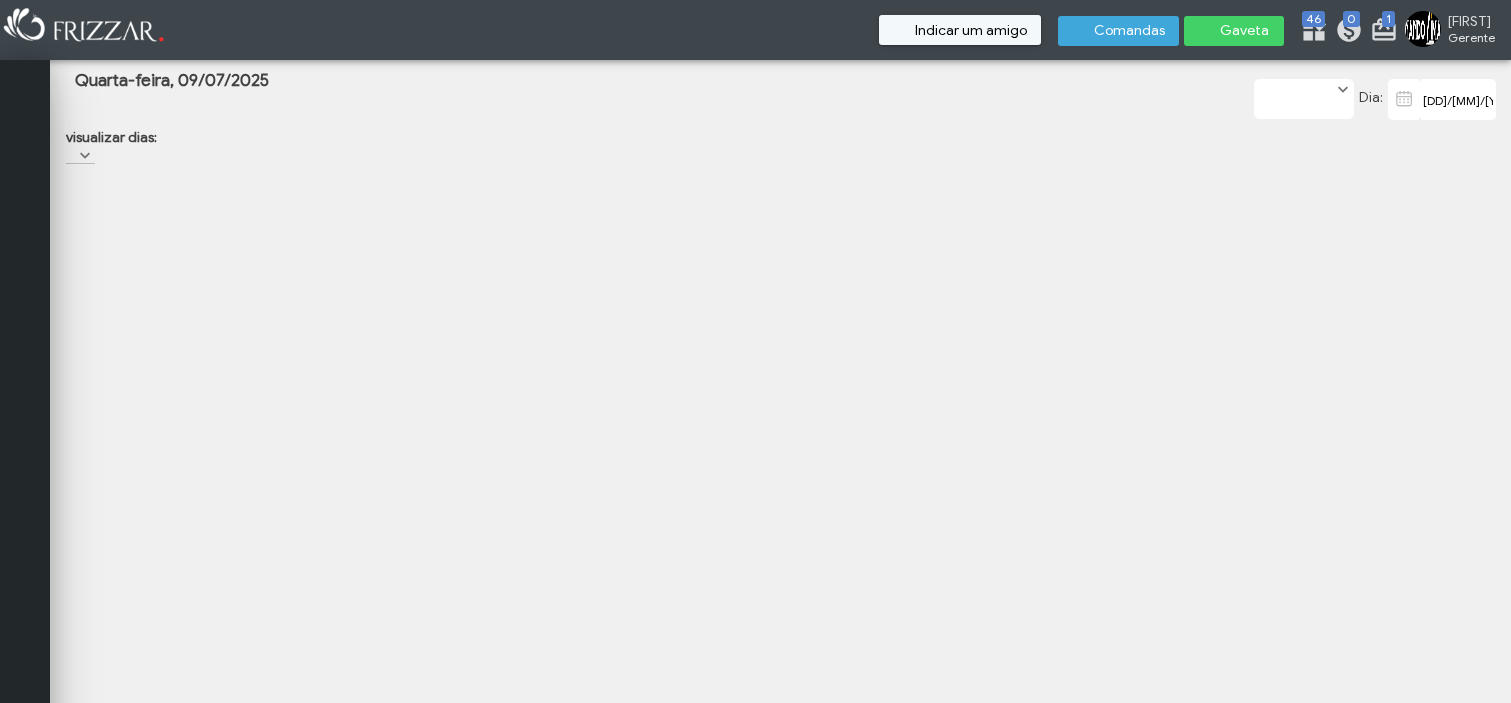 scroll, scrollTop: 0, scrollLeft: 0, axis: both 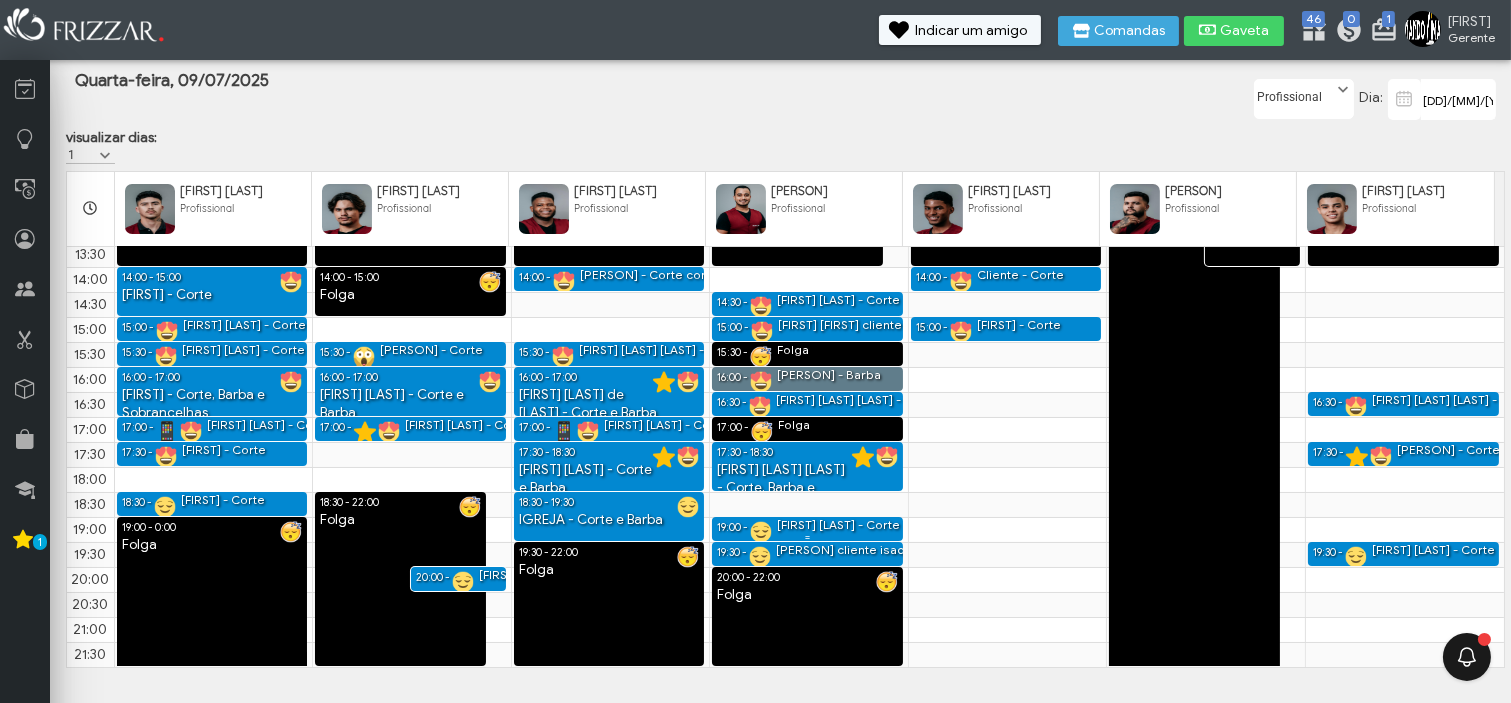 click on "[FIRST] [LAST] - Corte" at bounding box center [838, 525] 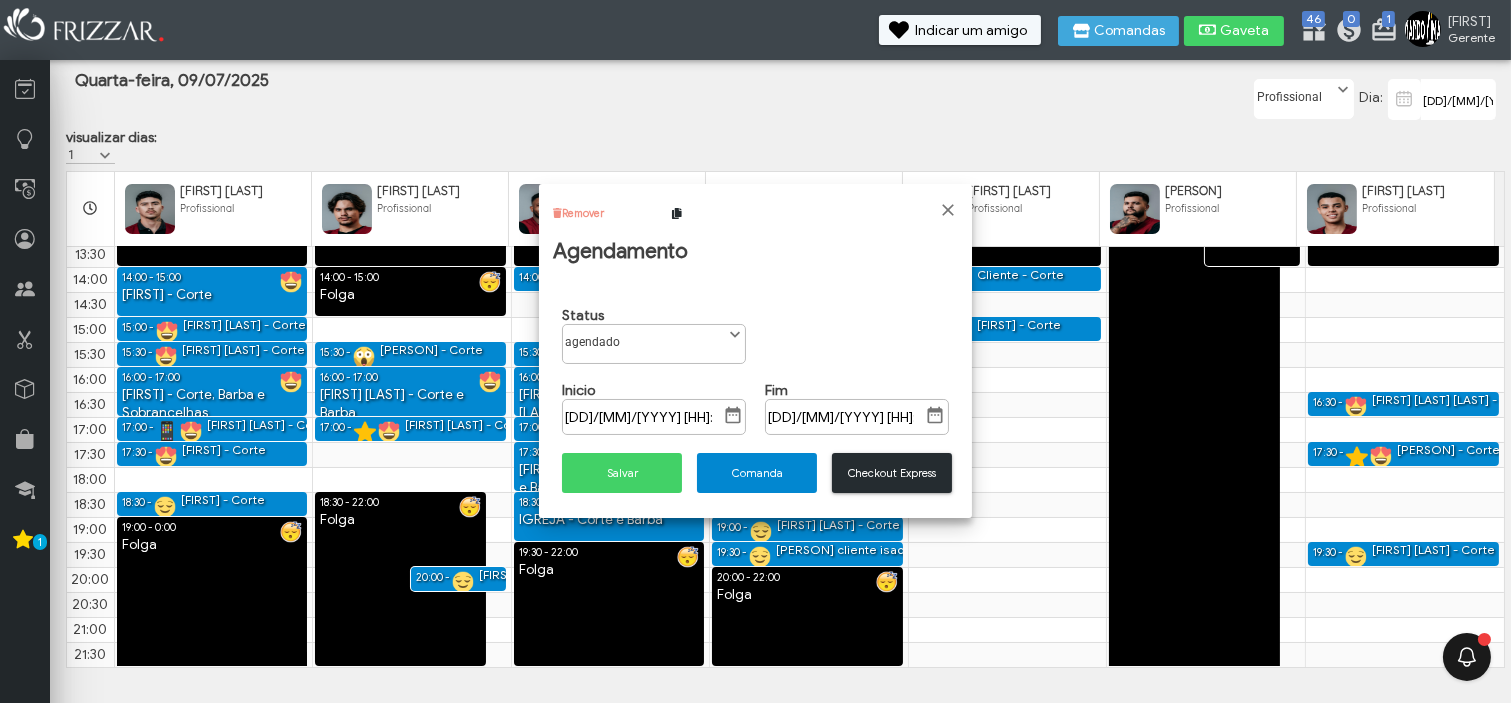 scroll, scrollTop: 10, scrollLeft: 84, axis: both 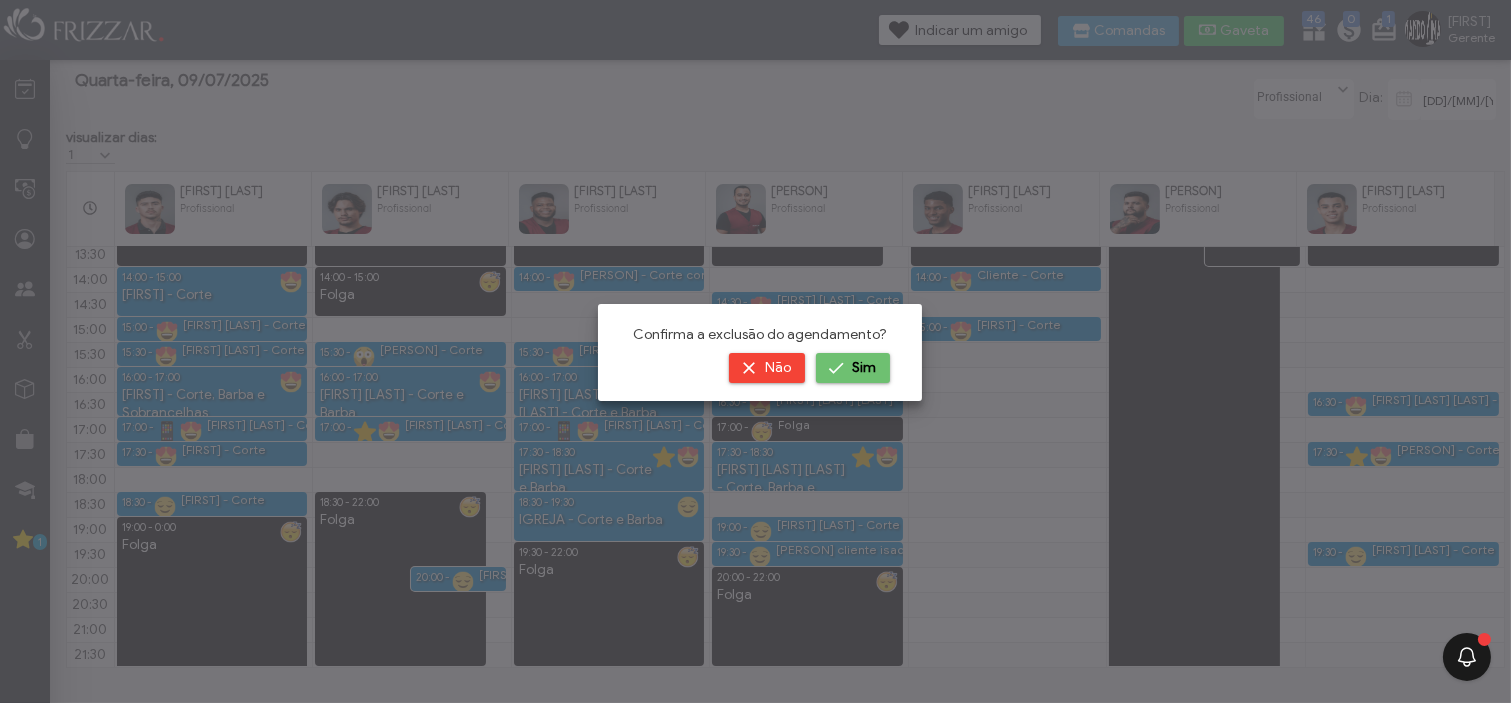 click at bounding box center [836, 368] 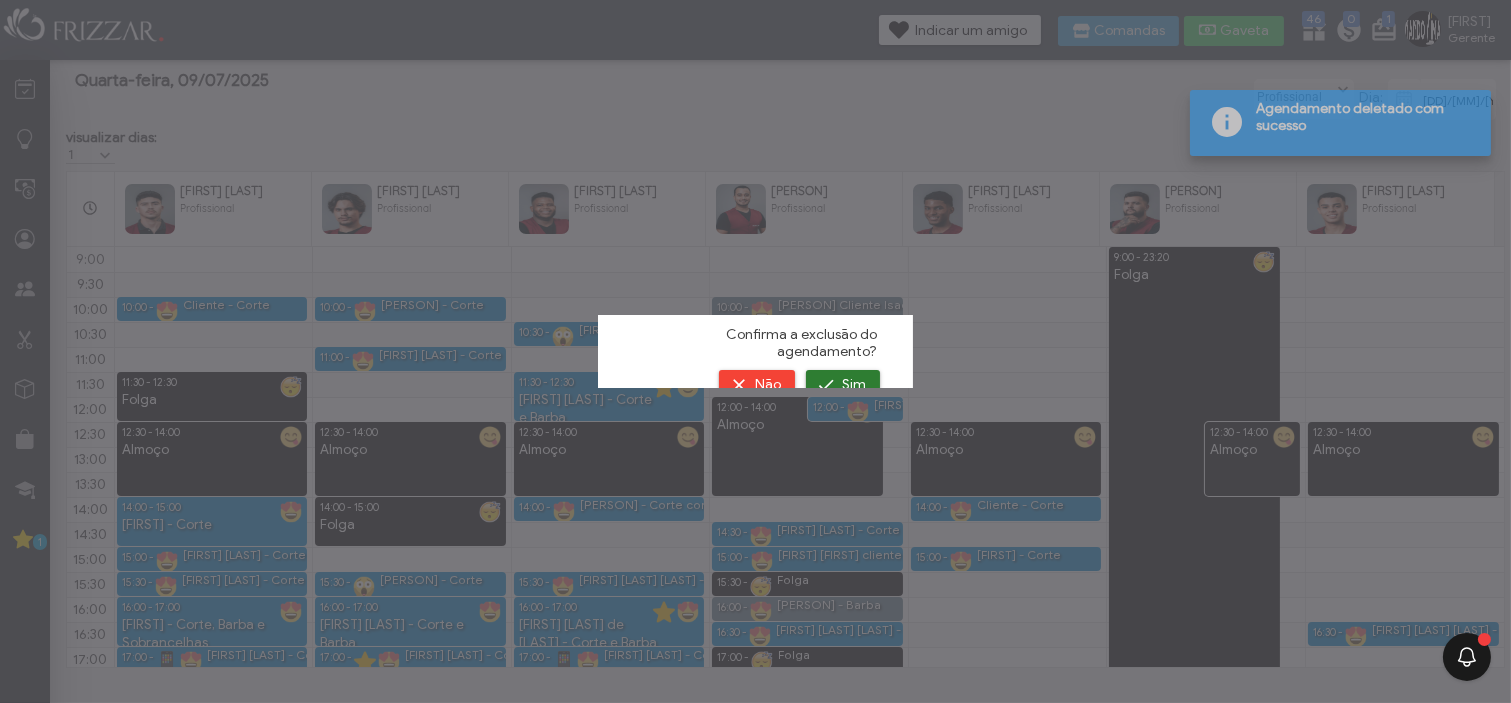 scroll, scrollTop: 230, scrollLeft: 0, axis: vertical 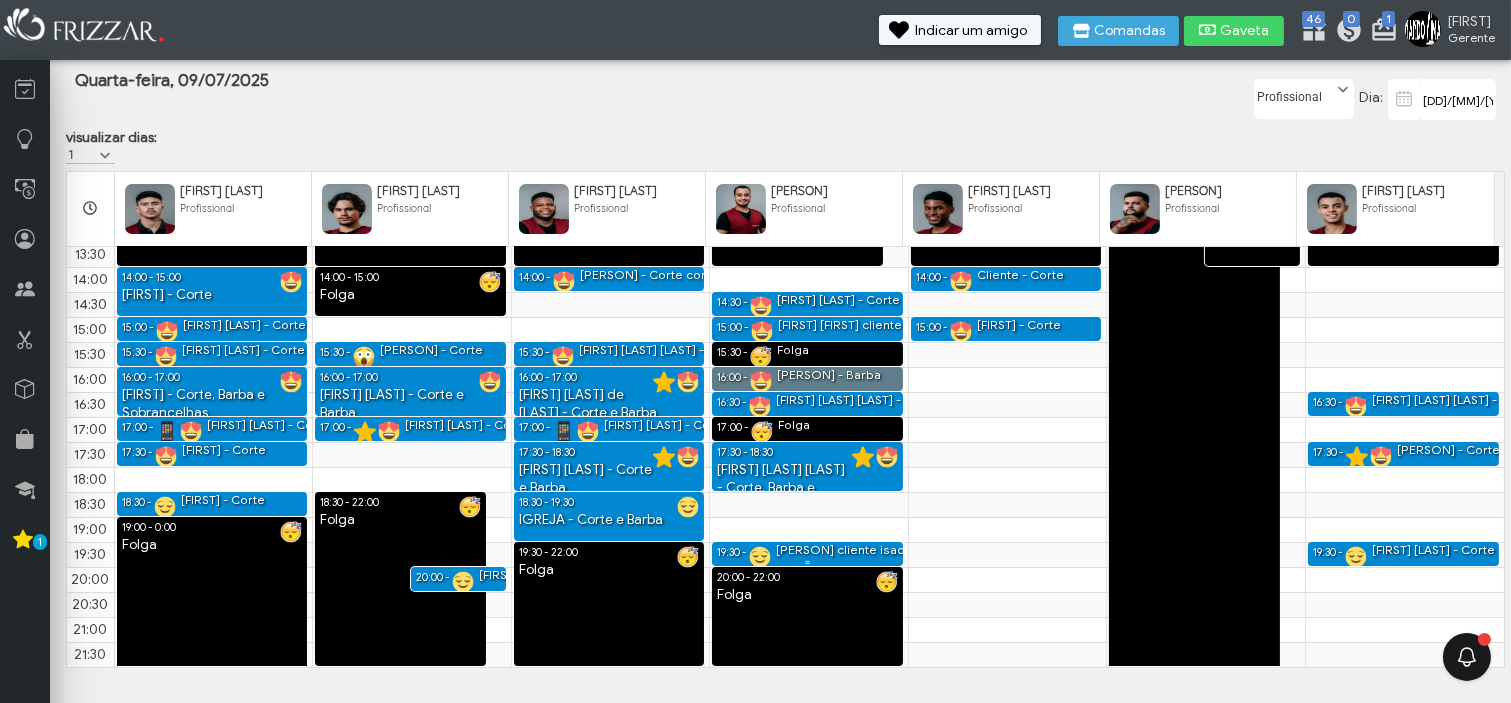click on "Rafael cliente isaque - Corte" at bounding box center (870, 550) 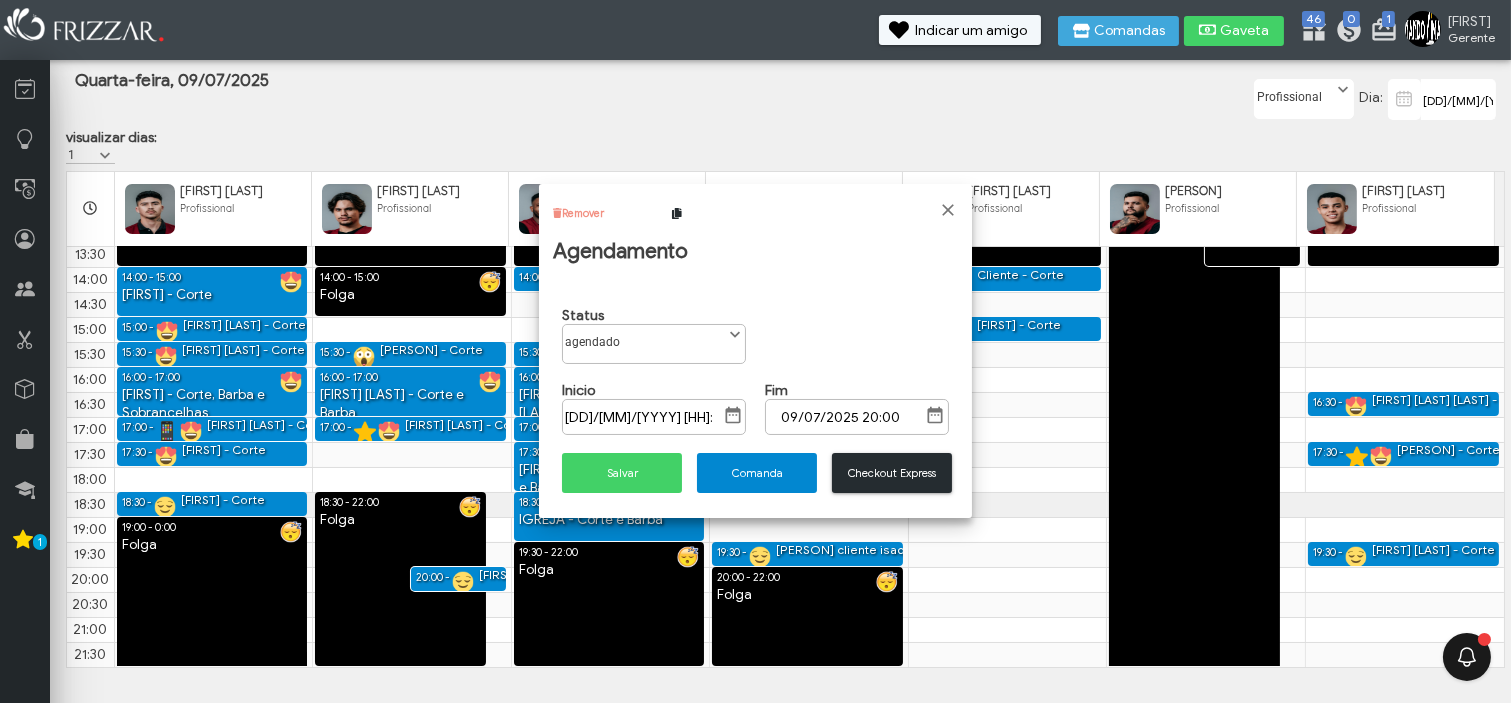 scroll, scrollTop: 10, scrollLeft: 84, axis: both 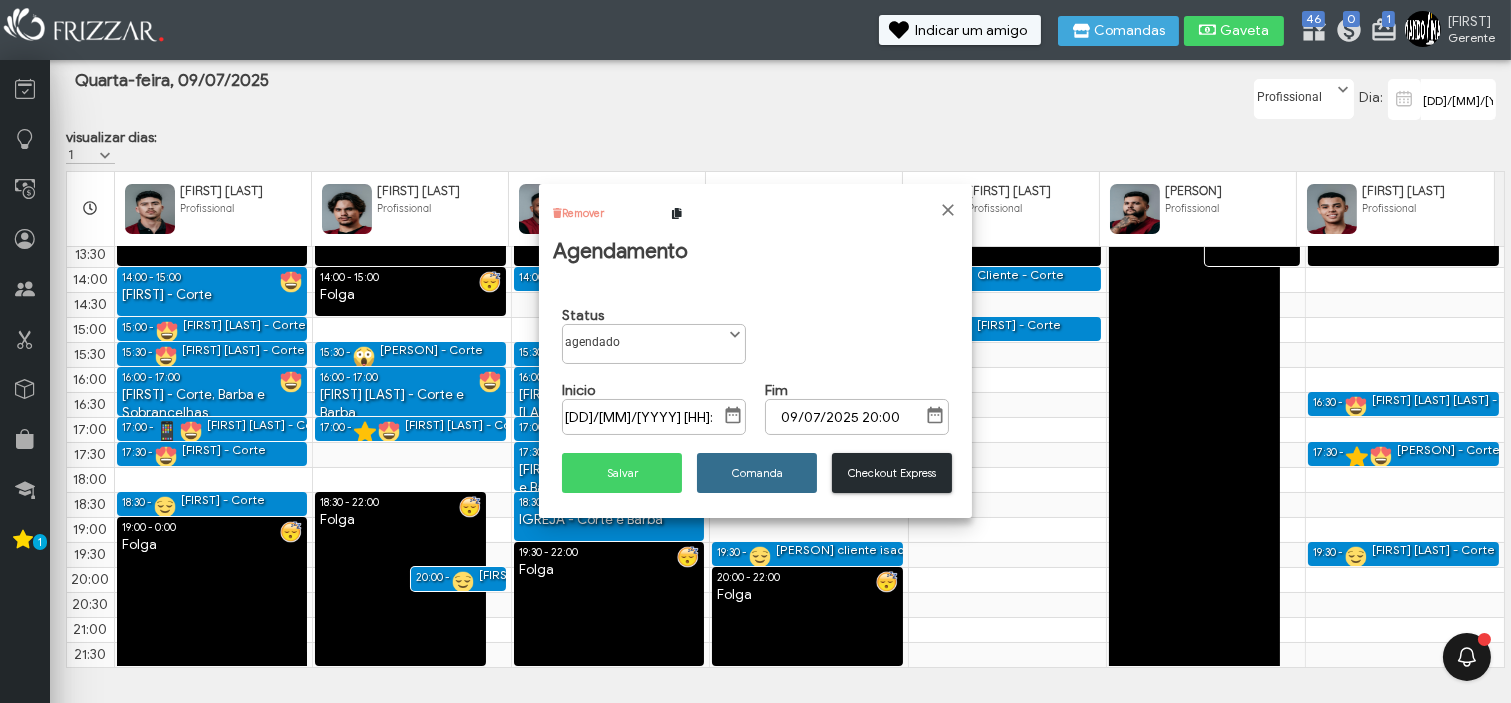 click on "Comanda" at bounding box center [757, 473] 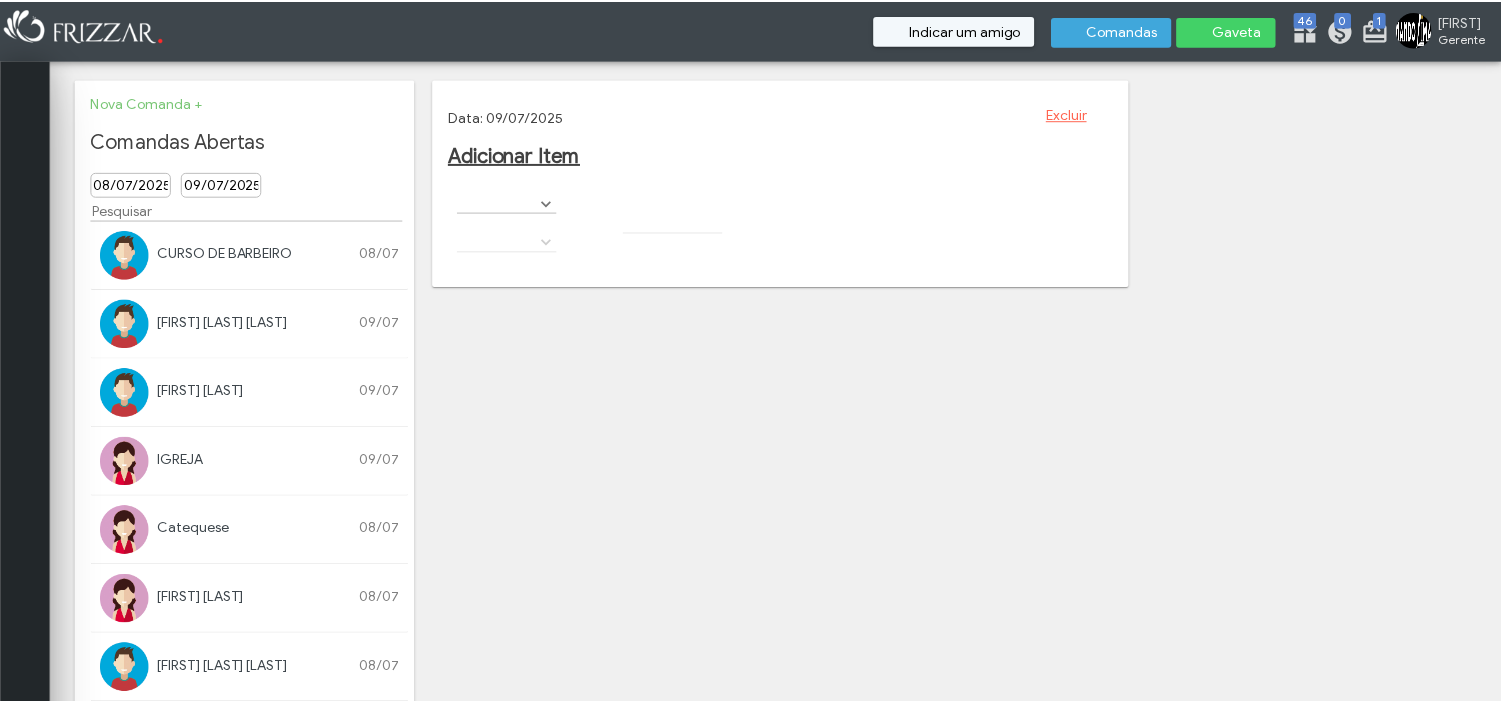 scroll, scrollTop: 0, scrollLeft: 0, axis: both 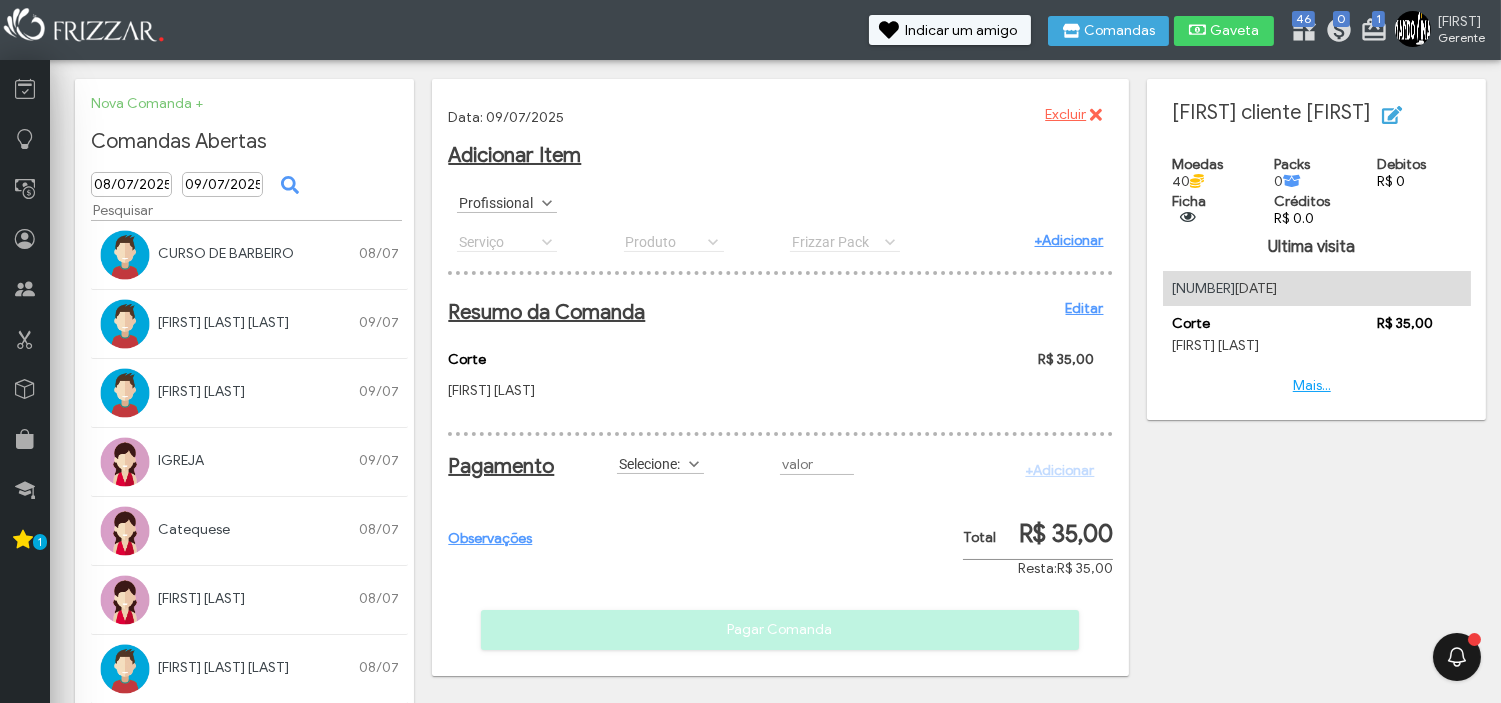 click at bounding box center (694, 464) 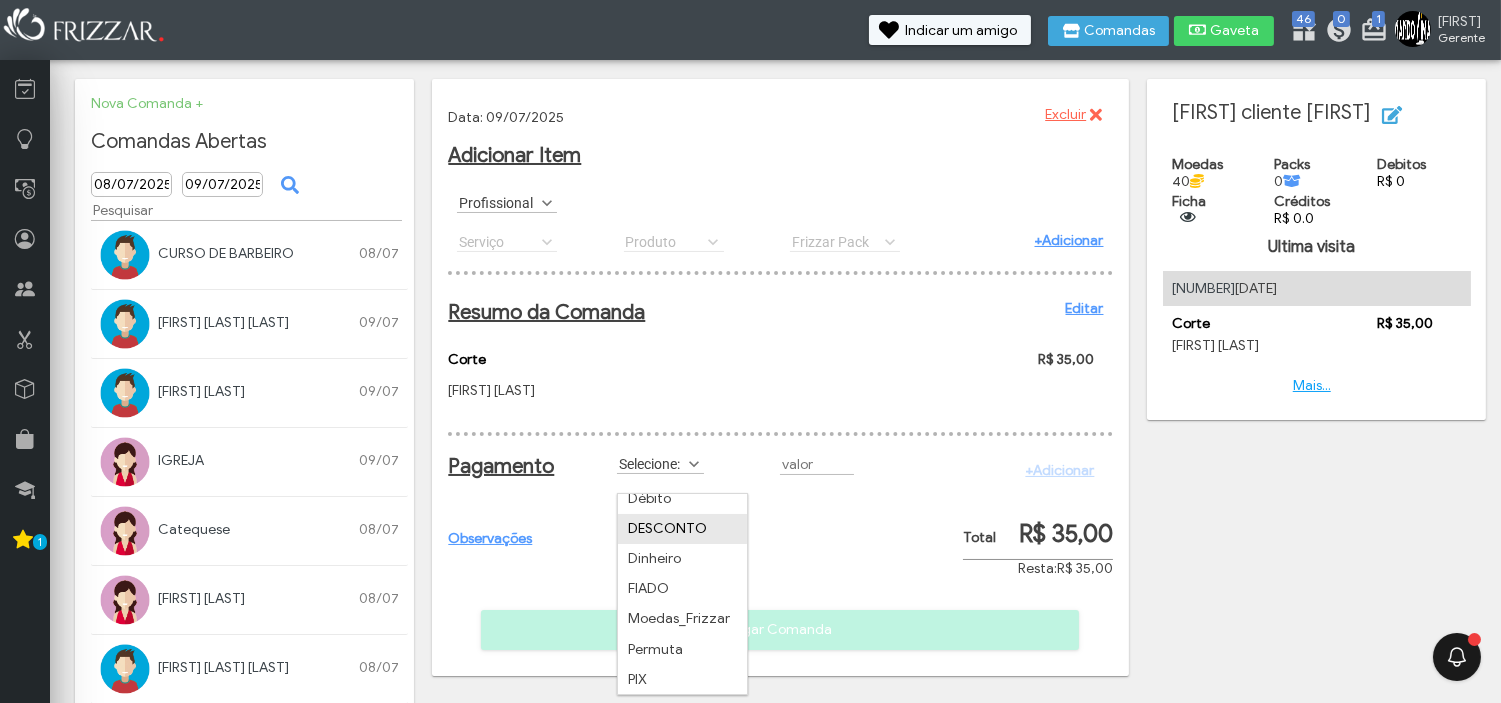 scroll, scrollTop: 0, scrollLeft: 0, axis: both 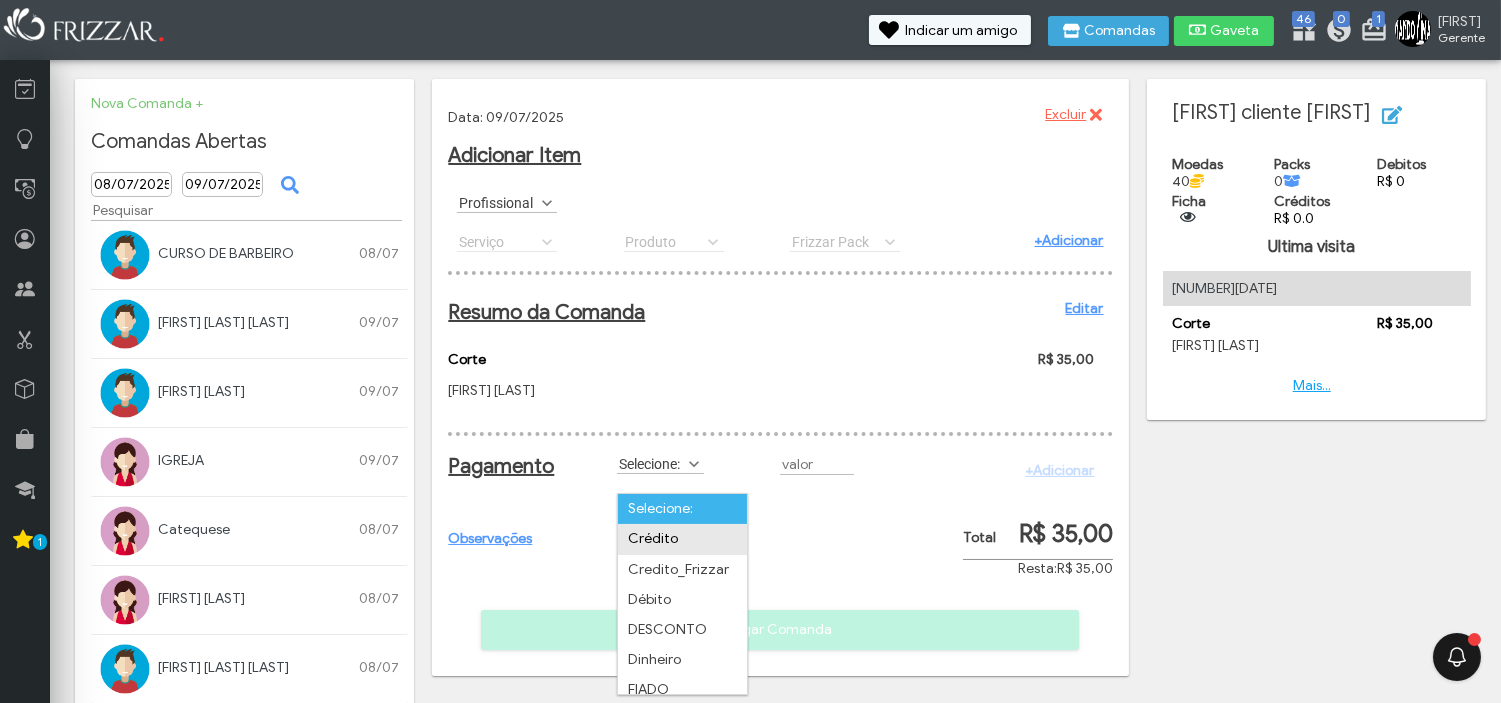 click on "Crédito" at bounding box center (682, 539) 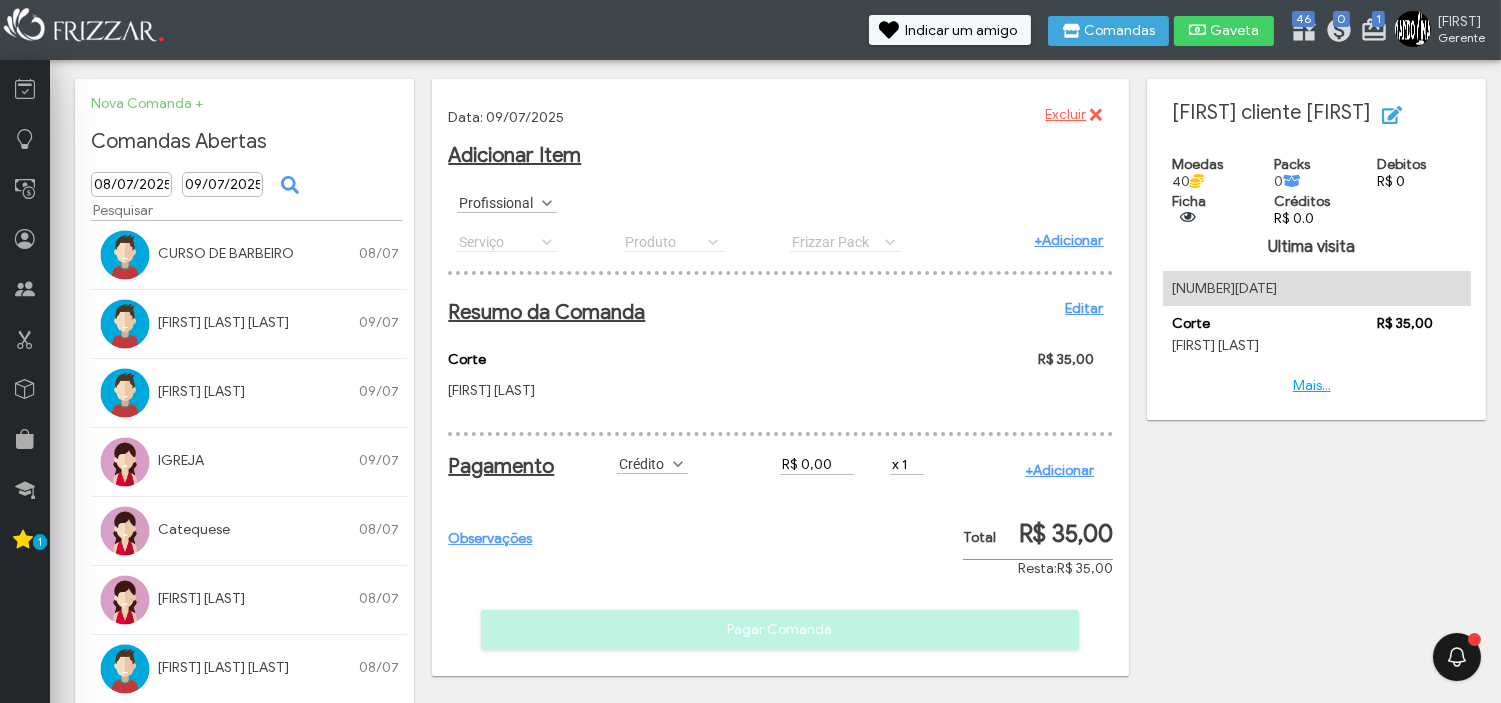 click on "R$ 0,00" at bounding box center [817, 464] 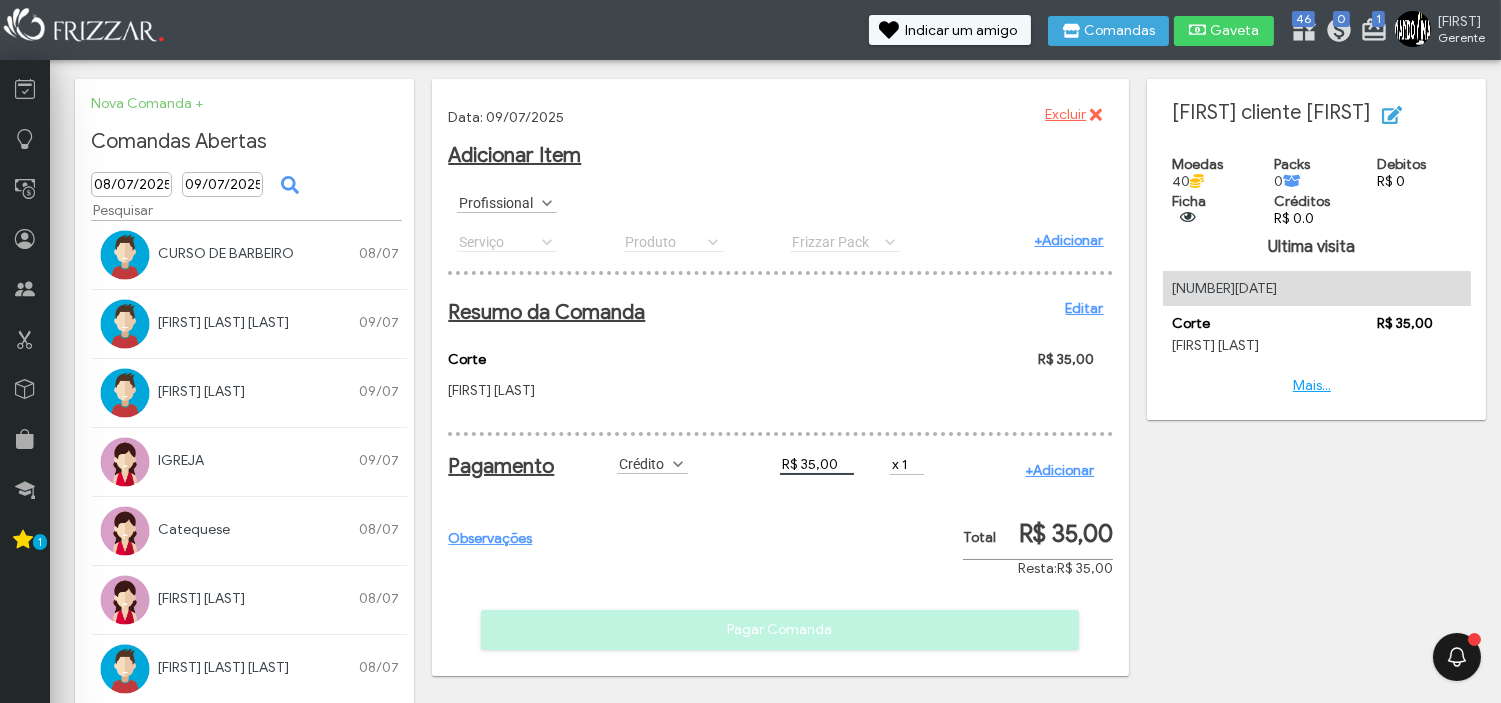 click on "+Adicionar" at bounding box center (1059, 470) 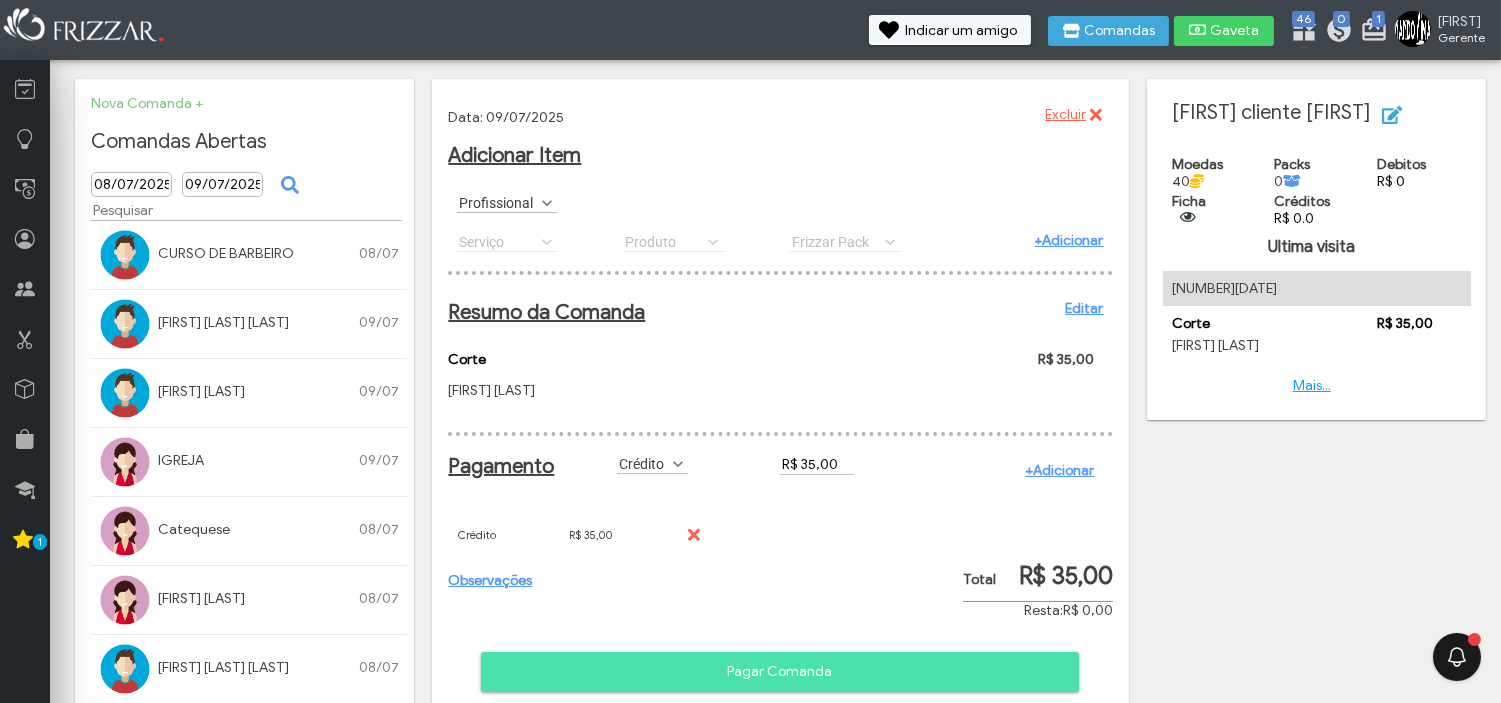 click on "Pagar Comanda" at bounding box center [780, 672] 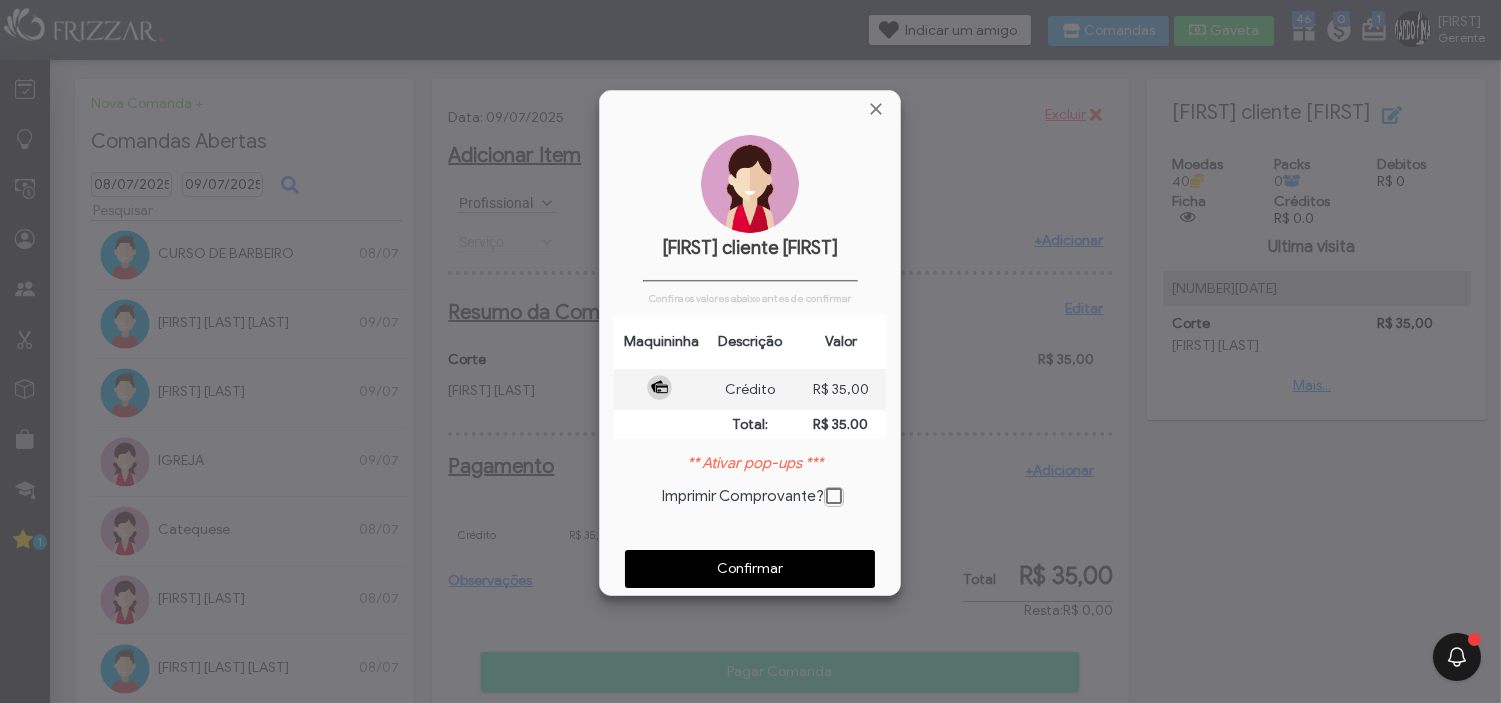 scroll, scrollTop: 10, scrollLeft: 10, axis: both 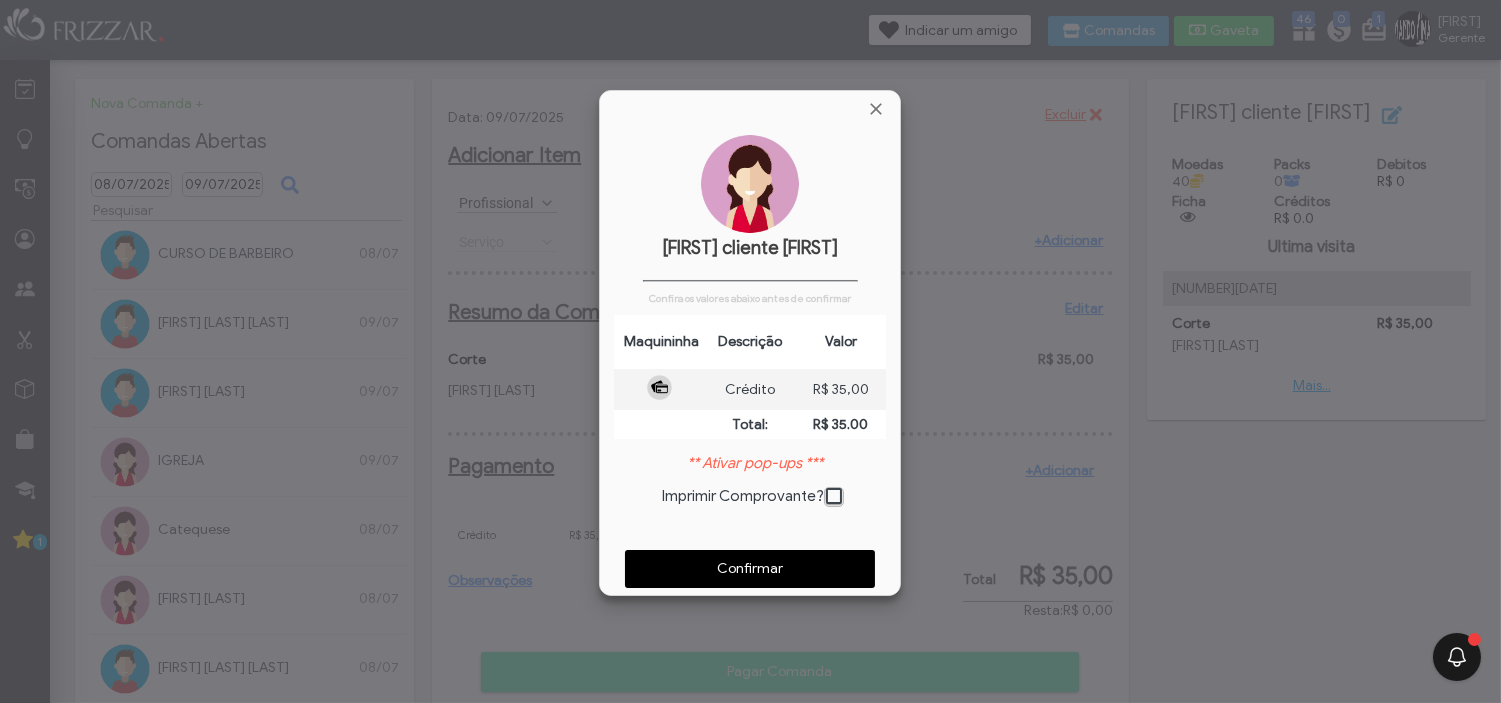 click on "Confirmar" at bounding box center (750, 569) 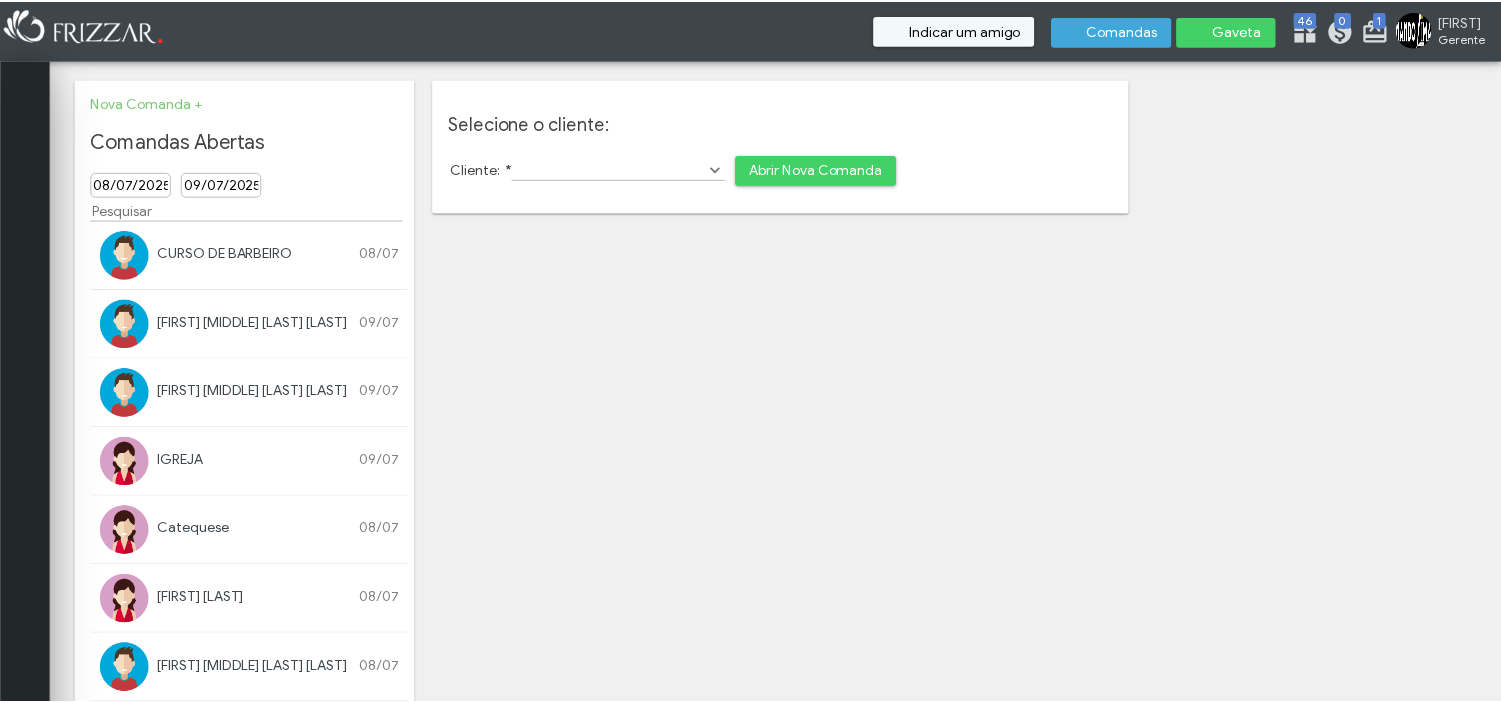 scroll, scrollTop: 0, scrollLeft: 0, axis: both 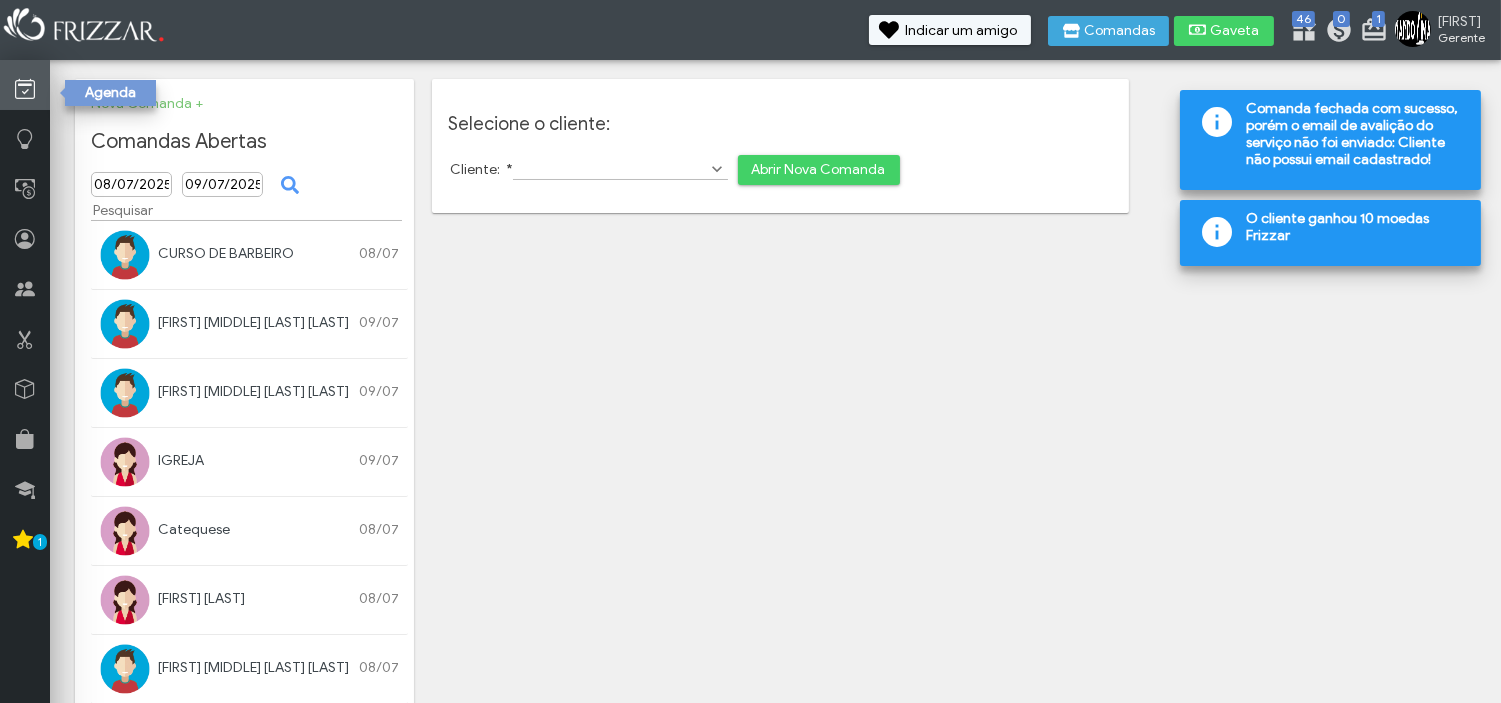 click at bounding box center [25, 89] 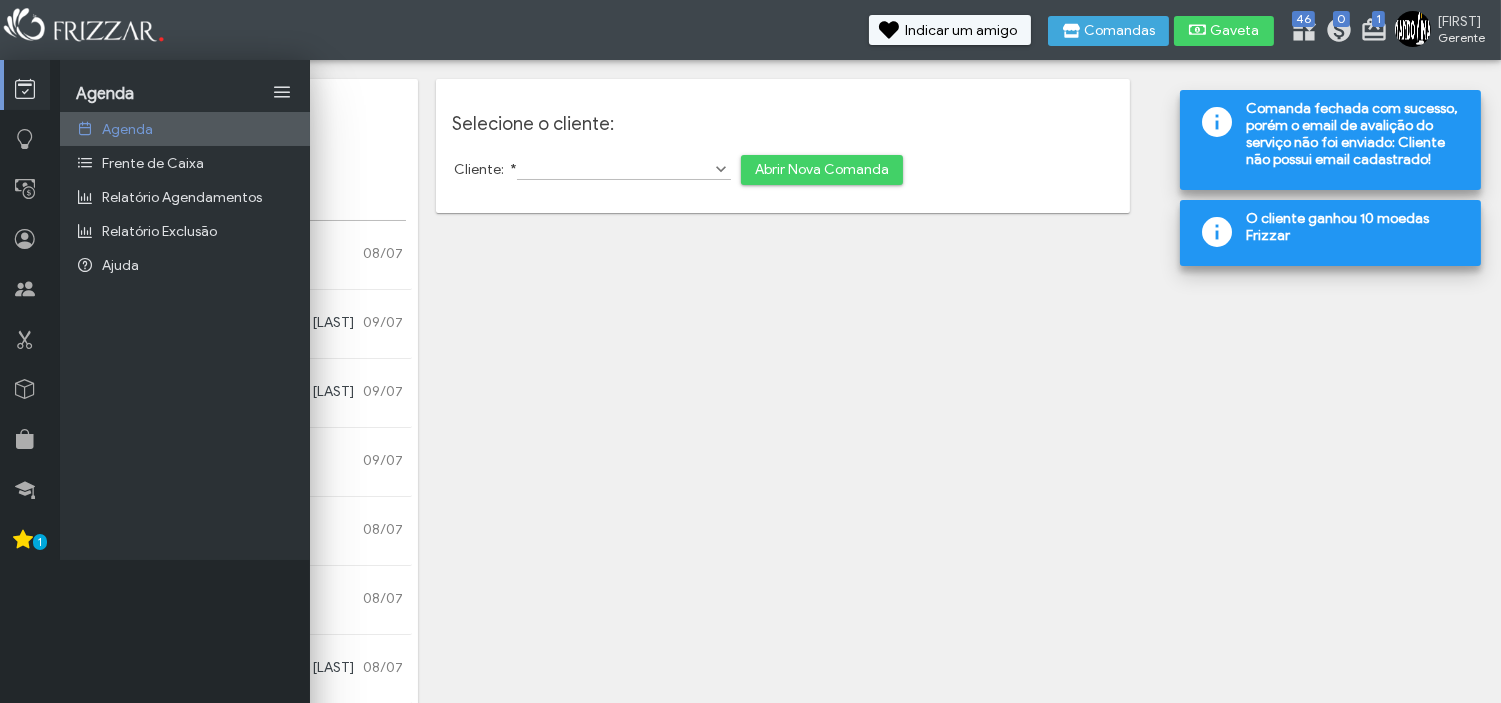 click on "Agenda" at bounding box center (127, 129) 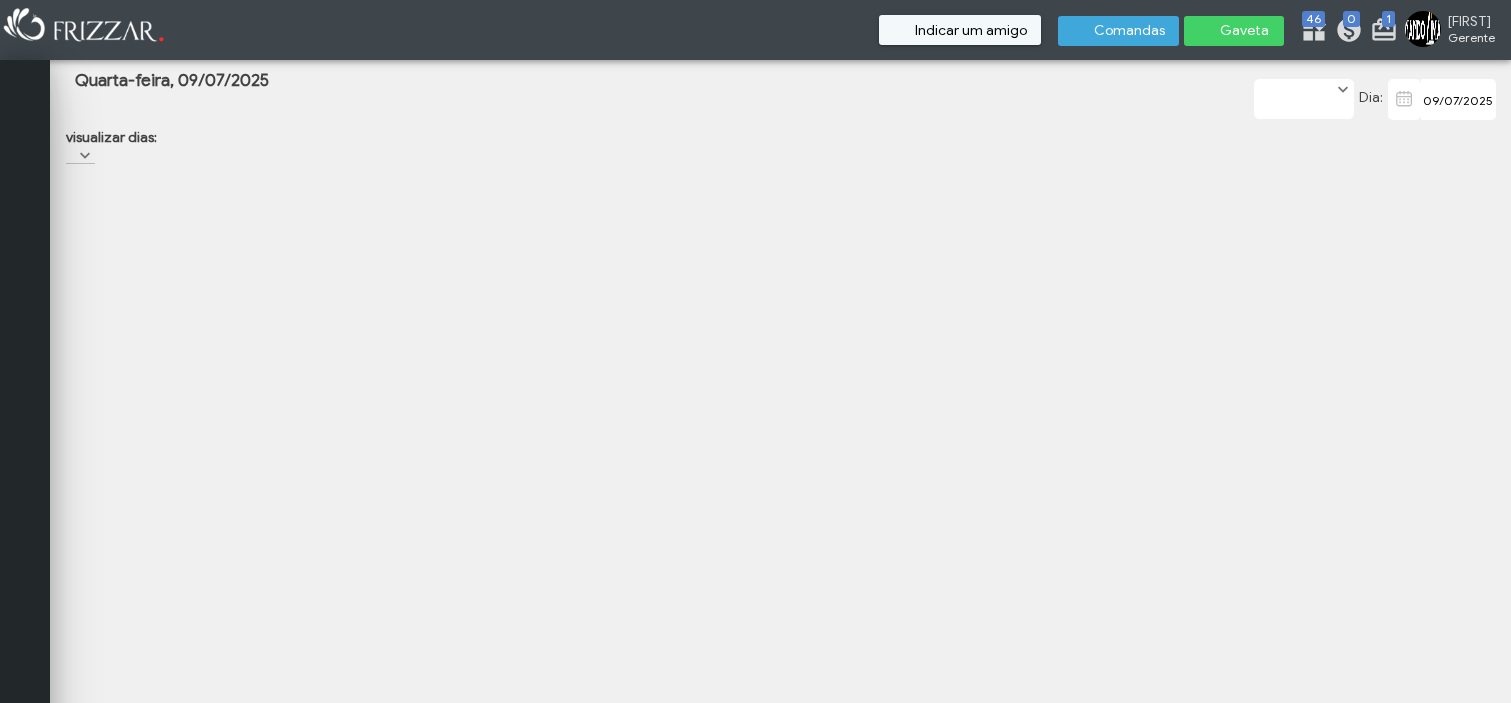 scroll, scrollTop: 0, scrollLeft: 0, axis: both 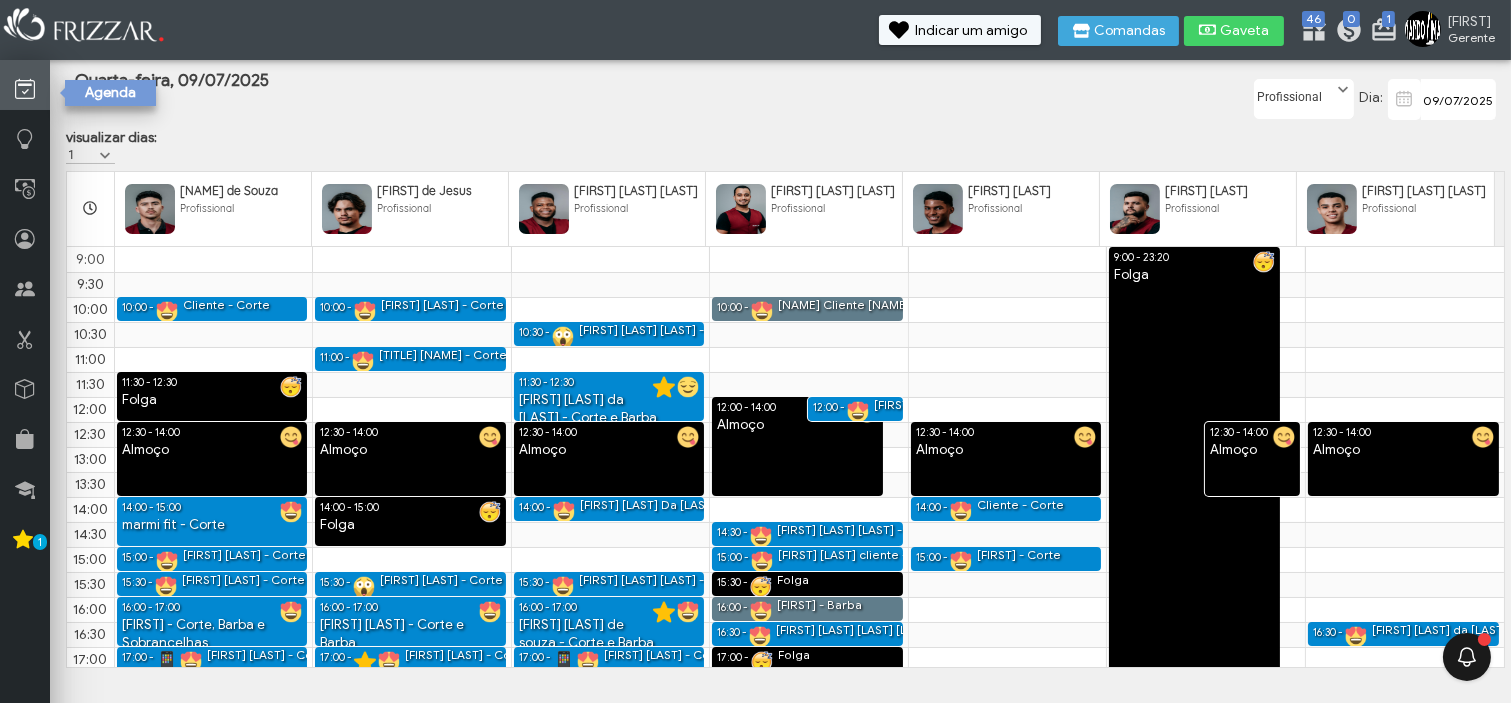 click at bounding box center (25, 85) 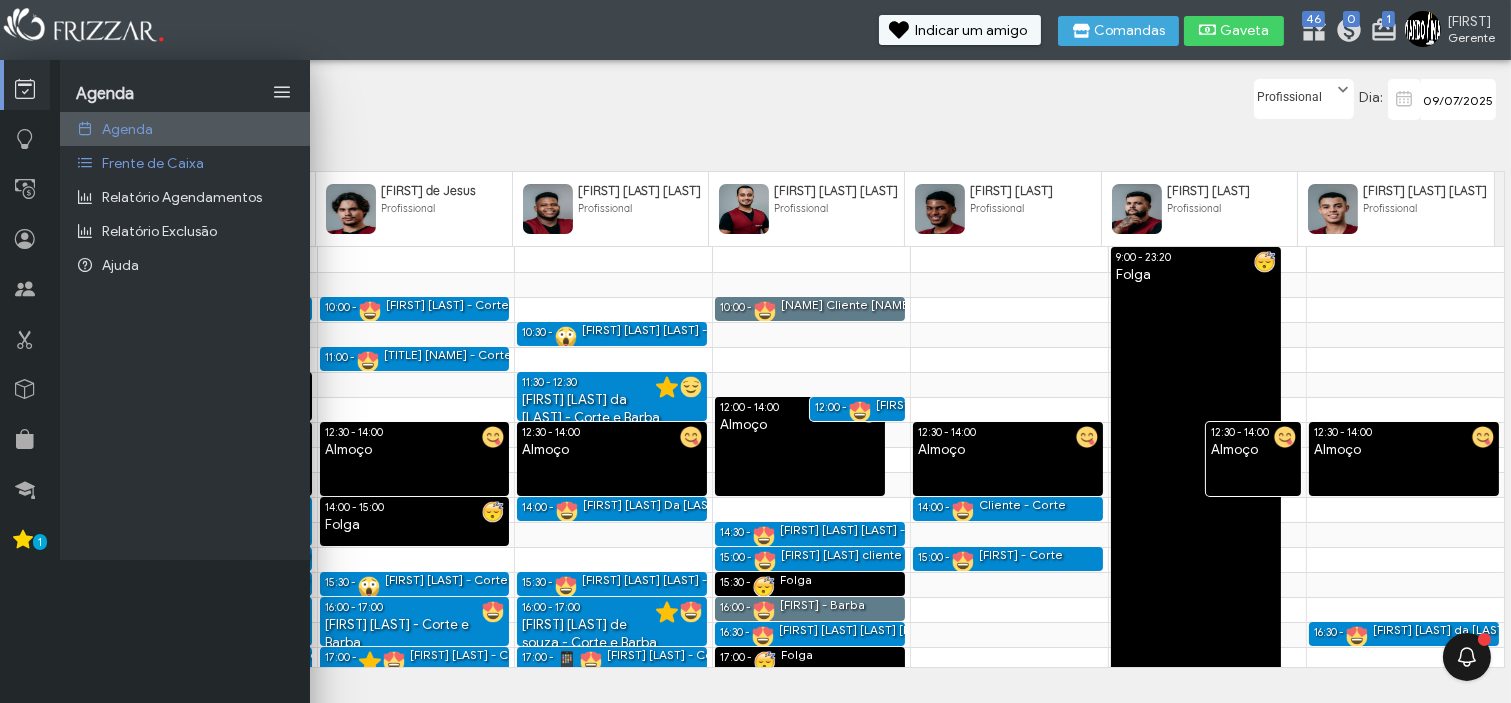 click on "Agenda" at bounding box center (127, 129) 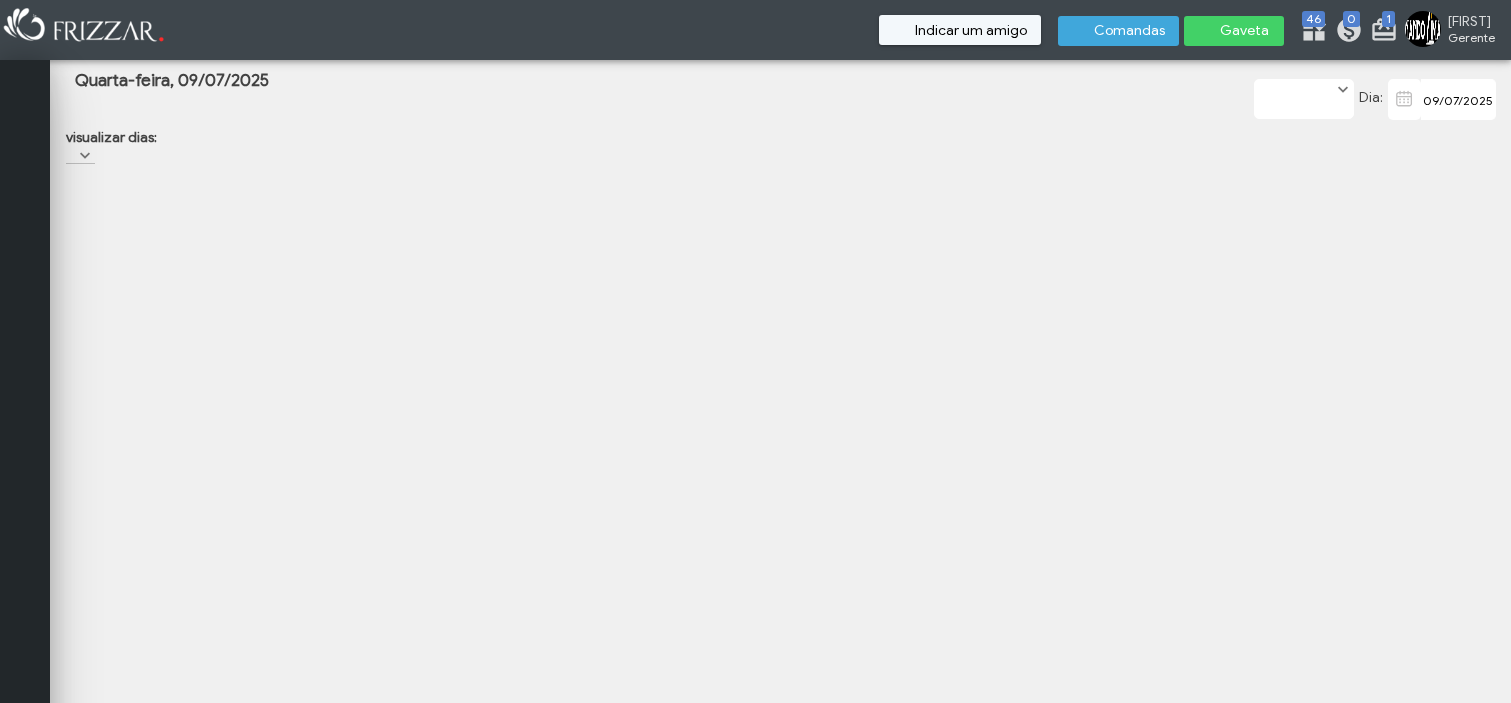 scroll, scrollTop: 0, scrollLeft: 0, axis: both 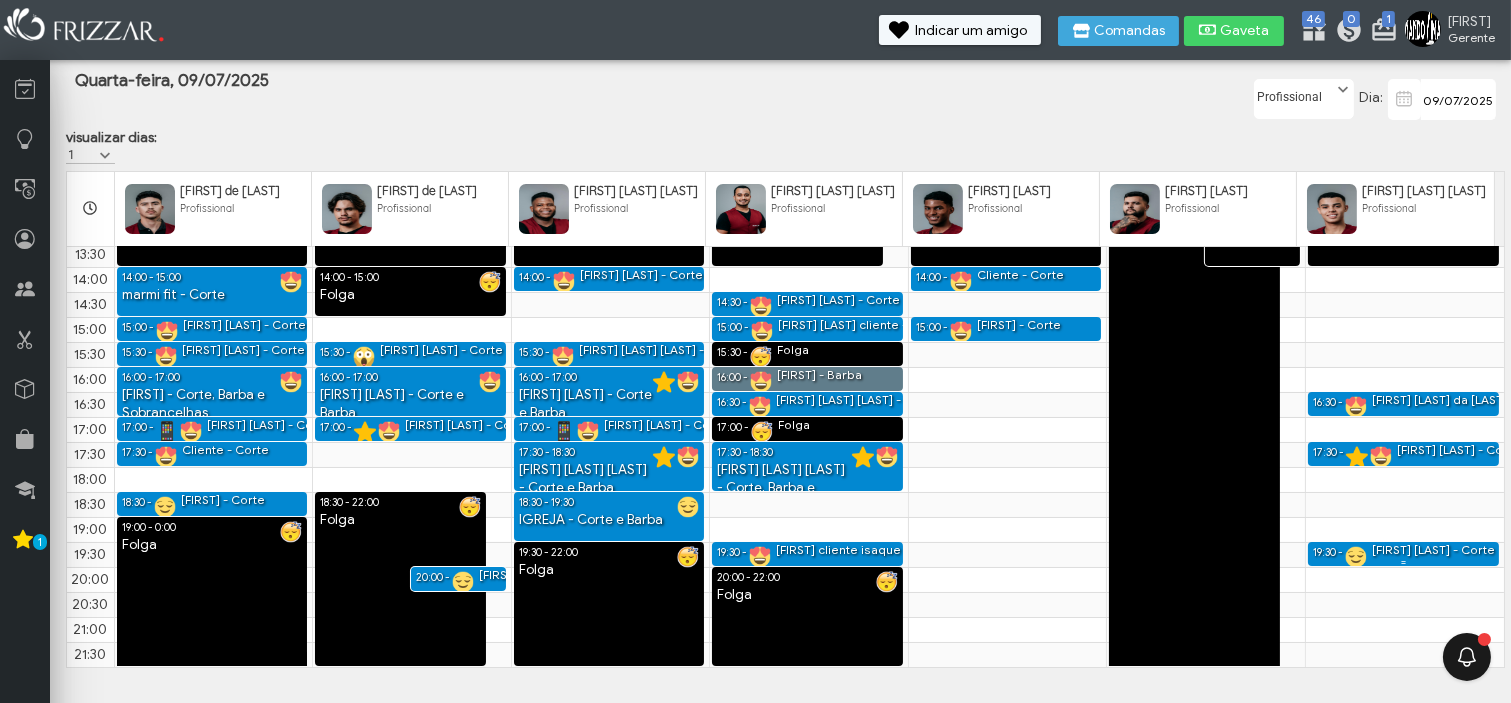 click on "Jorge Luiz - Corte" at bounding box center [1433, 550] 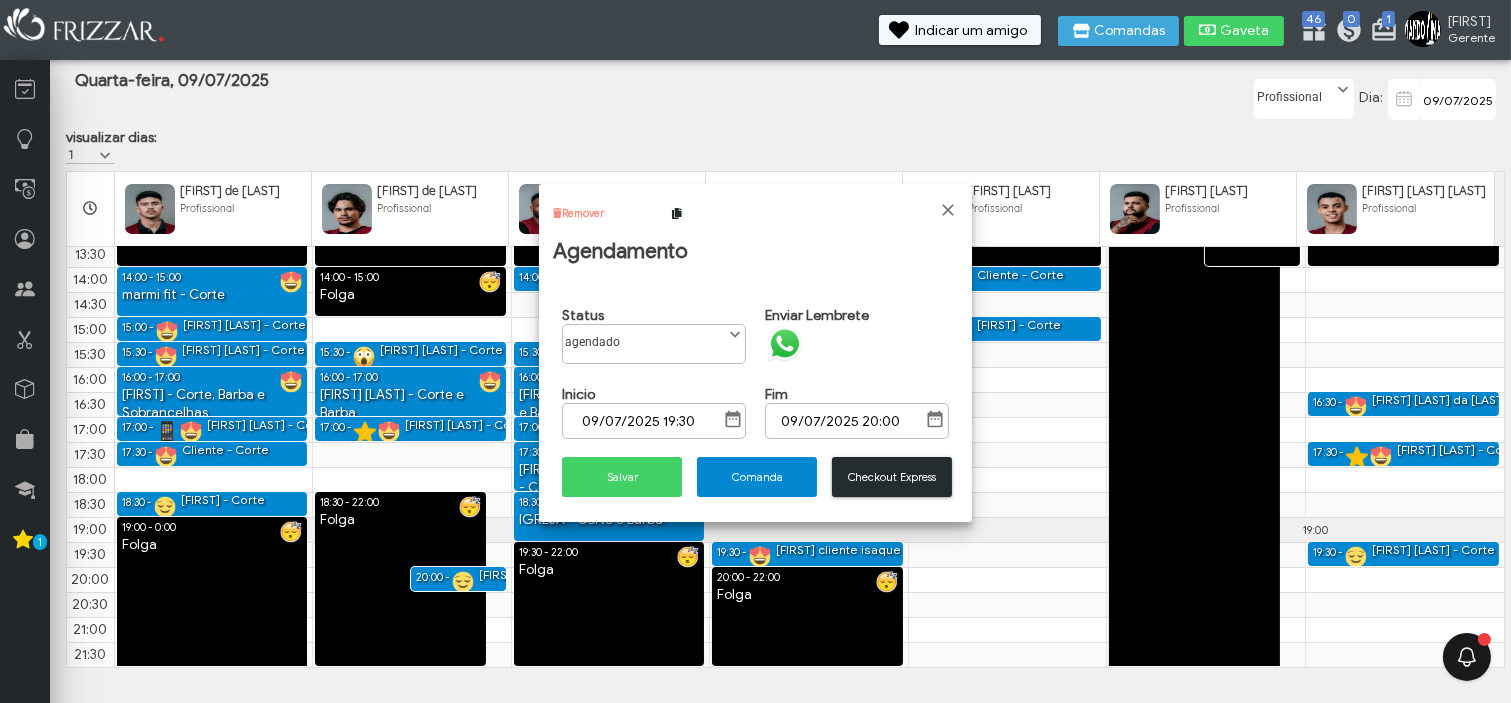scroll, scrollTop: 10, scrollLeft: 84, axis: both 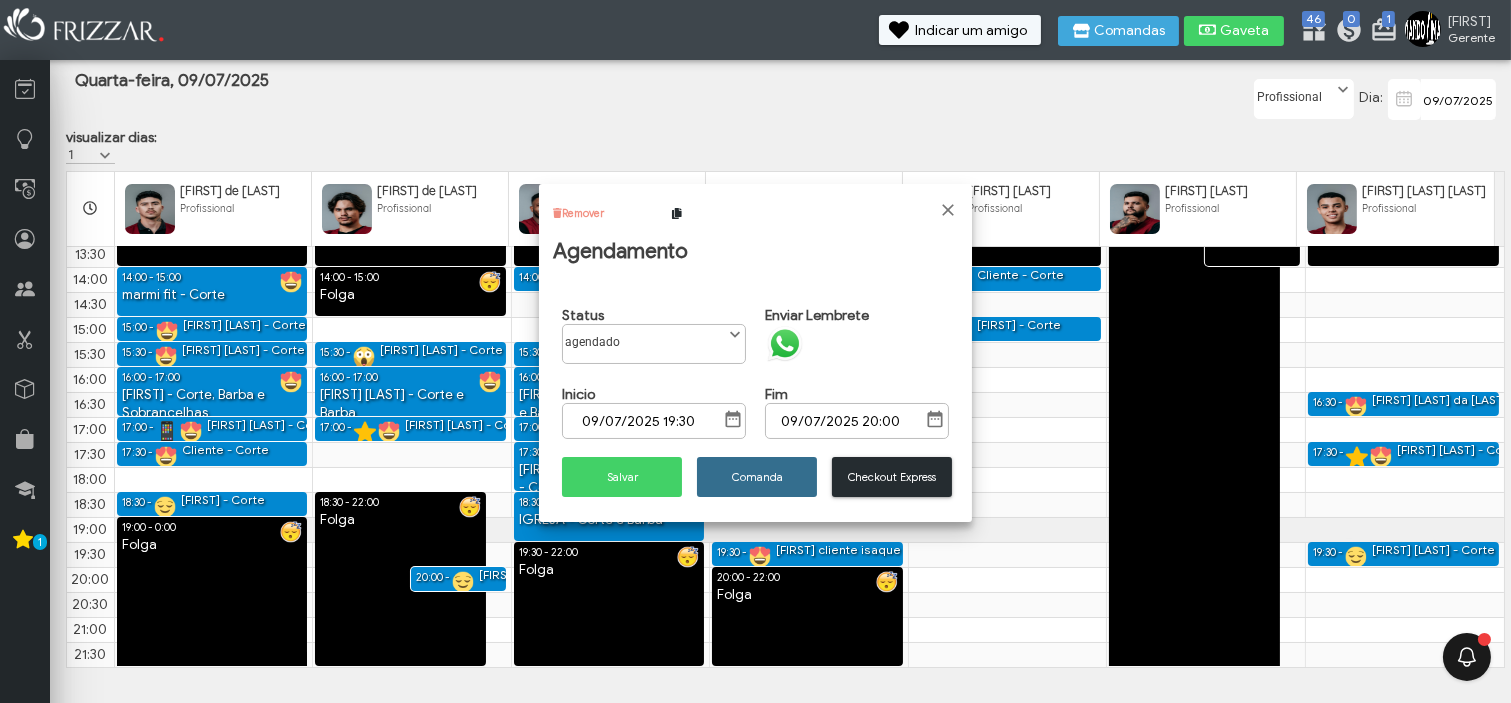 click on "Comanda" at bounding box center [757, 477] 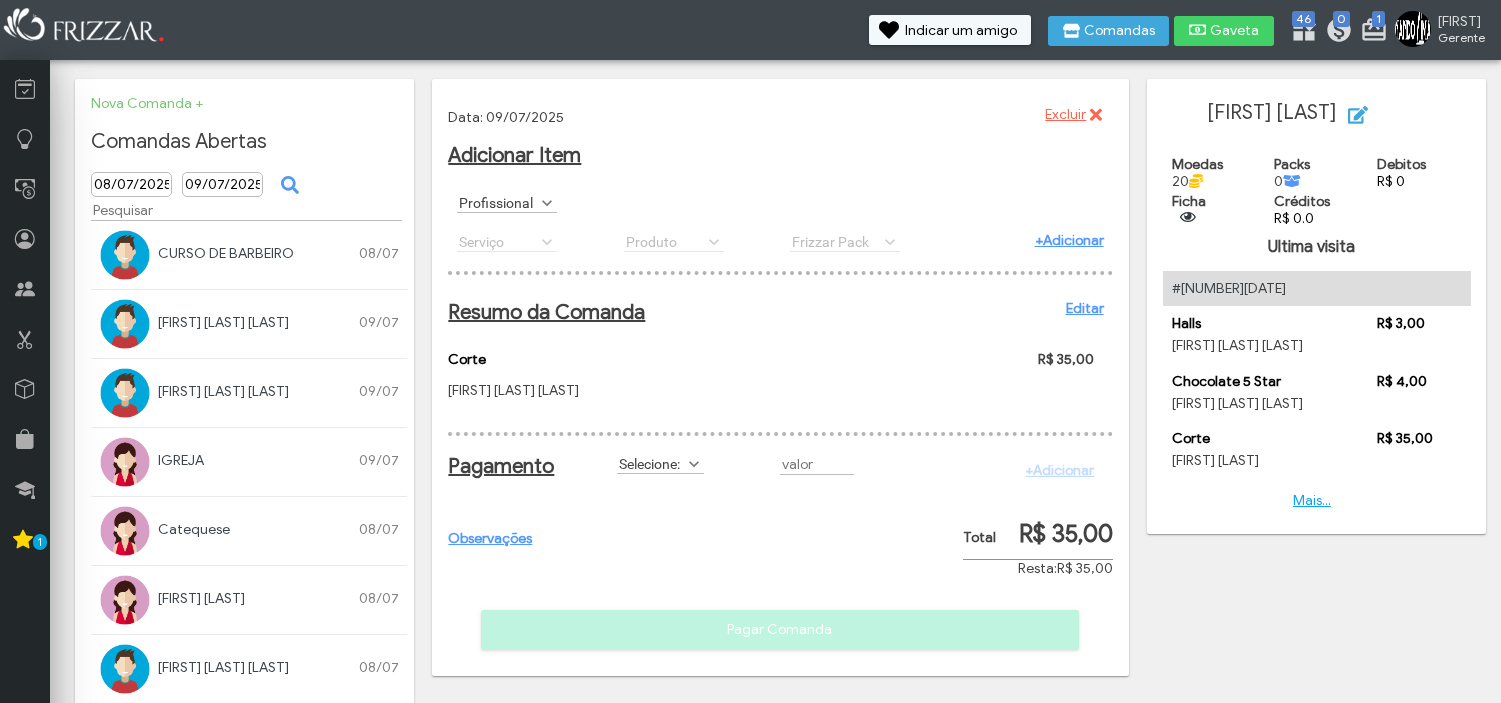 scroll, scrollTop: 0, scrollLeft: 0, axis: both 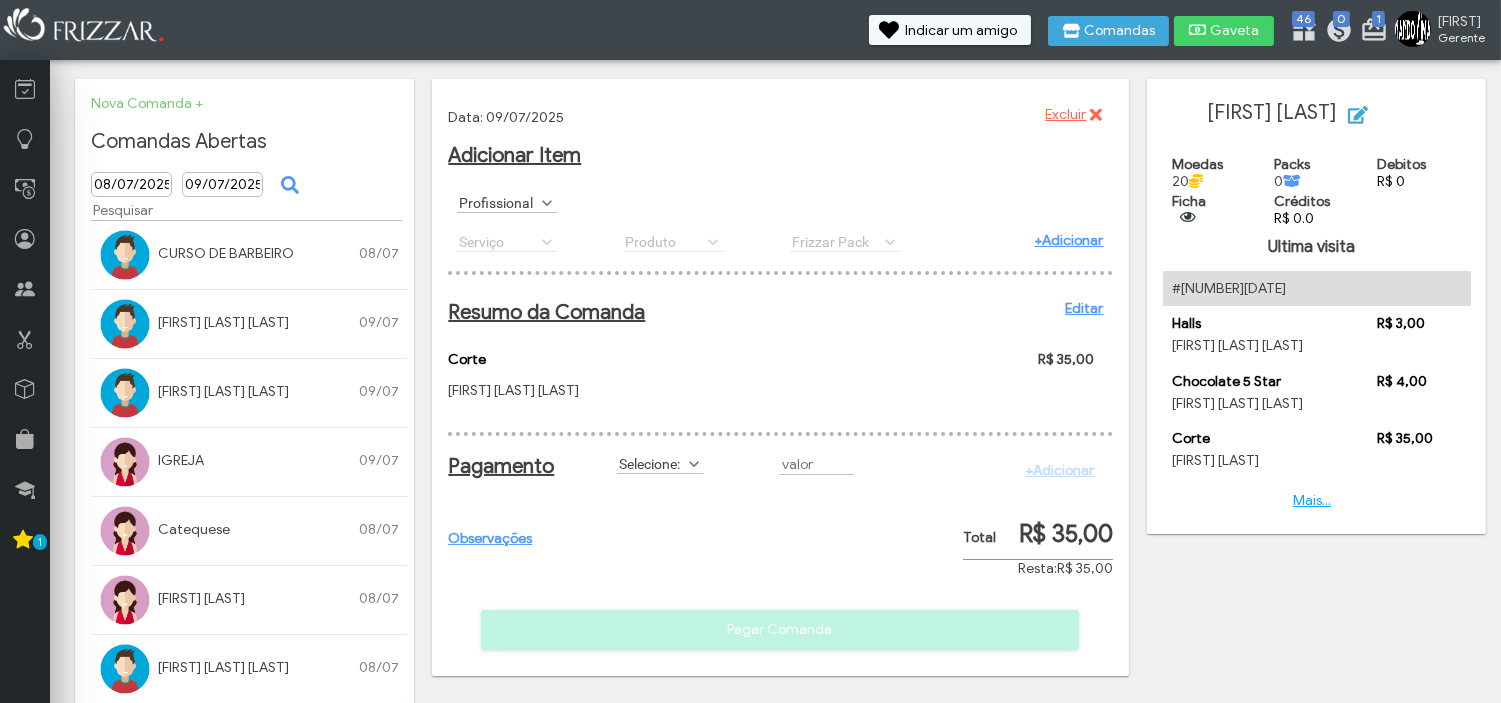 click on "Profissional" at bounding box center (498, 202) 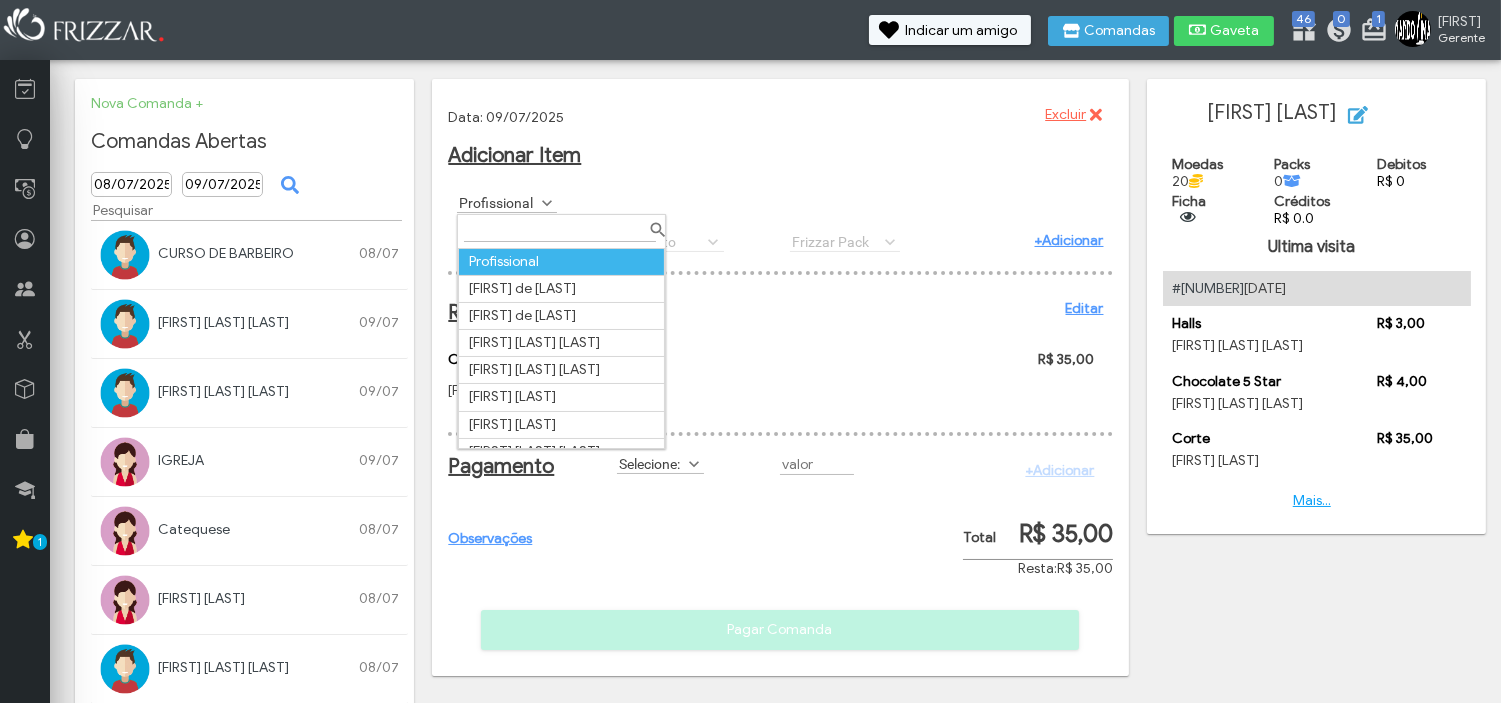 scroll, scrollTop: 10, scrollLeft: 84, axis: both 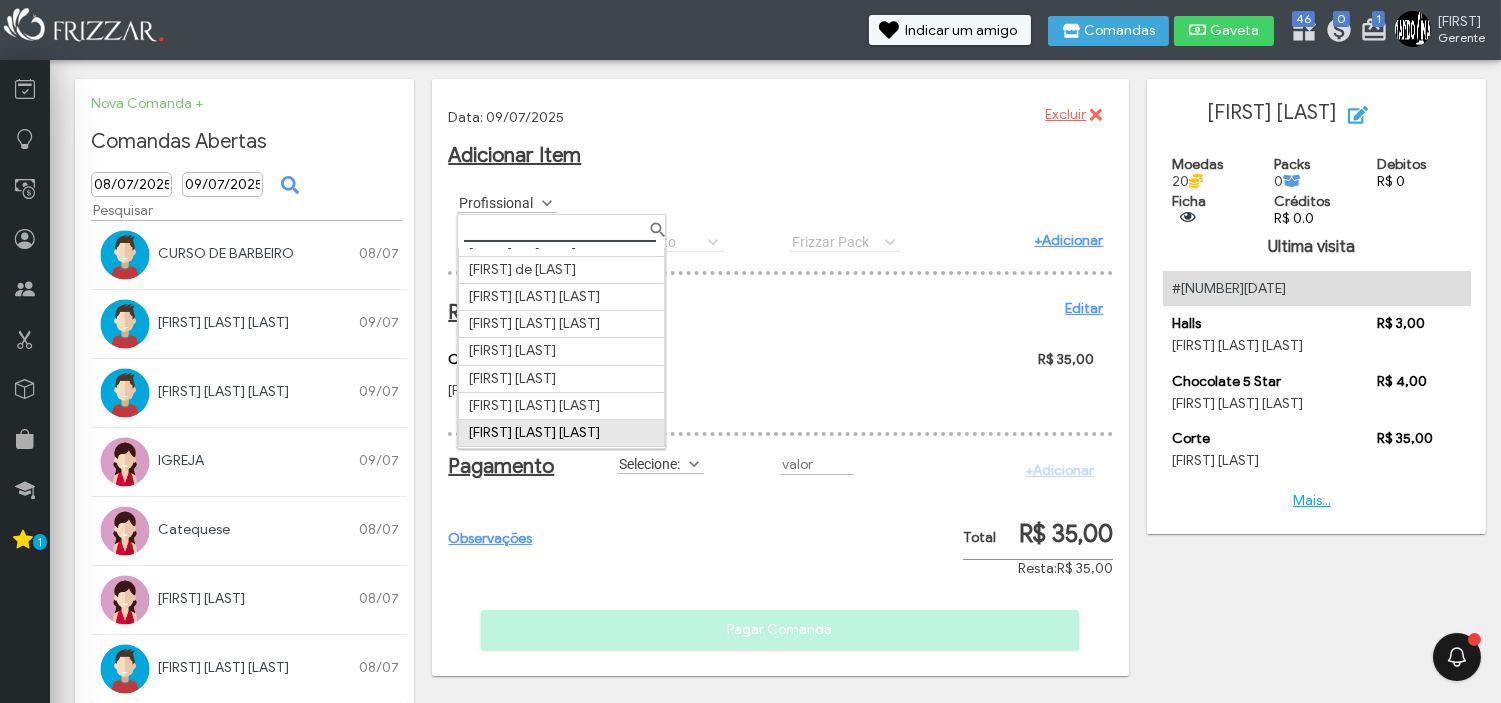 click on "[NAME] Nascimento Gomes" at bounding box center [561, 433] 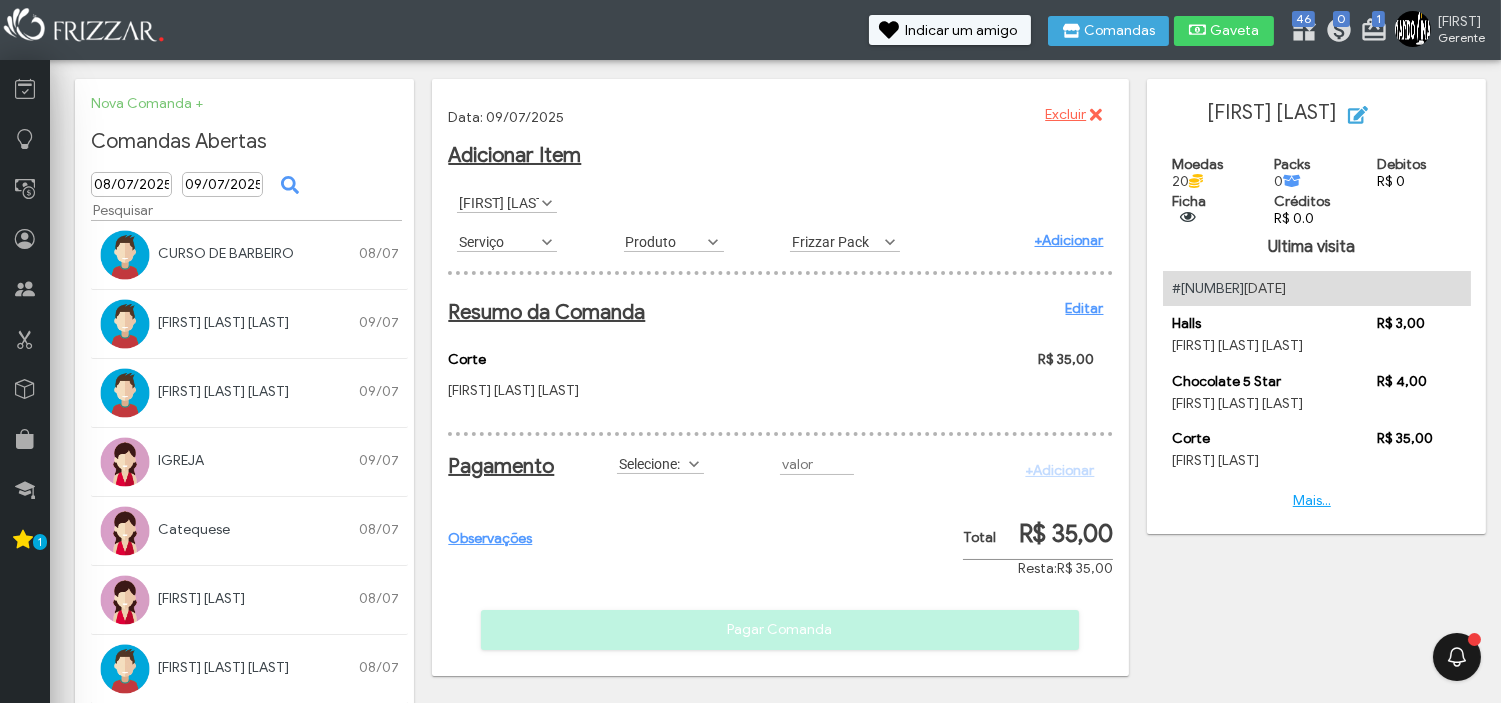 scroll, scrollTop: 10, scrollLeft: 84, axis: both 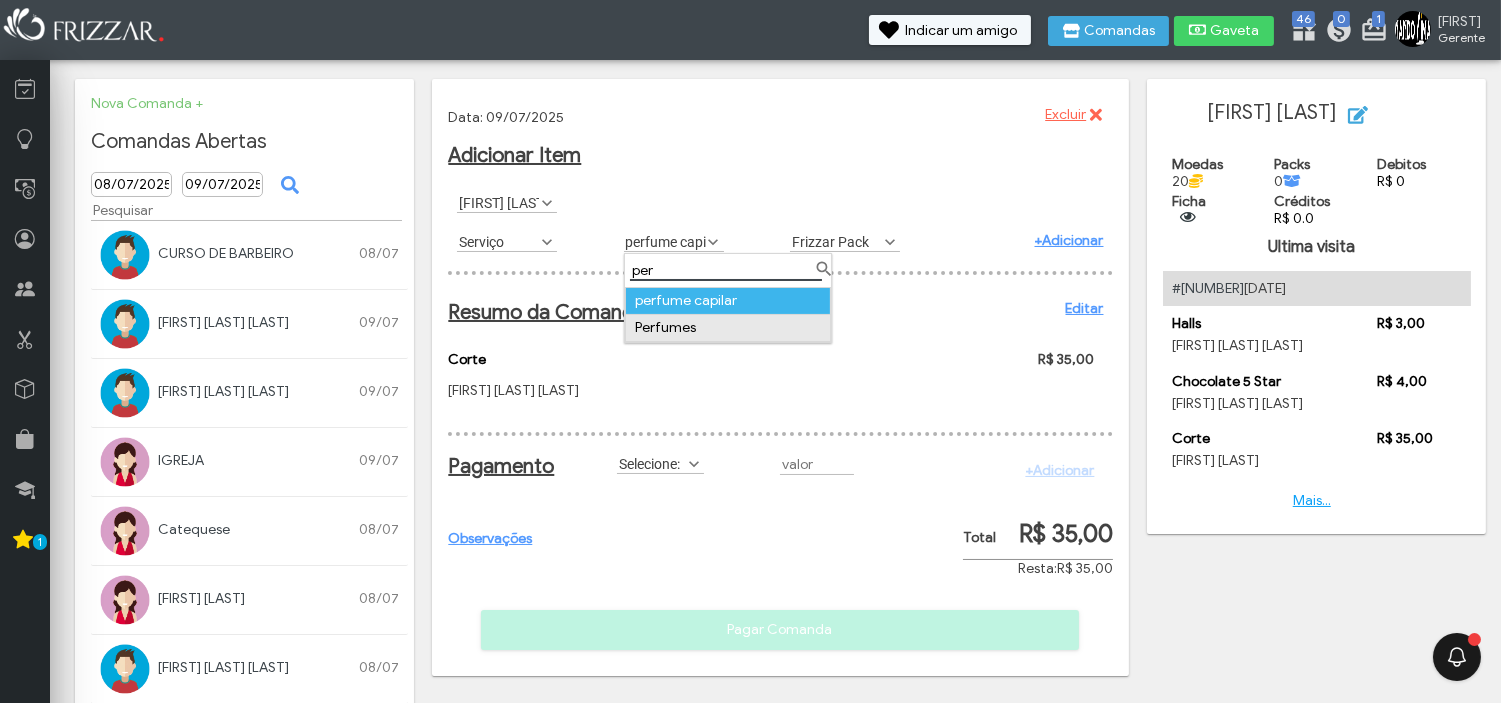 type on "per" 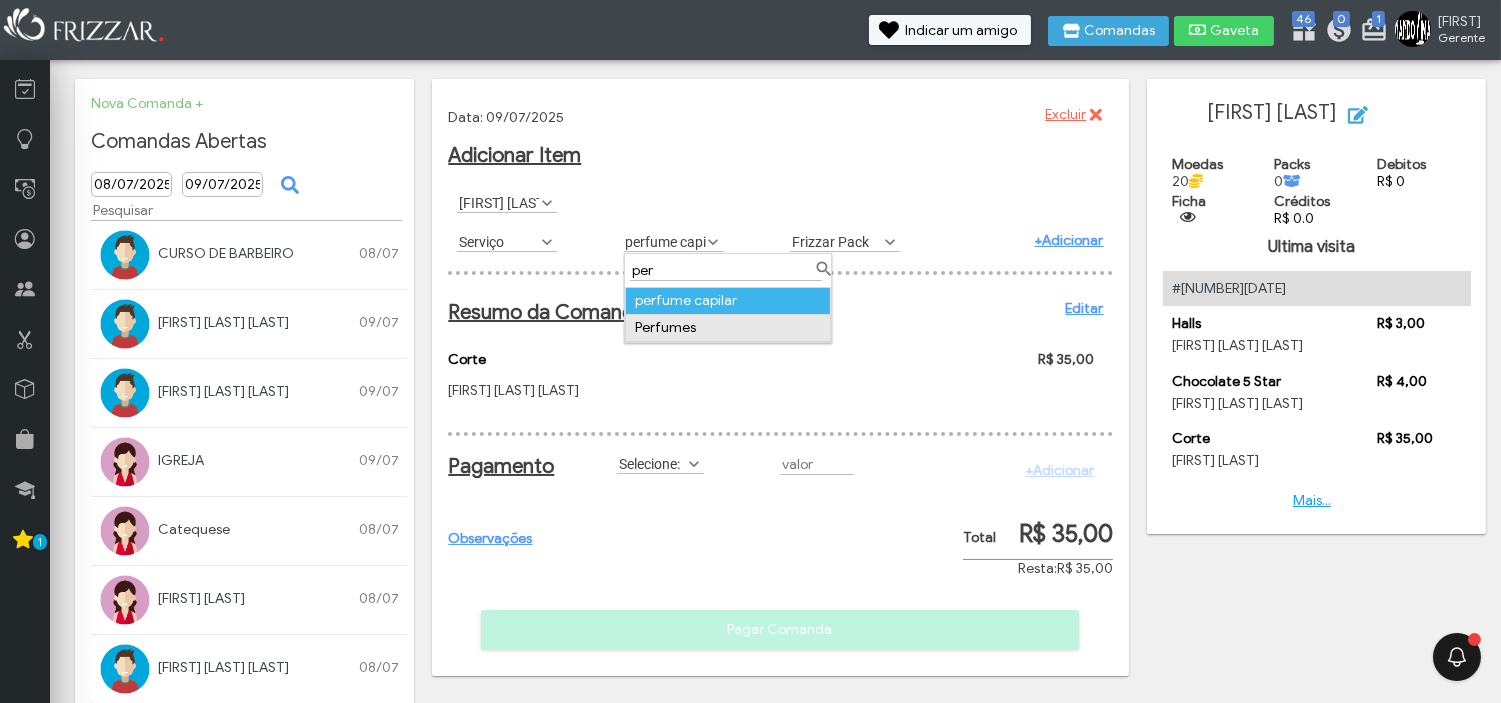 click on "Perfumes" at bounding box center (727, 327) 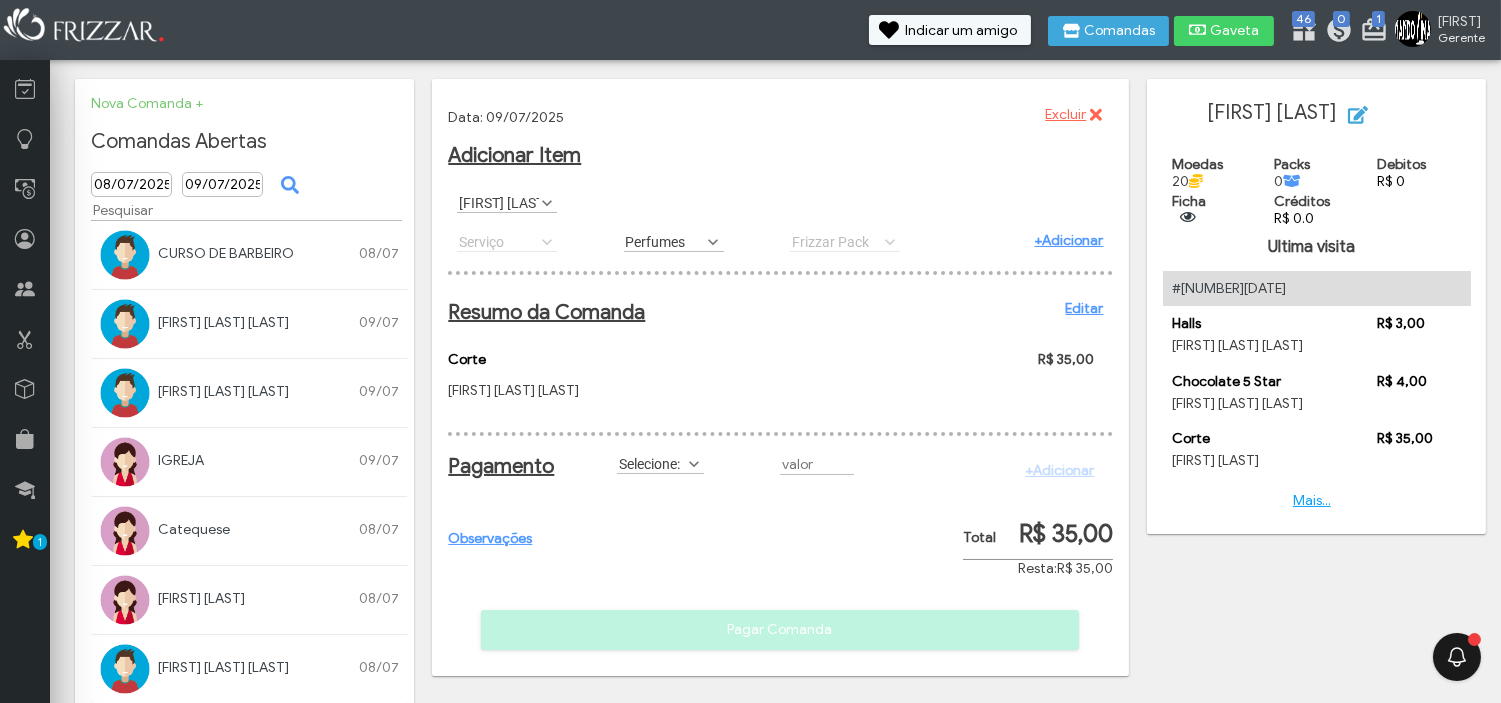 click on "+Adicionar" at bounding box center [1069, 240] 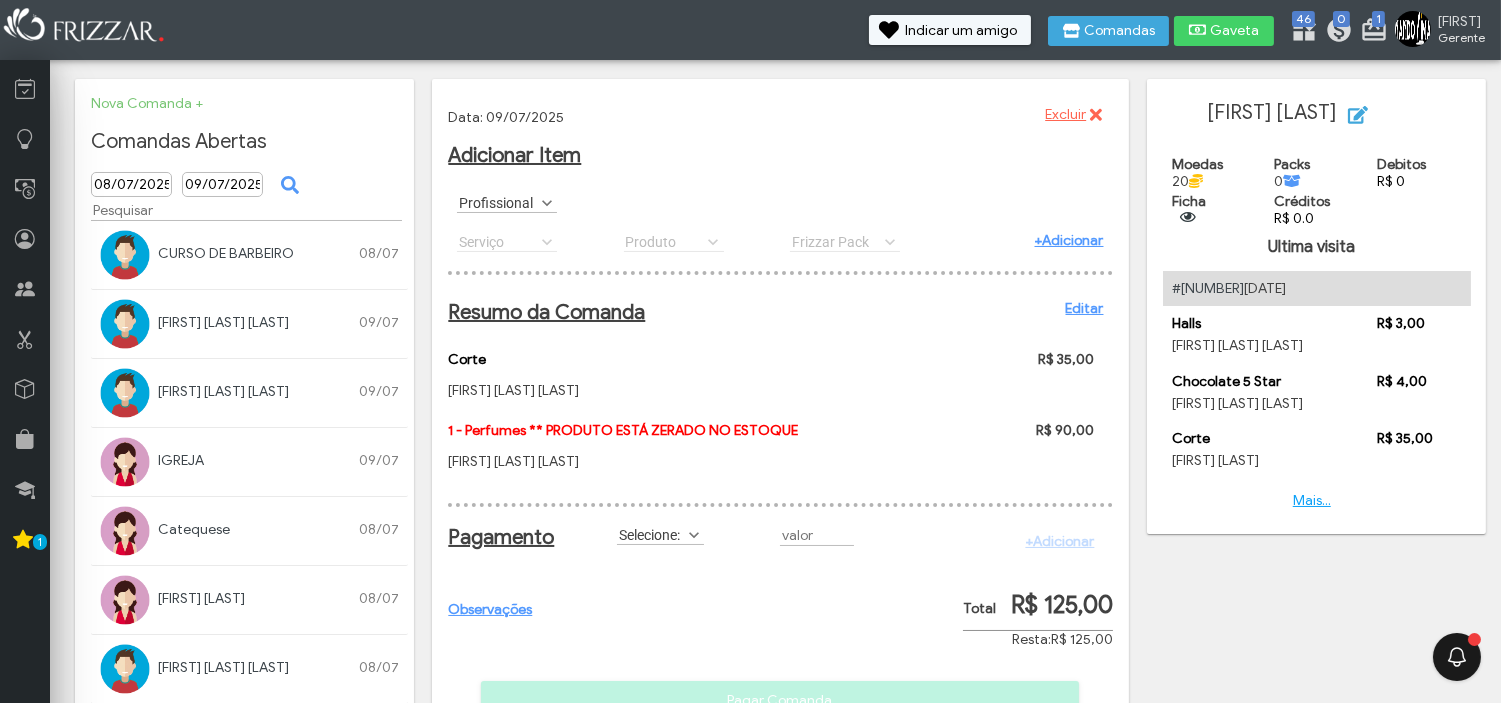 click at bounding box center (547, 203) 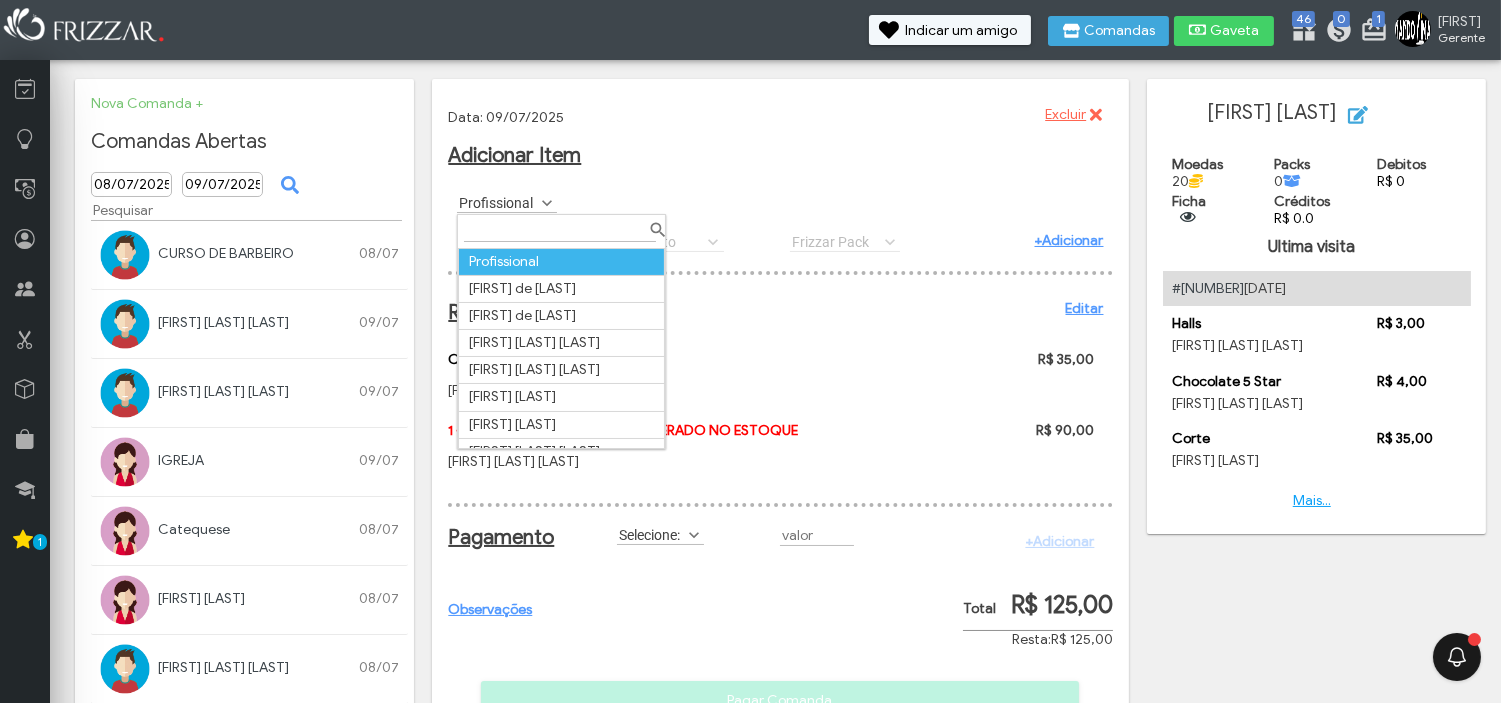 scroll, scrollTop: 10, scrollLeft: 84, axis: both 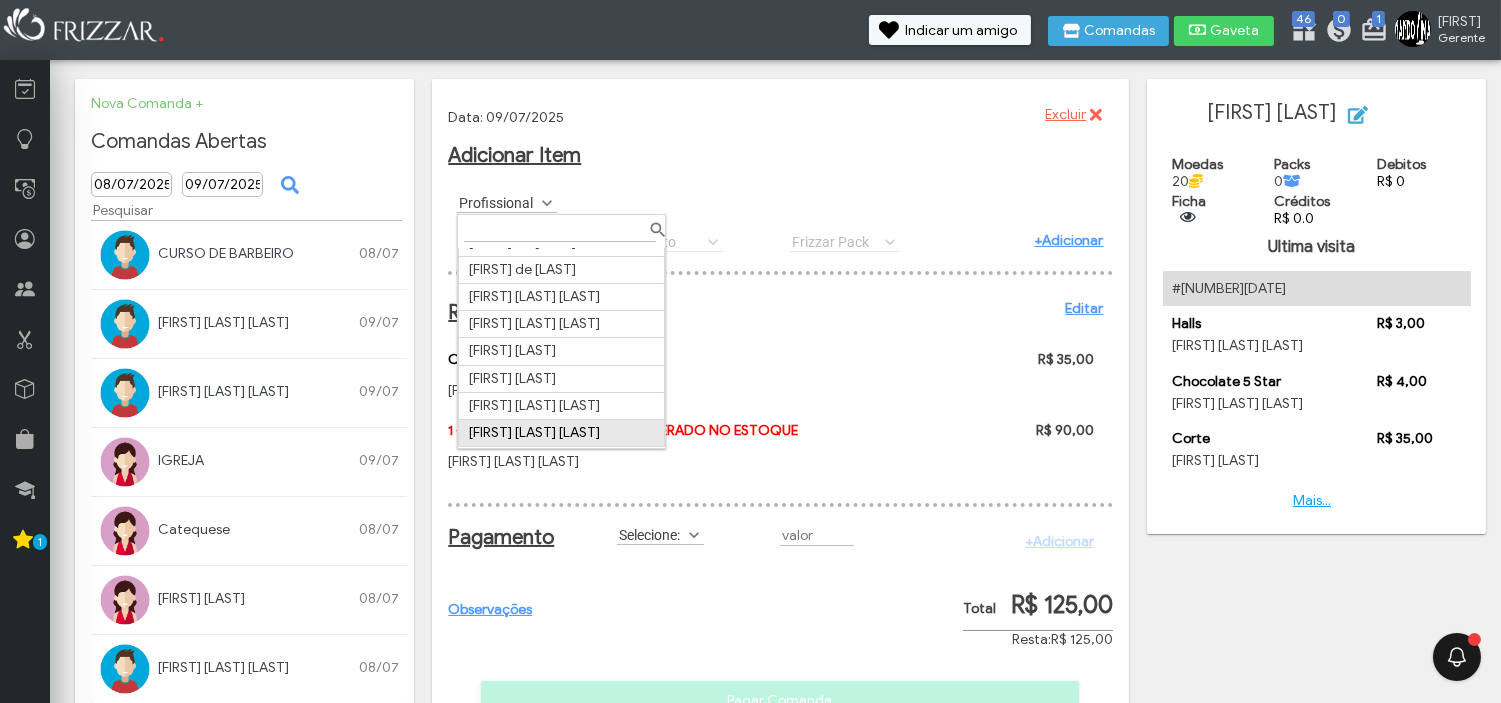 click on "[FIRST] [LAST] [LAST]" at bounding box center (561, 433) 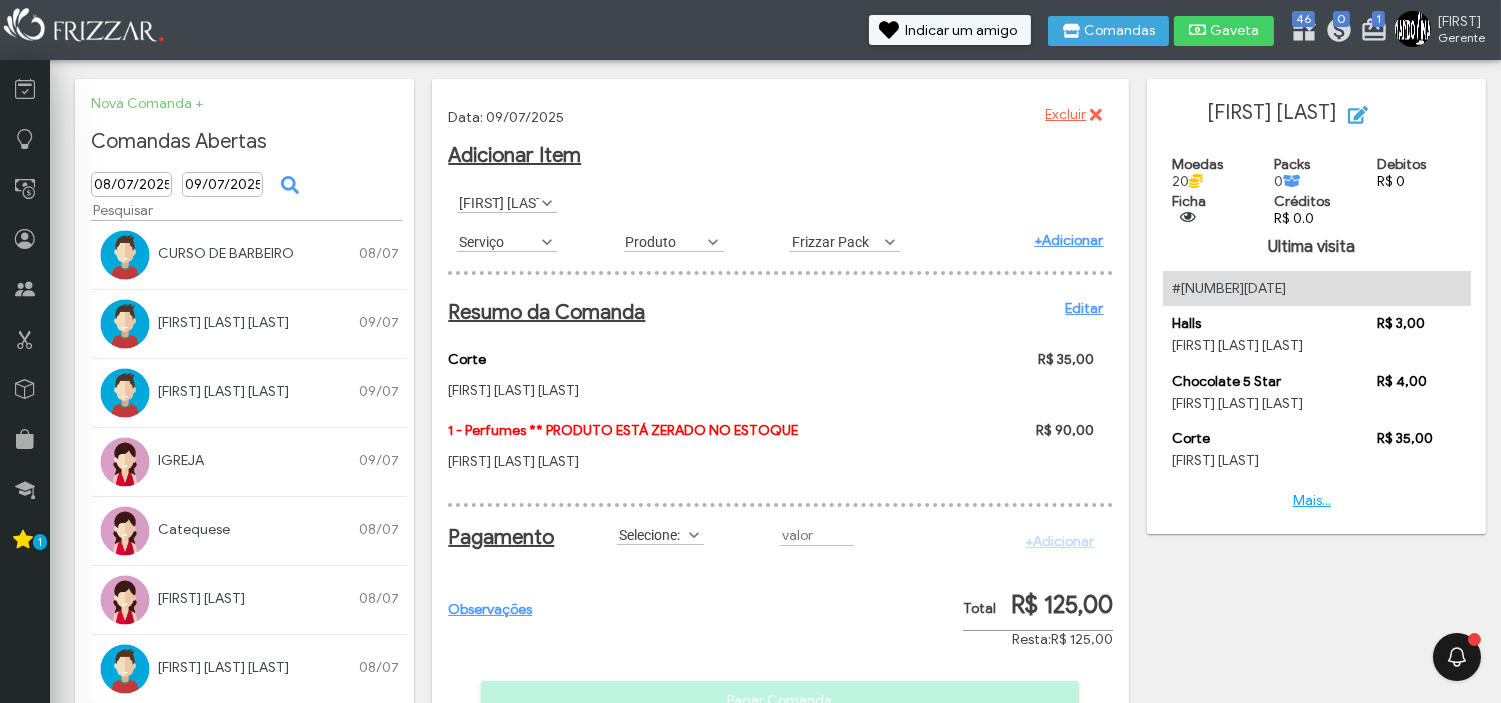 click on "Produto" at bounding box center [665, 241] 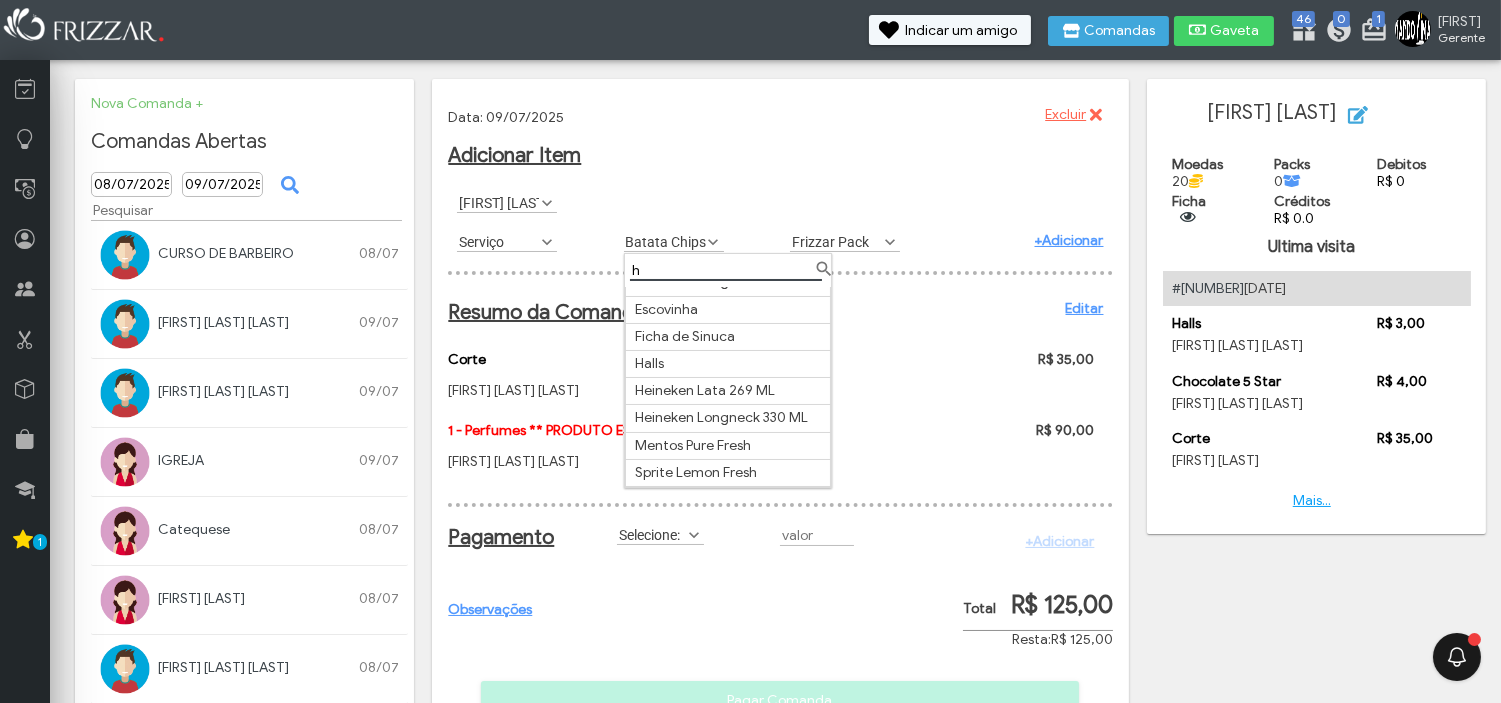 scroll, scrollTop: 0, scrollLeft: 0, axis: both 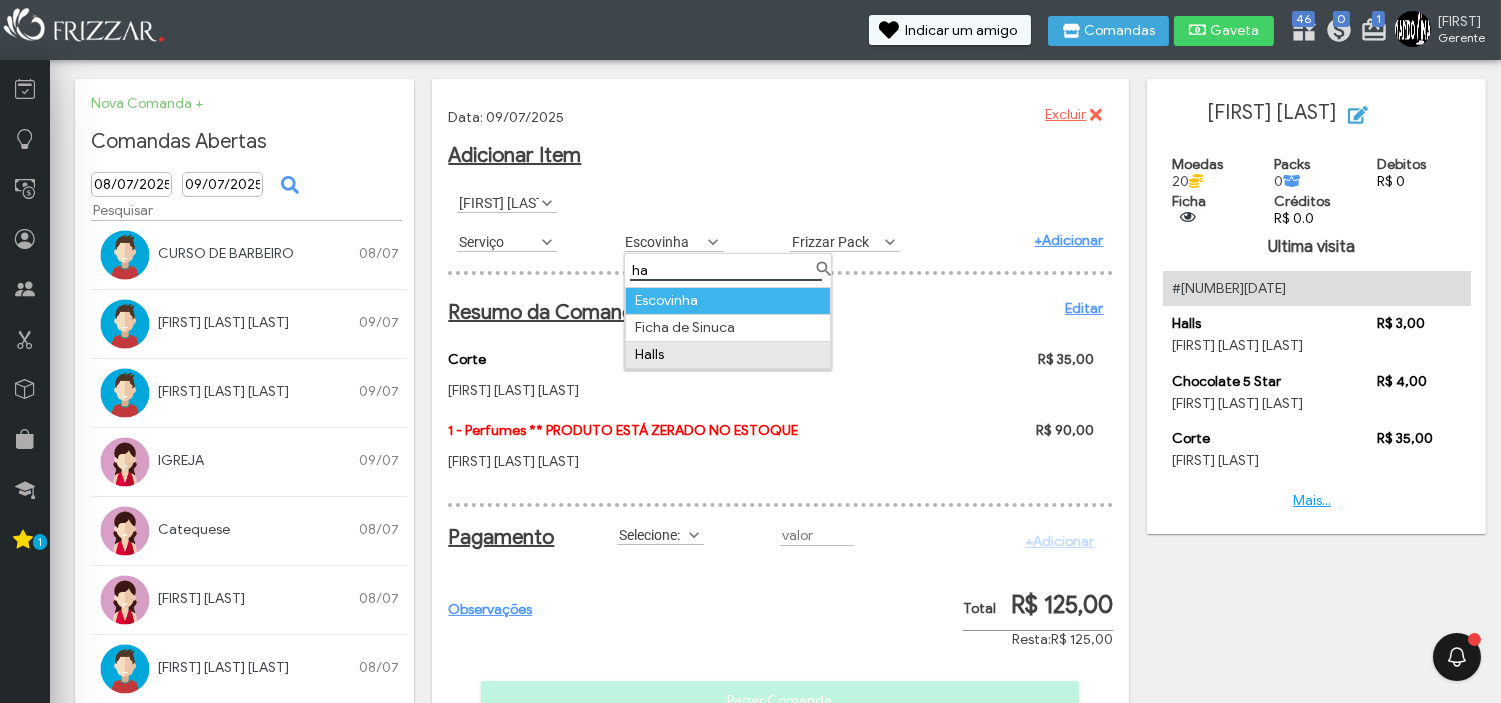 type on "ha" 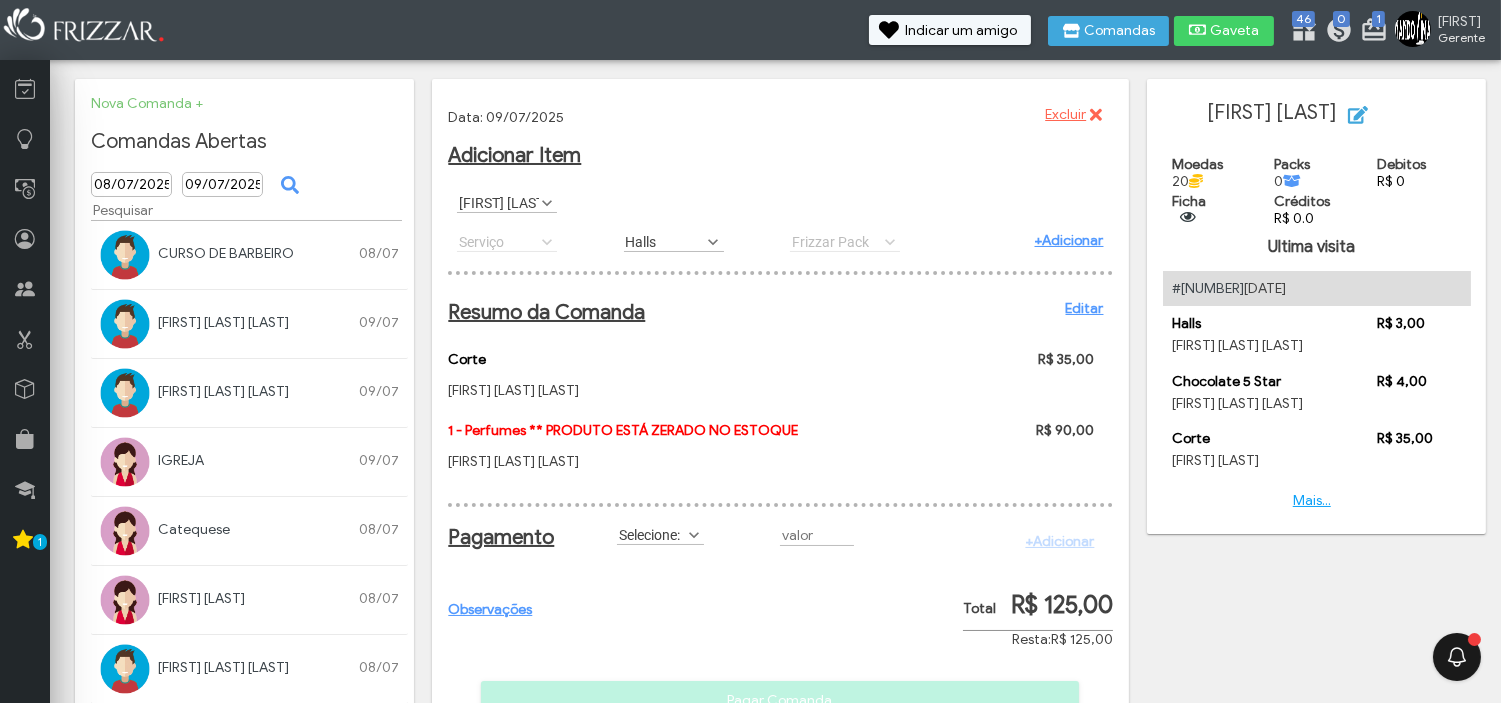 click on "+Adicionar" at bounding box center (1069, 240) 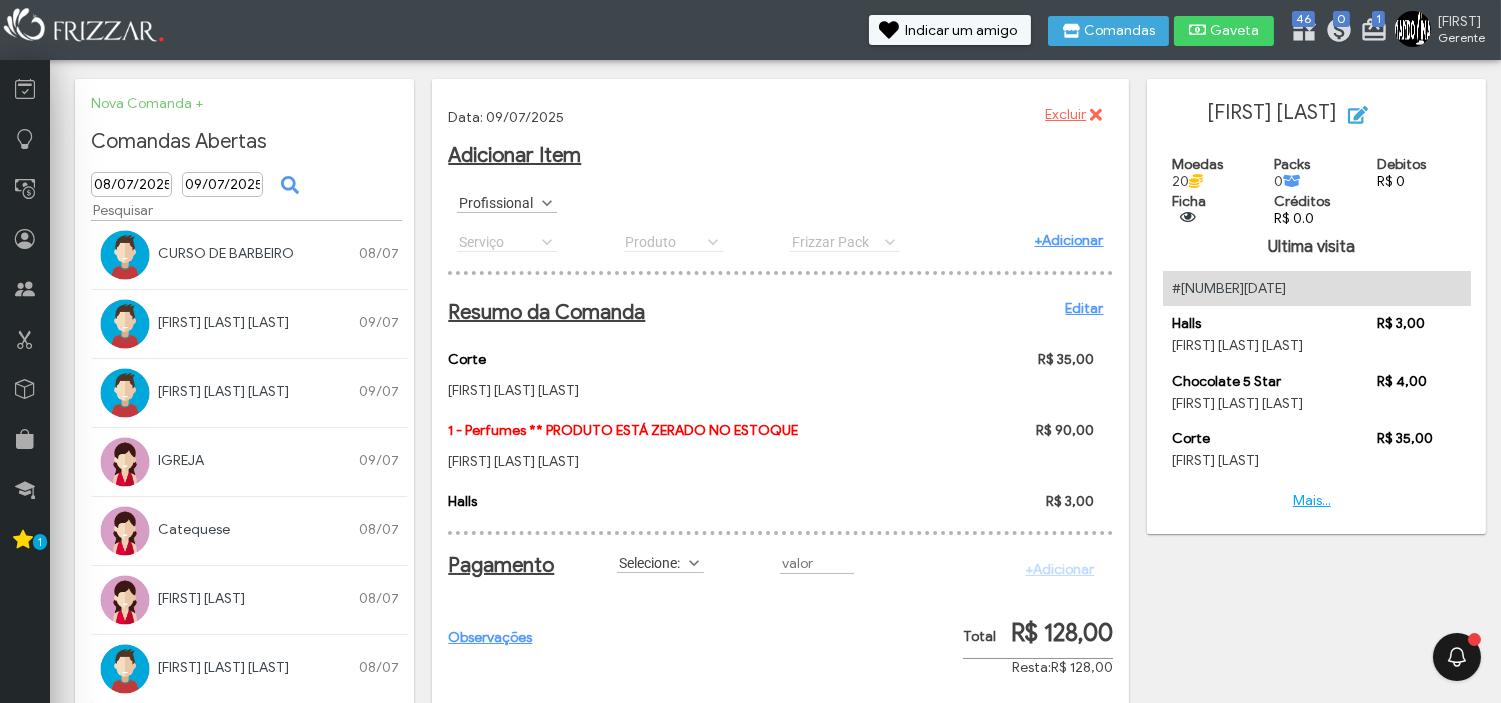 click on "Produto  Monster Mango 473 ML Agua c/ gás Agua s/ gás Amstel Lata 269 ML Antartica Balm Batata Chips  Batata Sensações Bis chocolate  Bis Xtra Biscoito Oreo Bom bom Bombom Bubbaloo Cebolitos Cheetos onda 40g Chocolate 5 Star CHOCOLATE BRANCO Coca Cola 1L Coca Cola 2L Coca Cola Lata Coca Lata Zero Cocolate Laka  Corona Long neck 330 ML Diamante Negro Chocolate Doritos 32g  Escovinha Fandangos Fanta Laranja 1L Fanta Laranja 2L Fanta Lata Ficha de Sinuca Fruit-Tella 41 G Gin Tônica Halls Heineken Lata 269 ML Heineken Longneck 330 ML KitKat Kuat 1 L Mentos Pure Fresh Mini Oreo Minoxidil Monster Original 473 ML Óleo para barba Óleo para barba Original lata 269 ML perfume capilar Perfumes Pomada Pomada em Pó Powerade Prestígio  Pringles Red Bull 250 ML Ruffles Sprite Sprite Lemon Fresh Suco Dell Vale 200 ML Talento tortuguita Trident Trident Cartela trident xsenses Produto Produto  Monster Mango 473 ML Agua c/ gás Agua s/ gás Amstel Lata 269 ML Antartica Balm Batata Chips  Batata Sensações Bis Xtra" at bounding box center (697, 241) 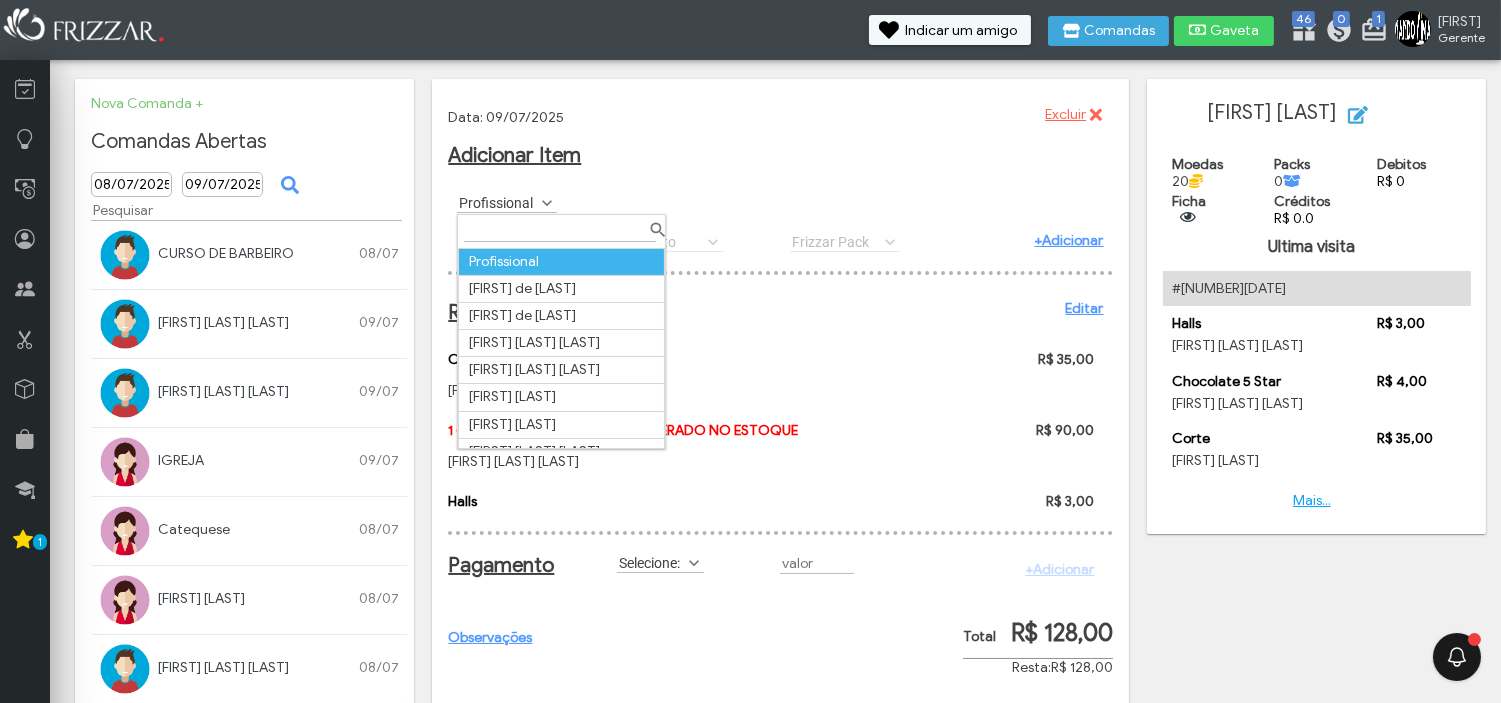 scroll, scrollTop: 10, scrollLeft: 84, axis: both 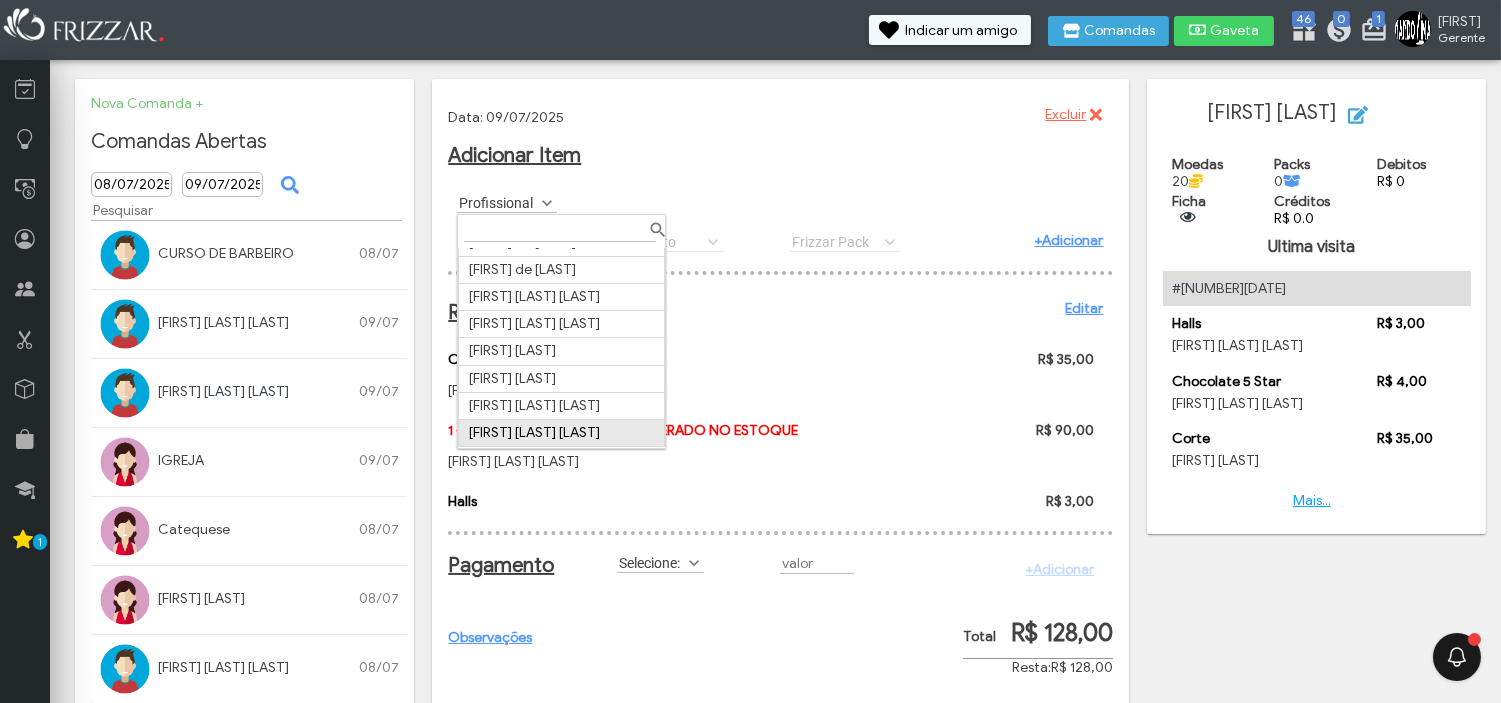 drag, startPoint x: 543, startPoint y: 427, endPoint x: 576, endPoint y: 367, distance: 68.47627 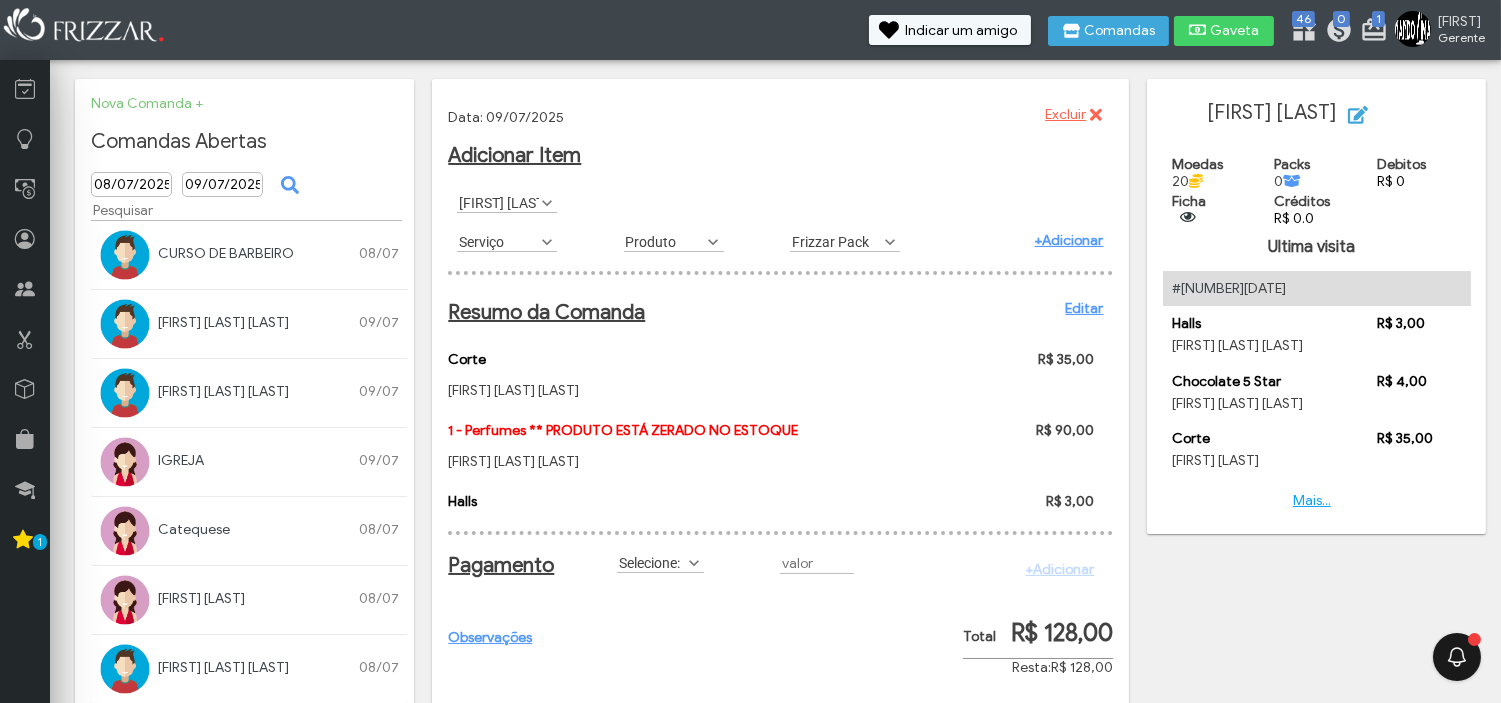 scroll, scrollTop: 10, scrollLeft: 84, axis: both 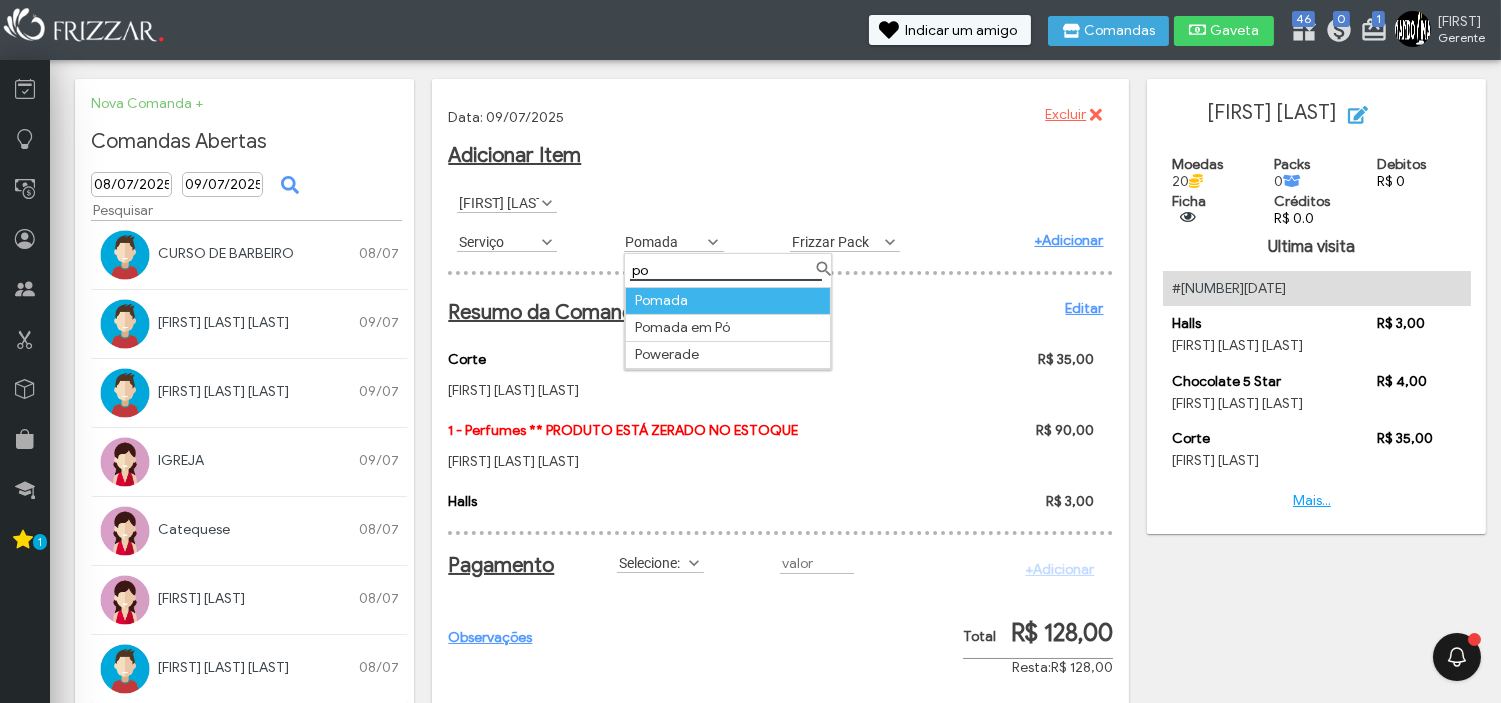 type on "po" 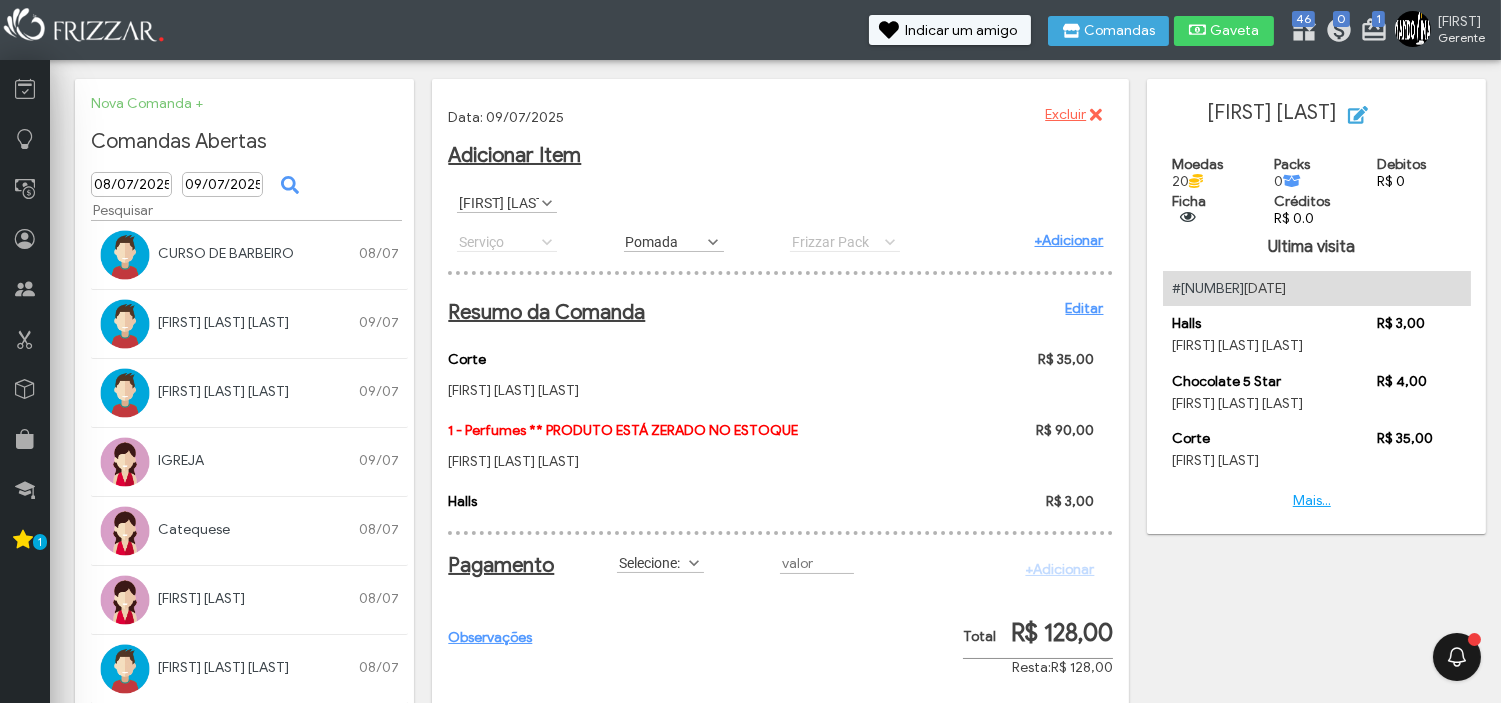 click on "+Adicionar" at bounding box center (1069, 240) 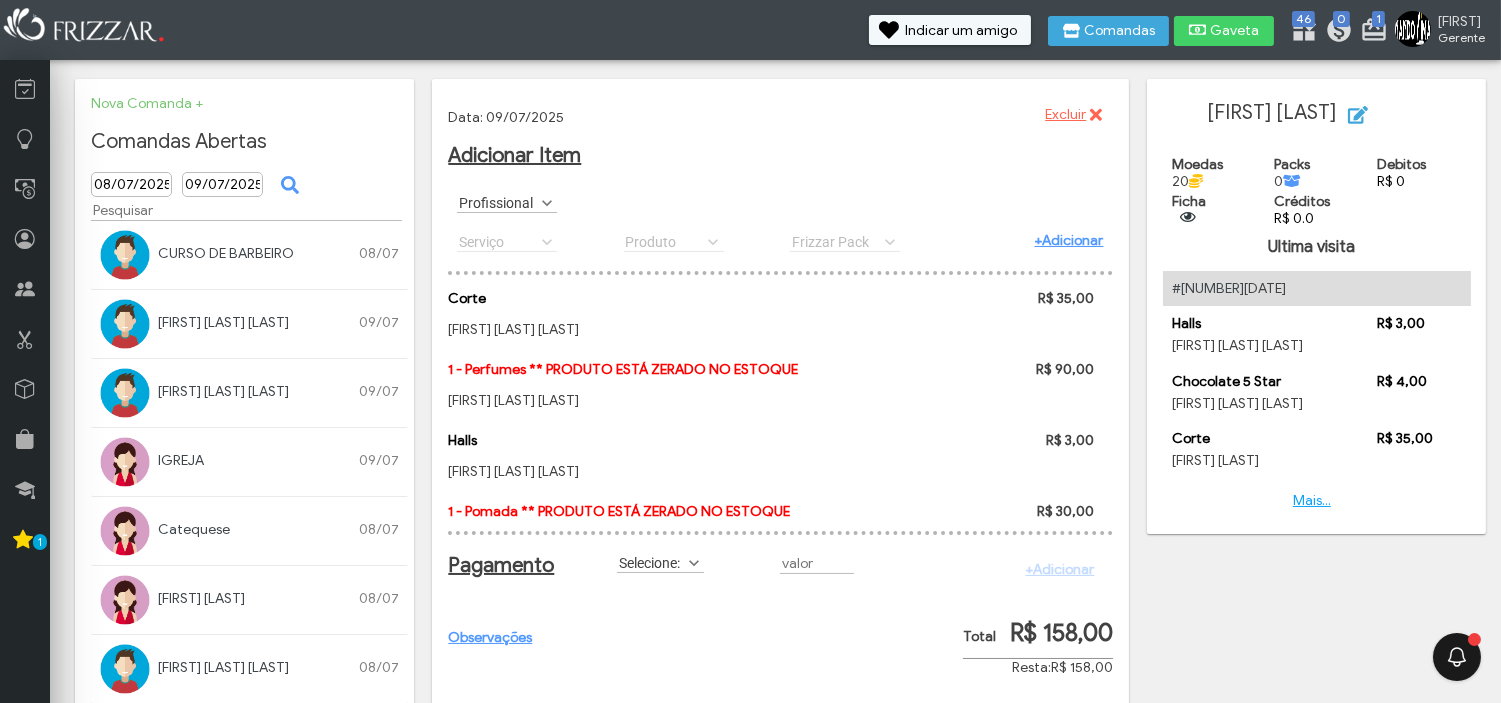 scroll, scrollTop: 127, scrollLeft: 0, axis: vertical 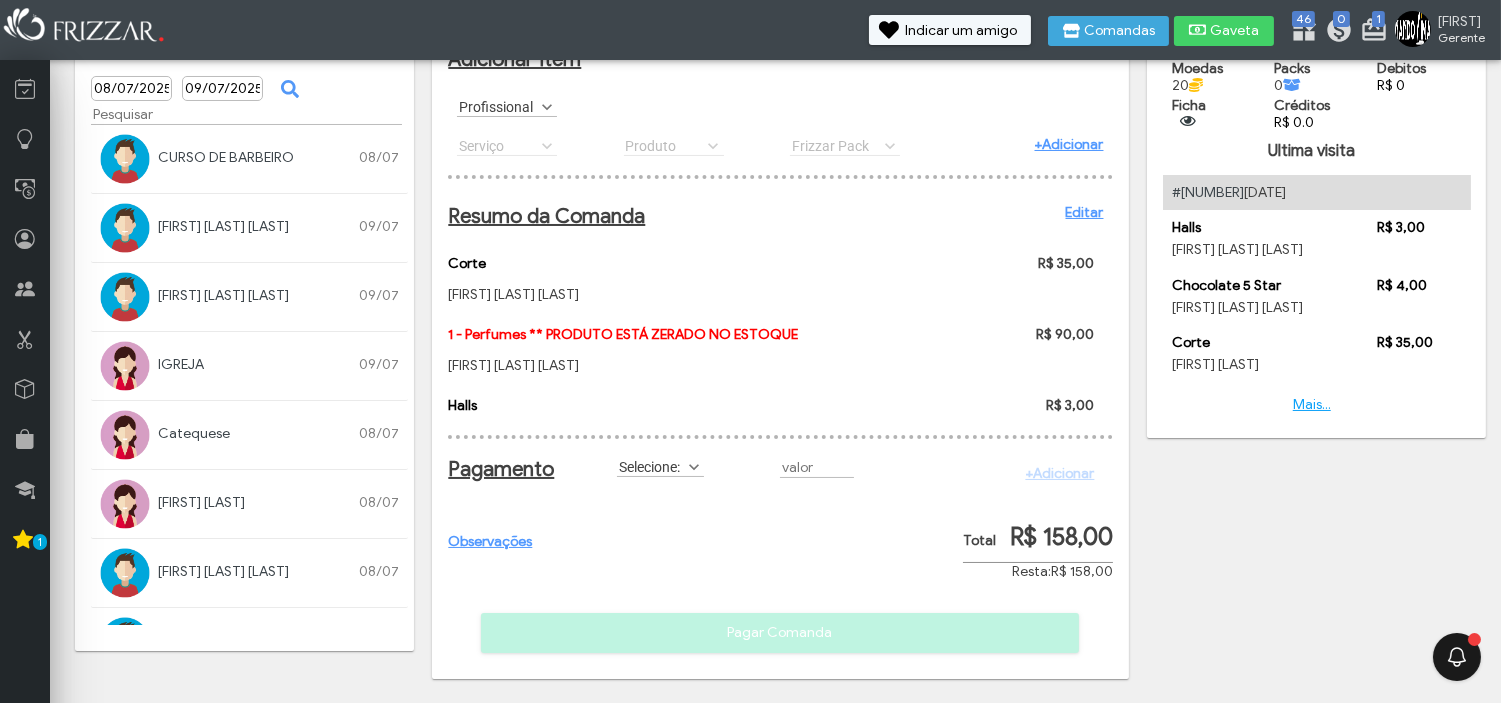 click on "Editar" at bounding box center (1085, 212) 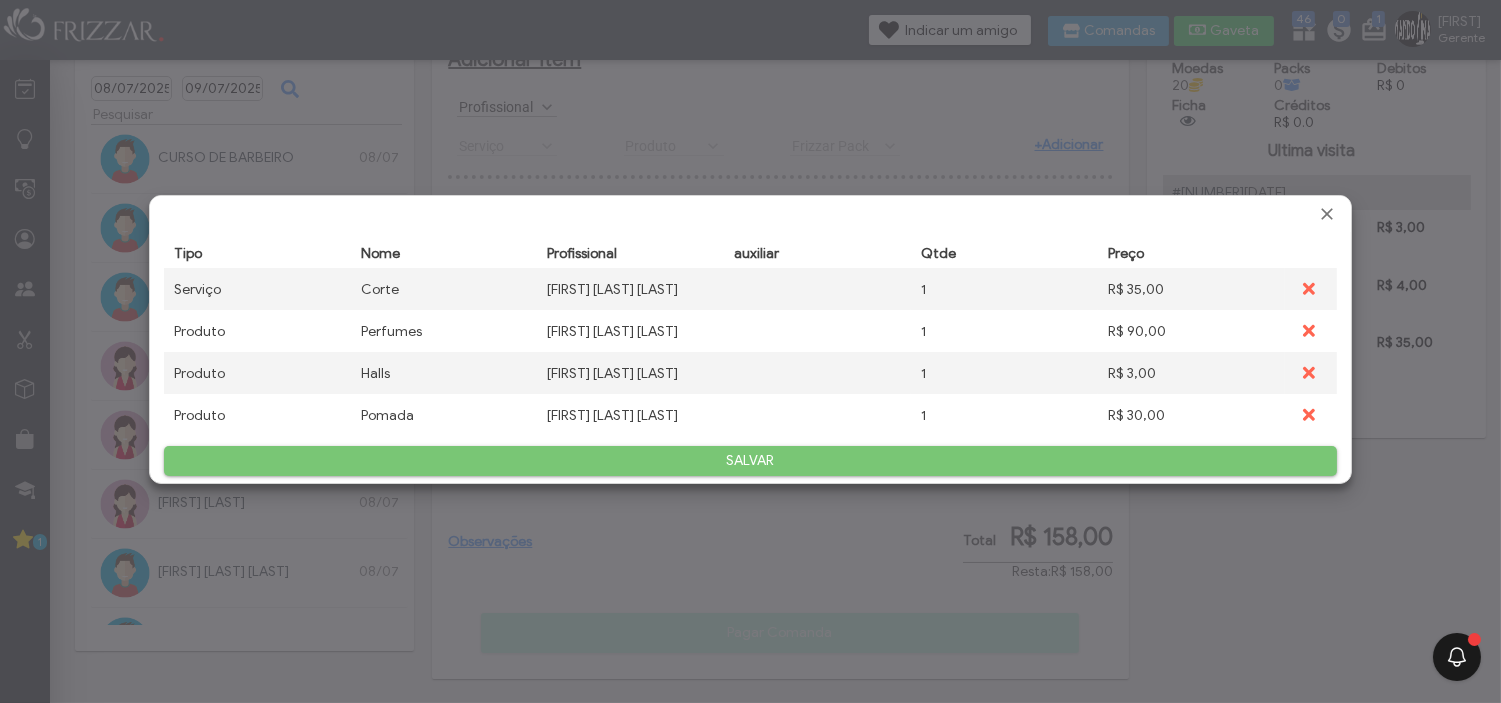 click on "1" at bounding box center (1004, 373) 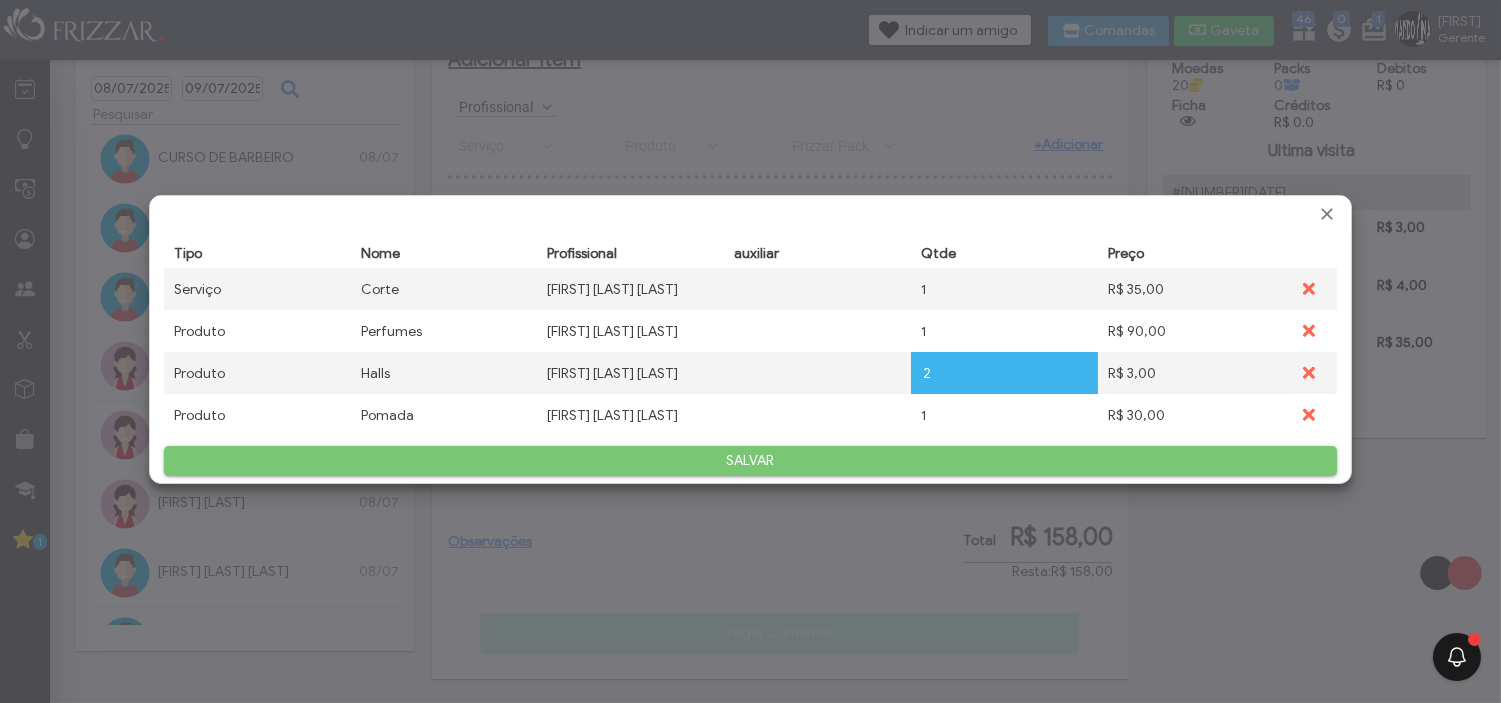 click on "SALVAR" at bounding box center (750, 461) 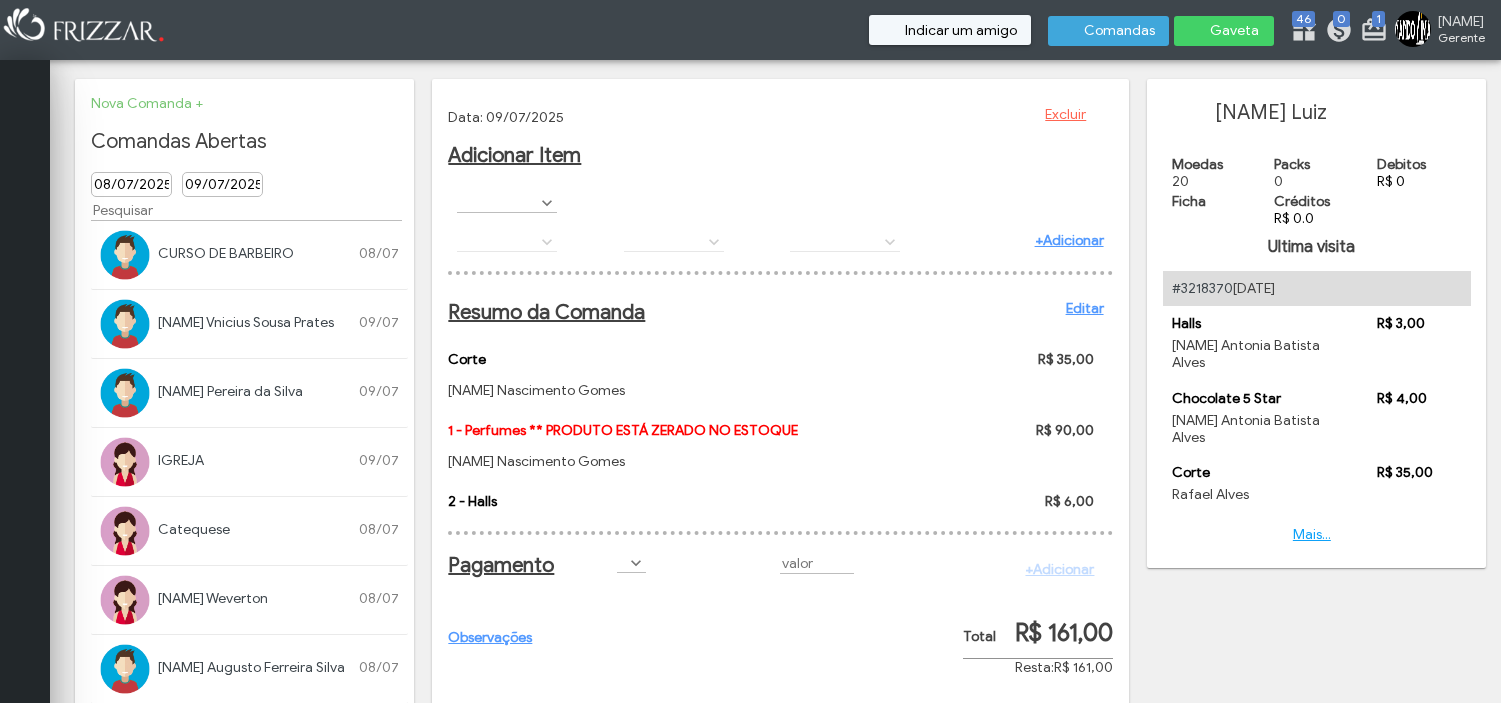 scroll, scrollTop: 0, scrollLeft: 0, axis: both 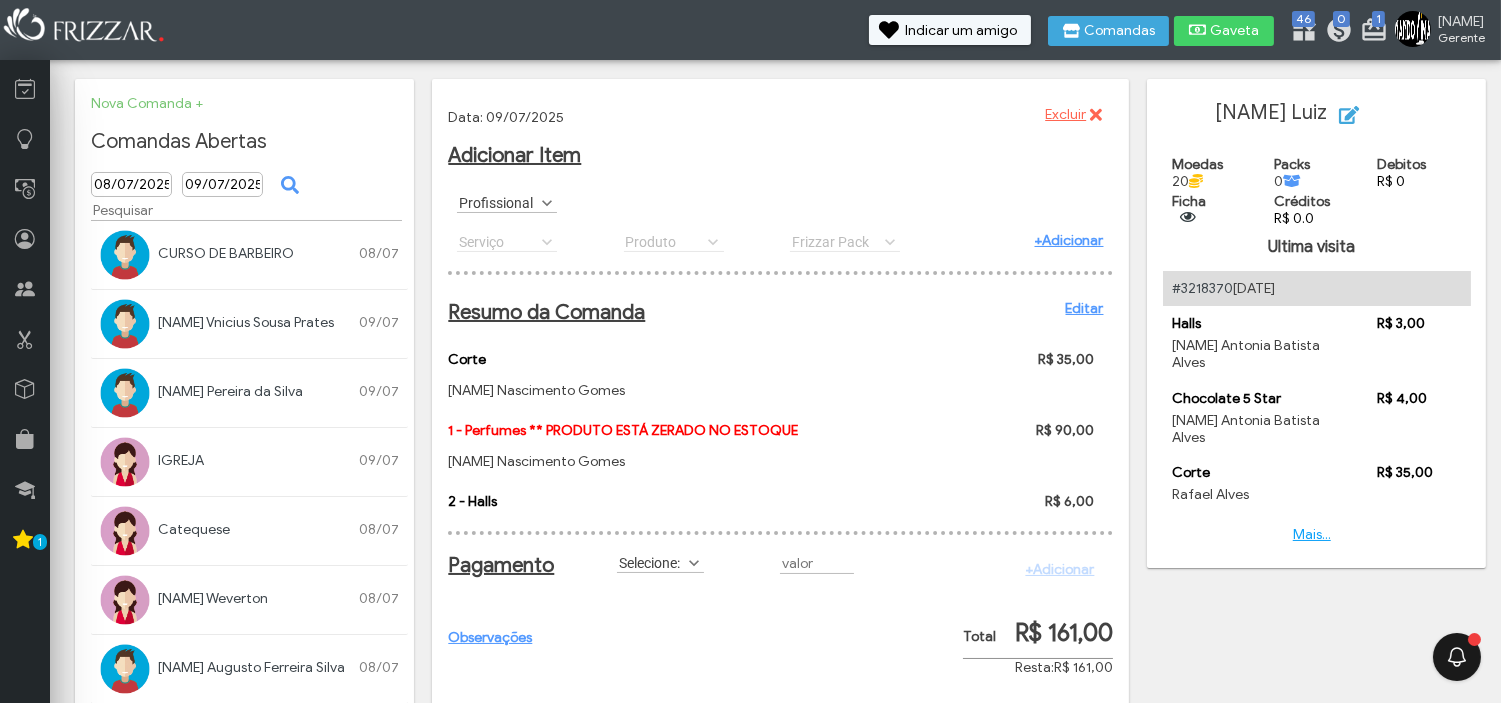click on "Editar" at bounding box center (1085, 308) 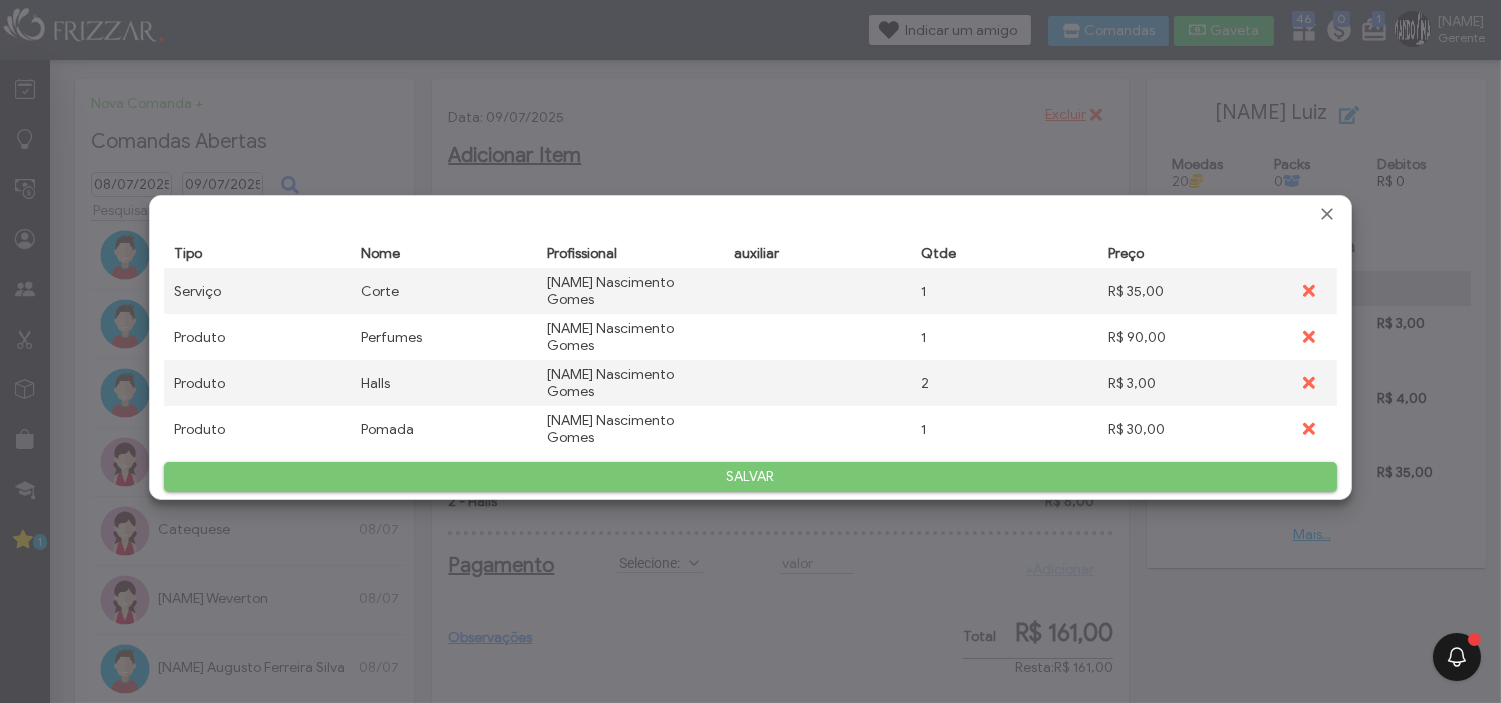 click on "R$ 90,00" at bounding box center (1191, 337) 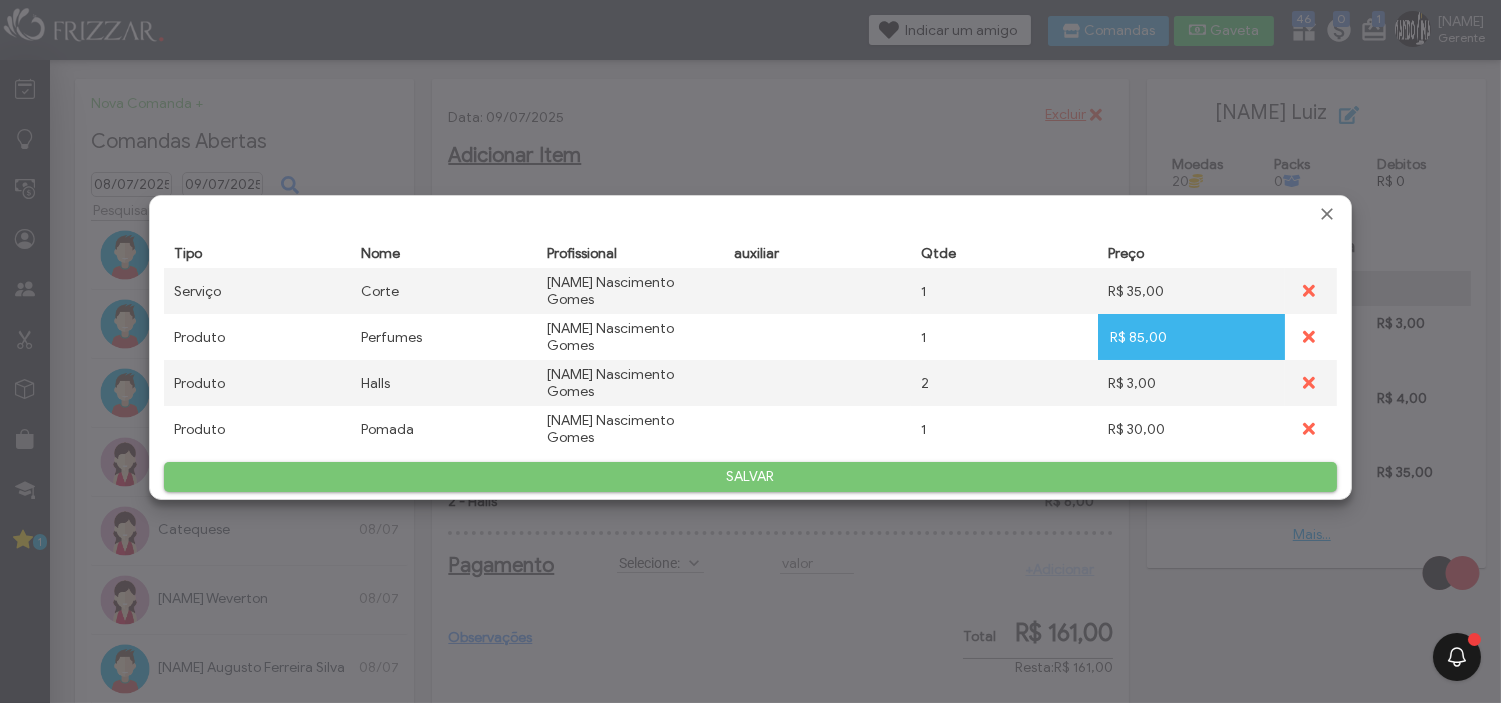 click on "SALVAR" at bounding box center [750, 477] 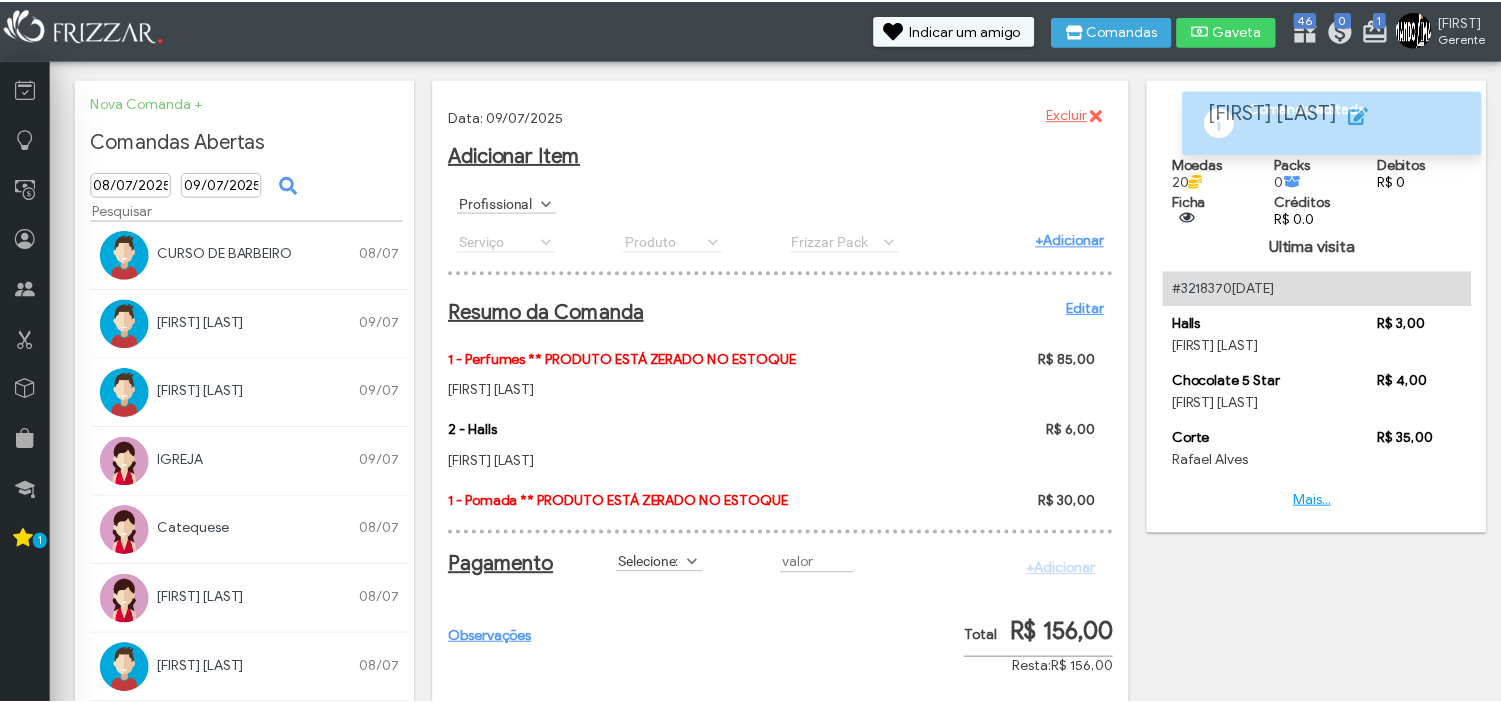 scroll, scrollTop: 0, scrollLeft: 0, axis: both 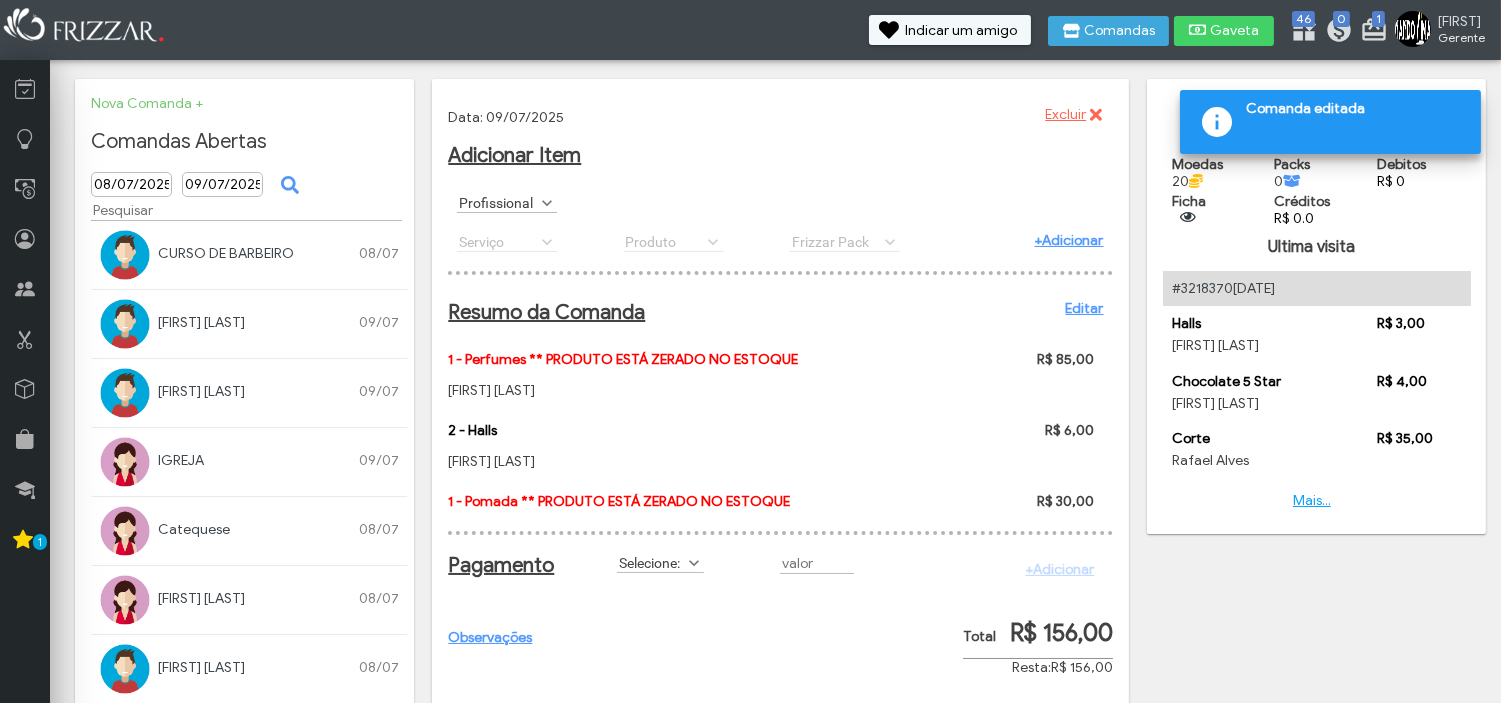 click on "Editar" at bounding box center (1085, 308) 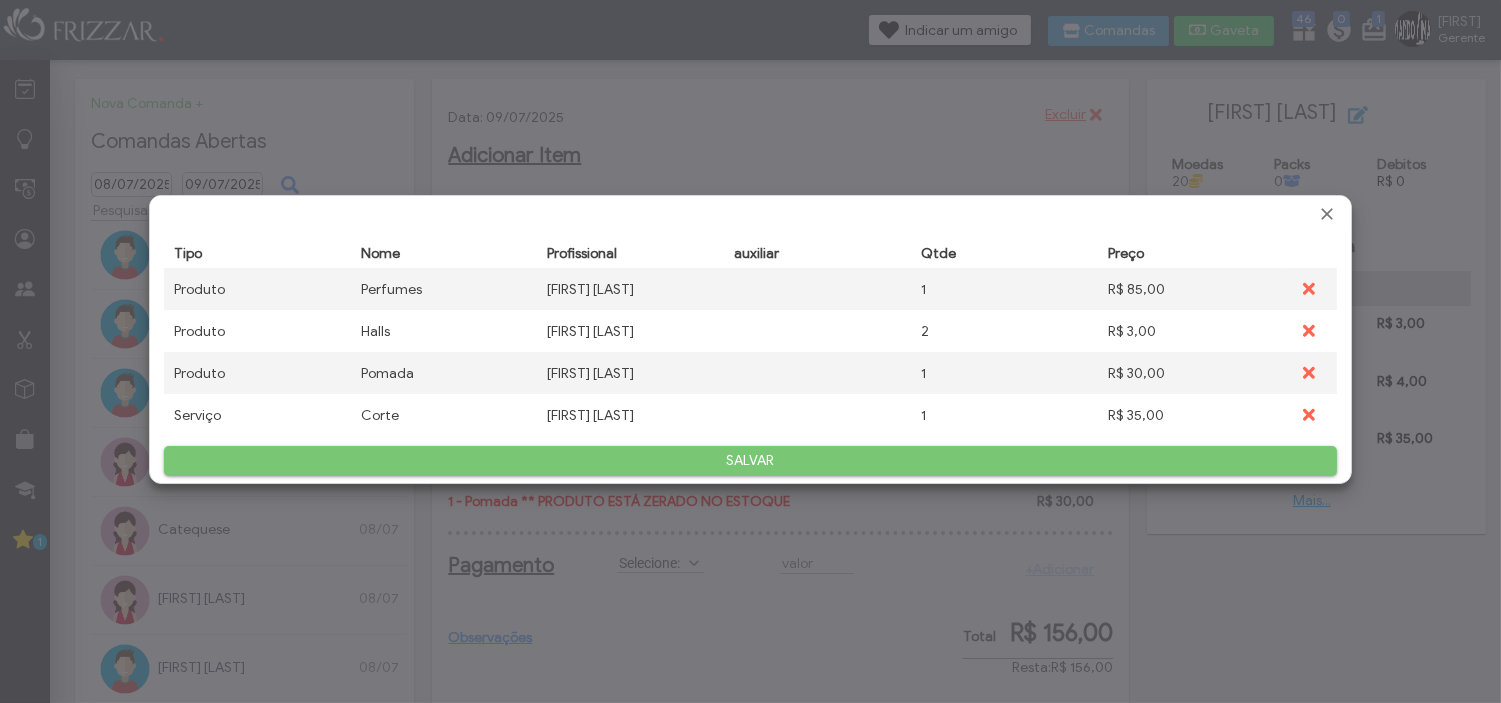 scroll, scrollTop: 0, scrollLeft: 0, axis: both 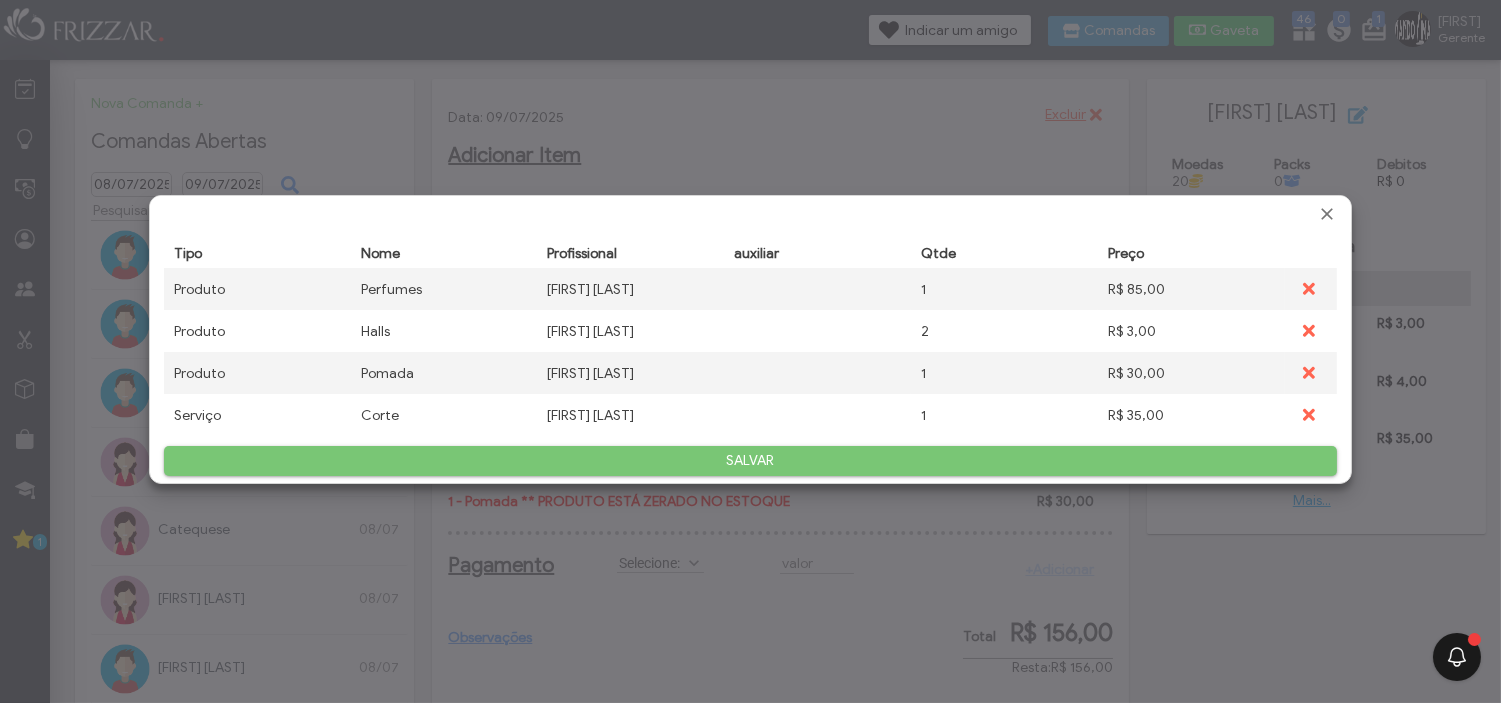 click on "2" at bounding box center [1004, 331] 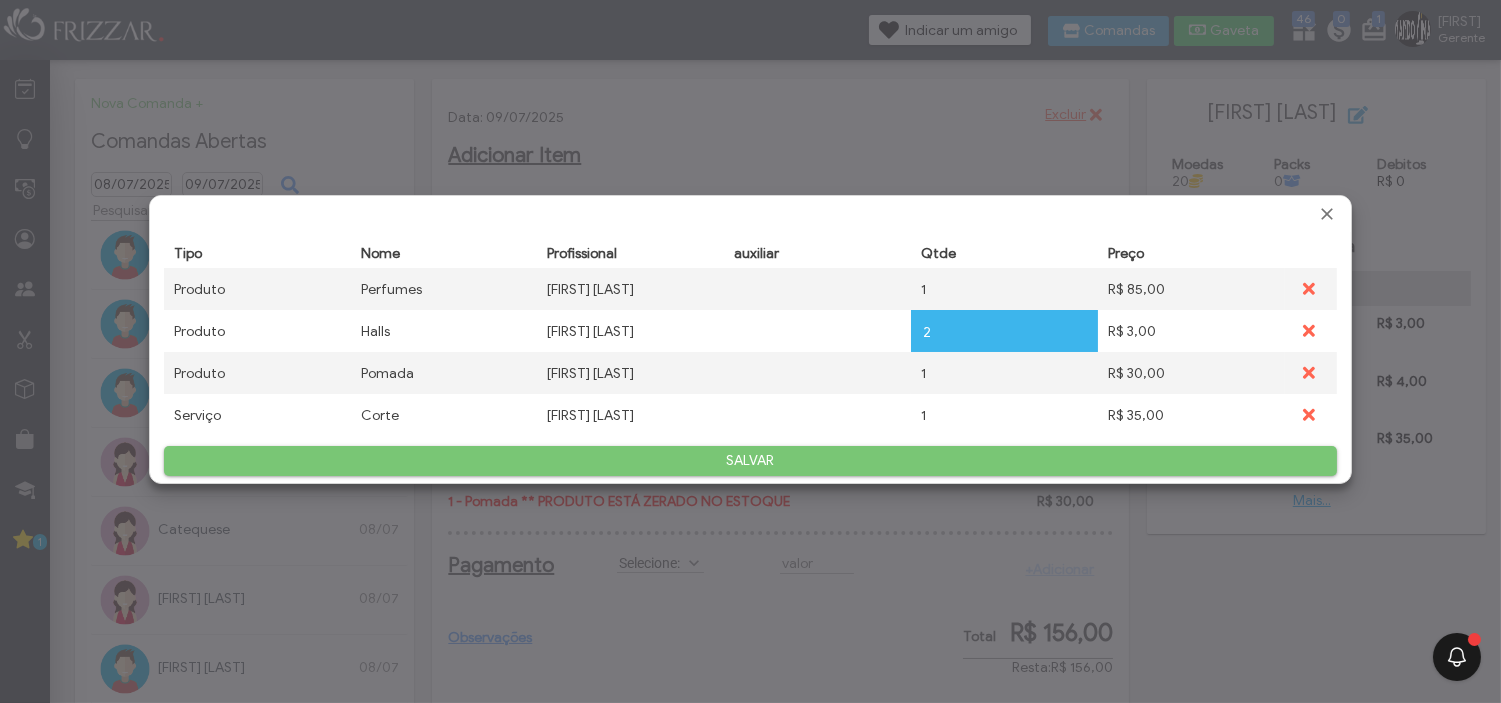 click on "Qtde 1 1" at bounding box center (1004, 289) 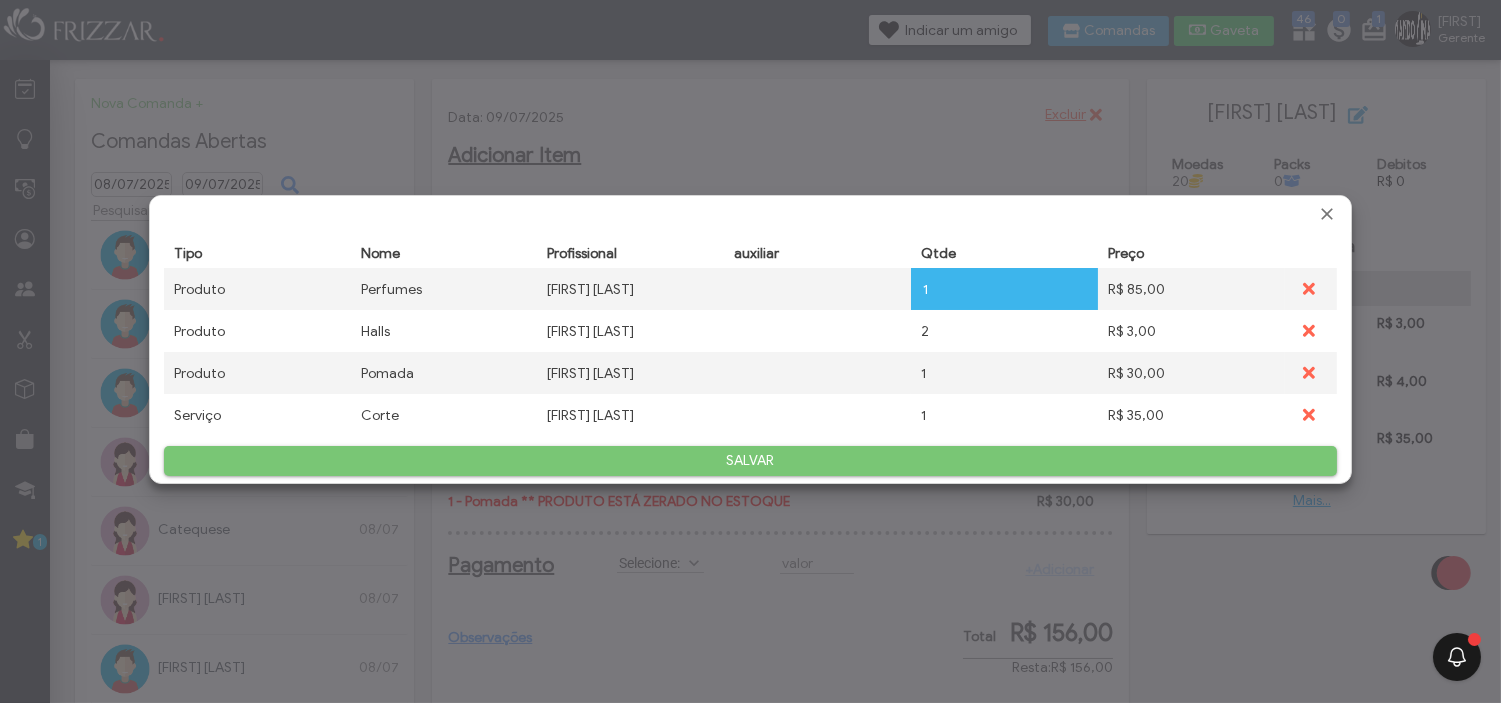 click on "2" at bounding box center [1004, 331] 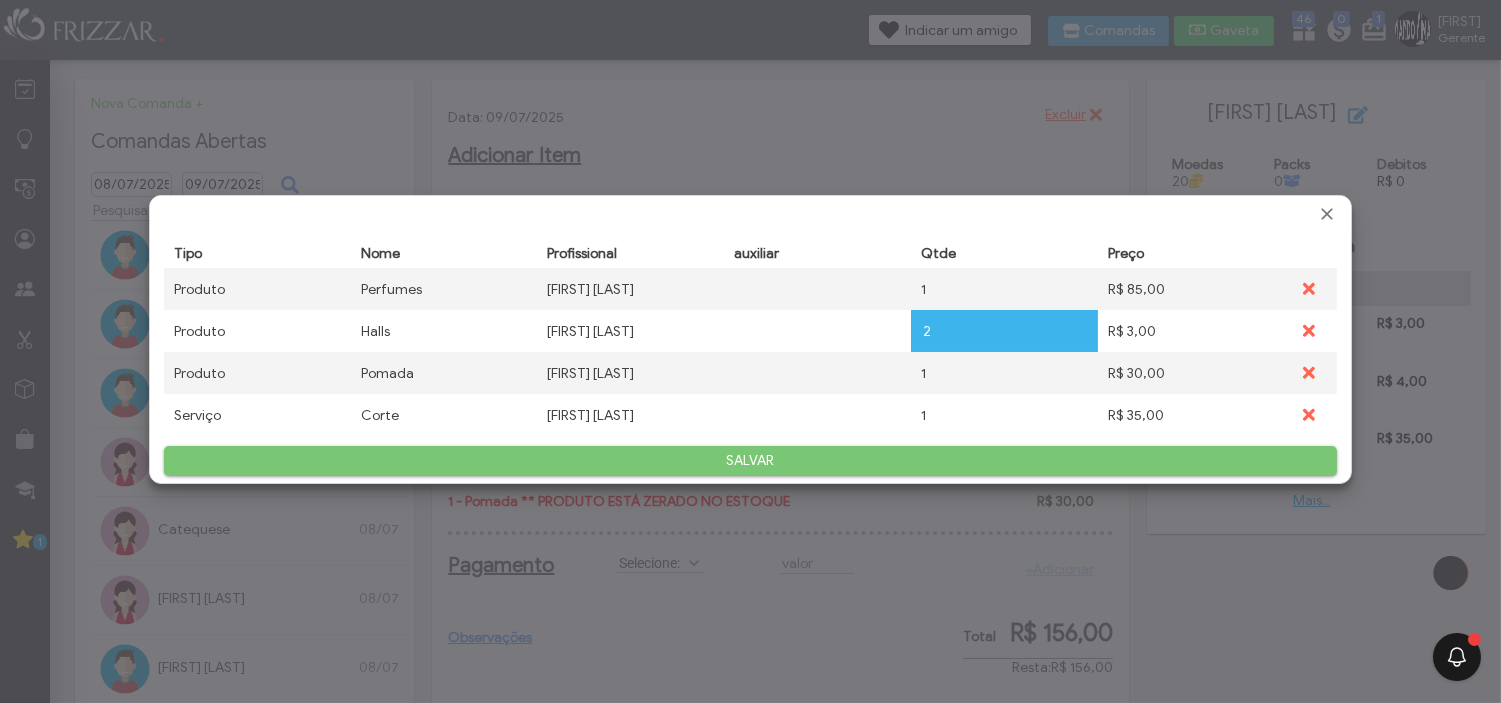 click on "R$ 85,00" at bounding box center [1191, 289] 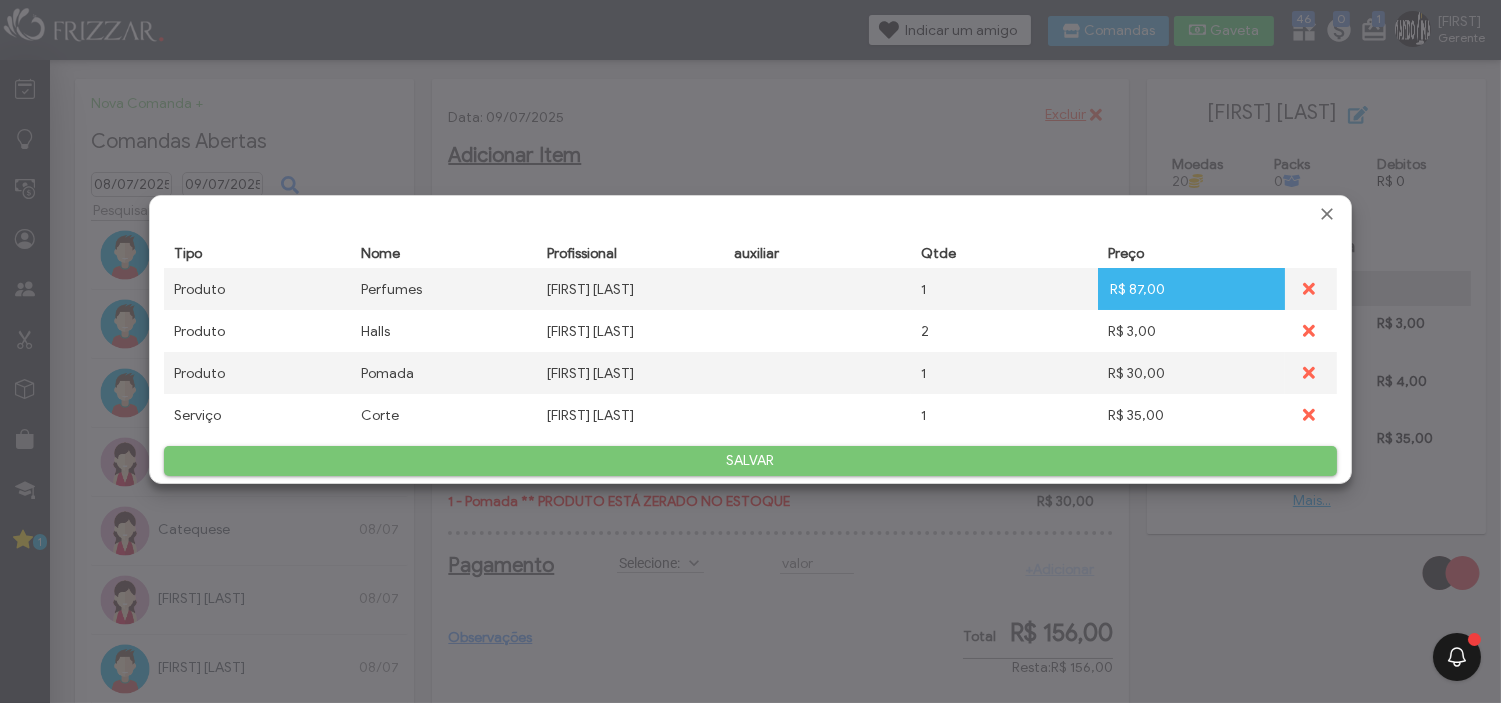 click on "SALVAR" at bounding box center [750, 461] 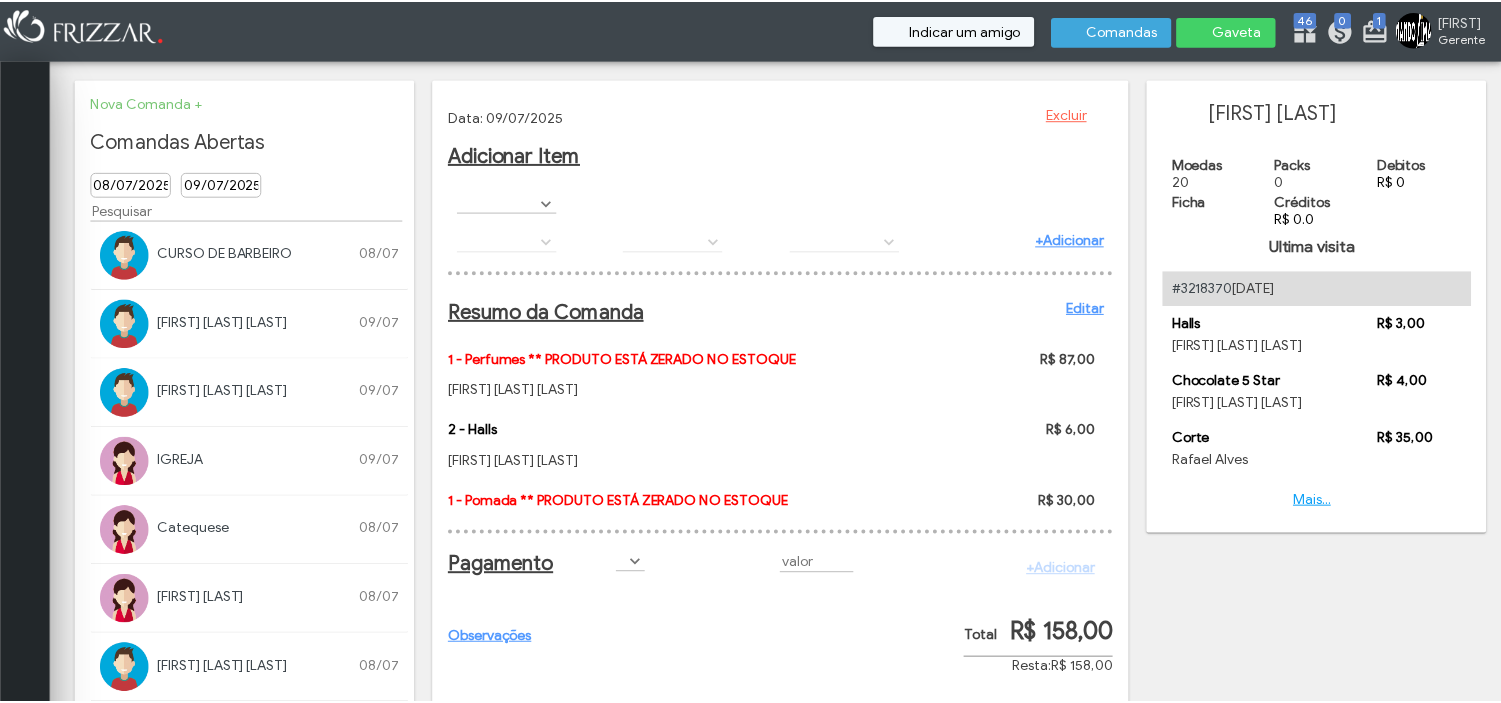 scroll, scrollTop: 0, scrollLeft: 0, axis: both 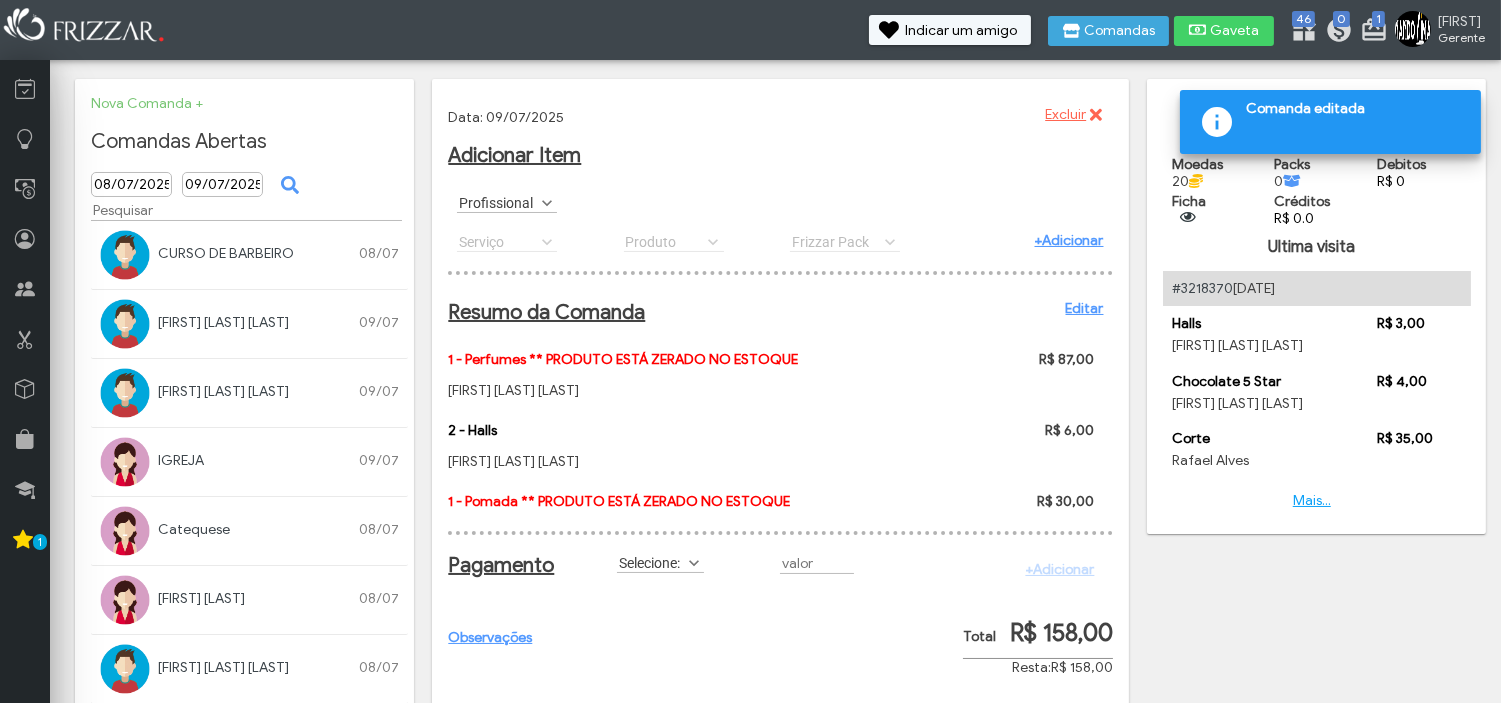 click on "Selecione:" at bounding box center (651, 562) 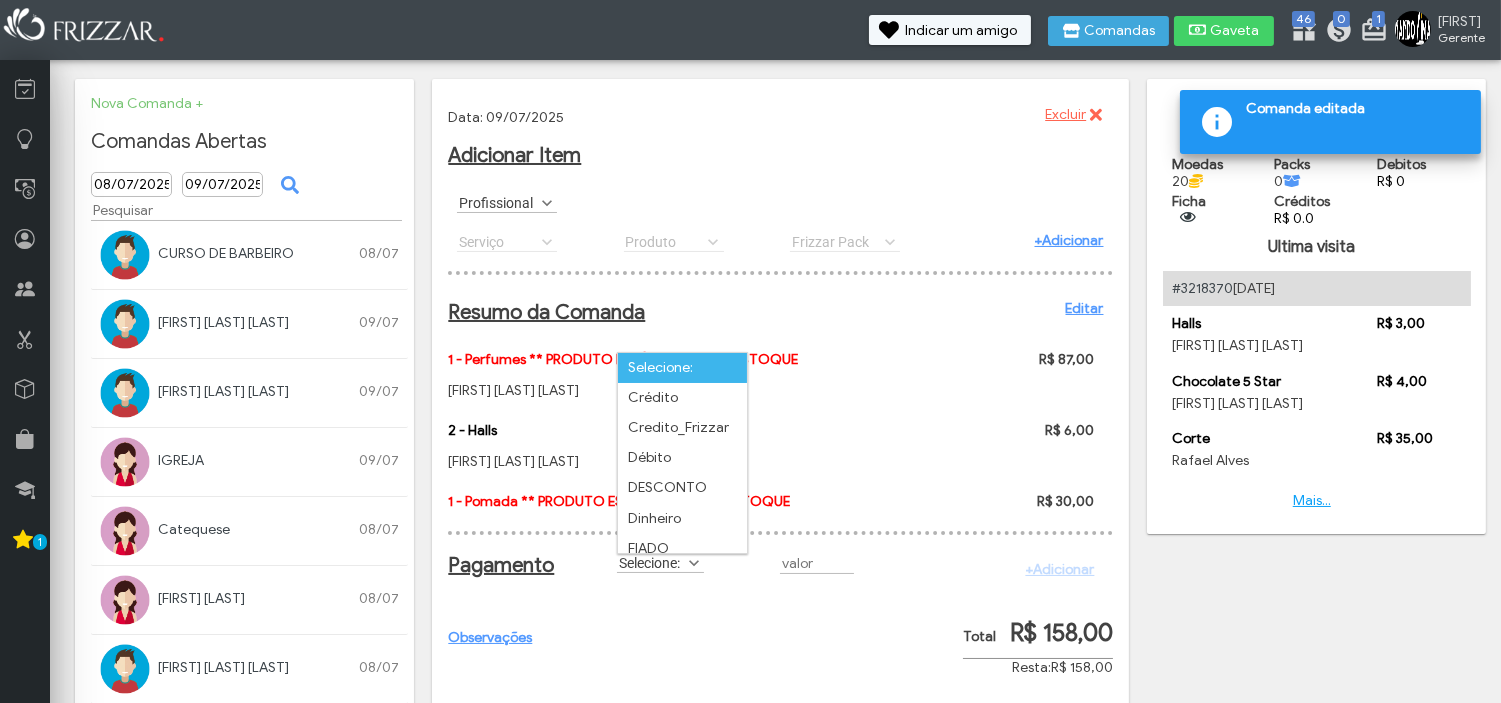 scroll, scrollTop: 10, scrollLeft: 84, axis: both 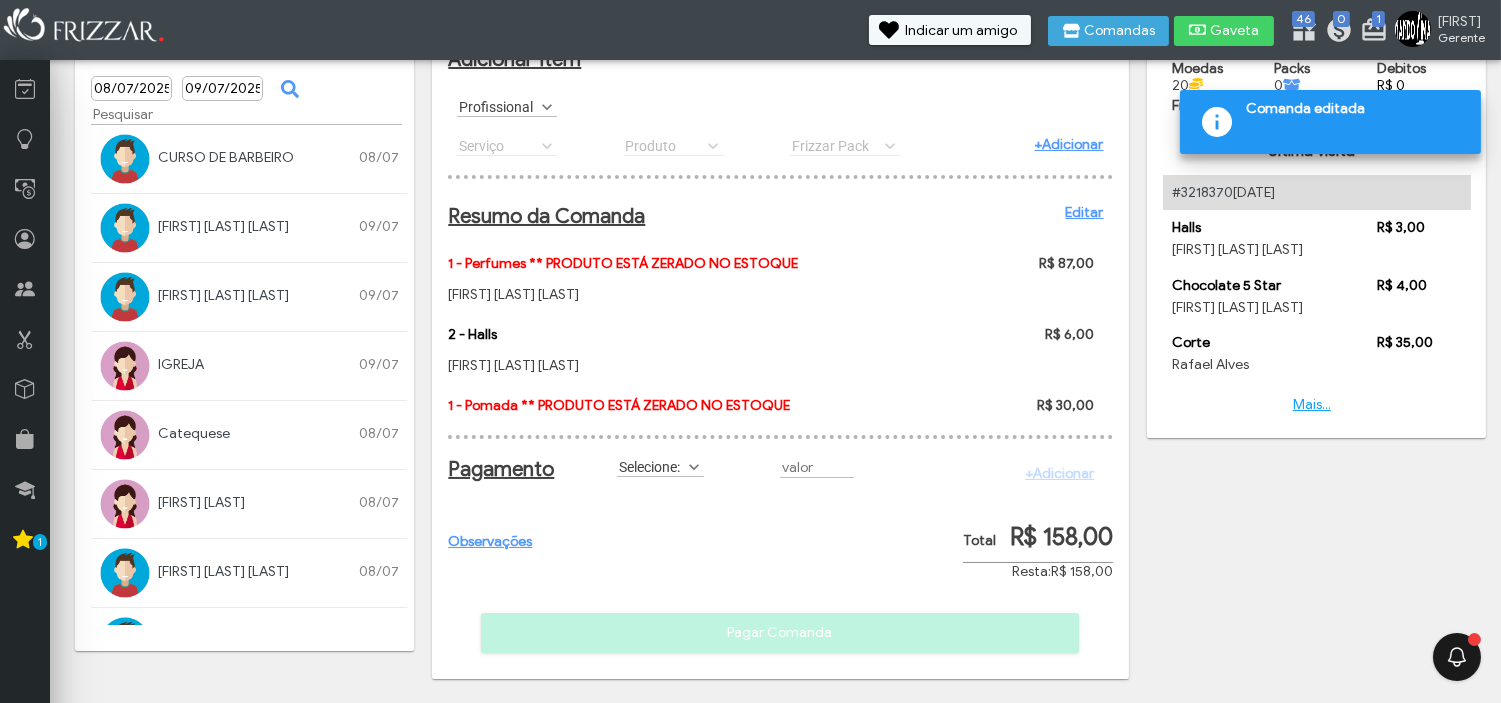 click on "Selecione:" at bounding box center [651, 466] 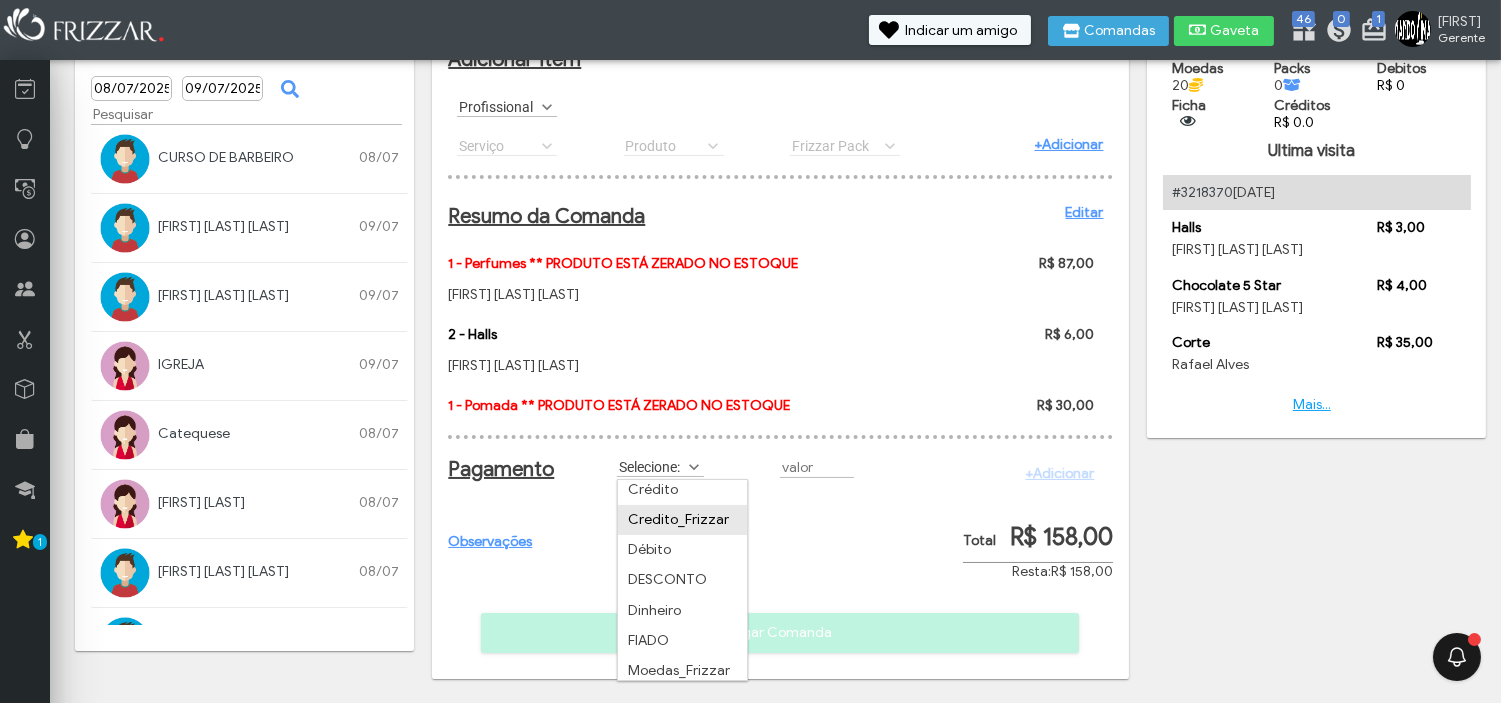 scroll, scrollTop: 0, scrollLeft: 0, axis: both 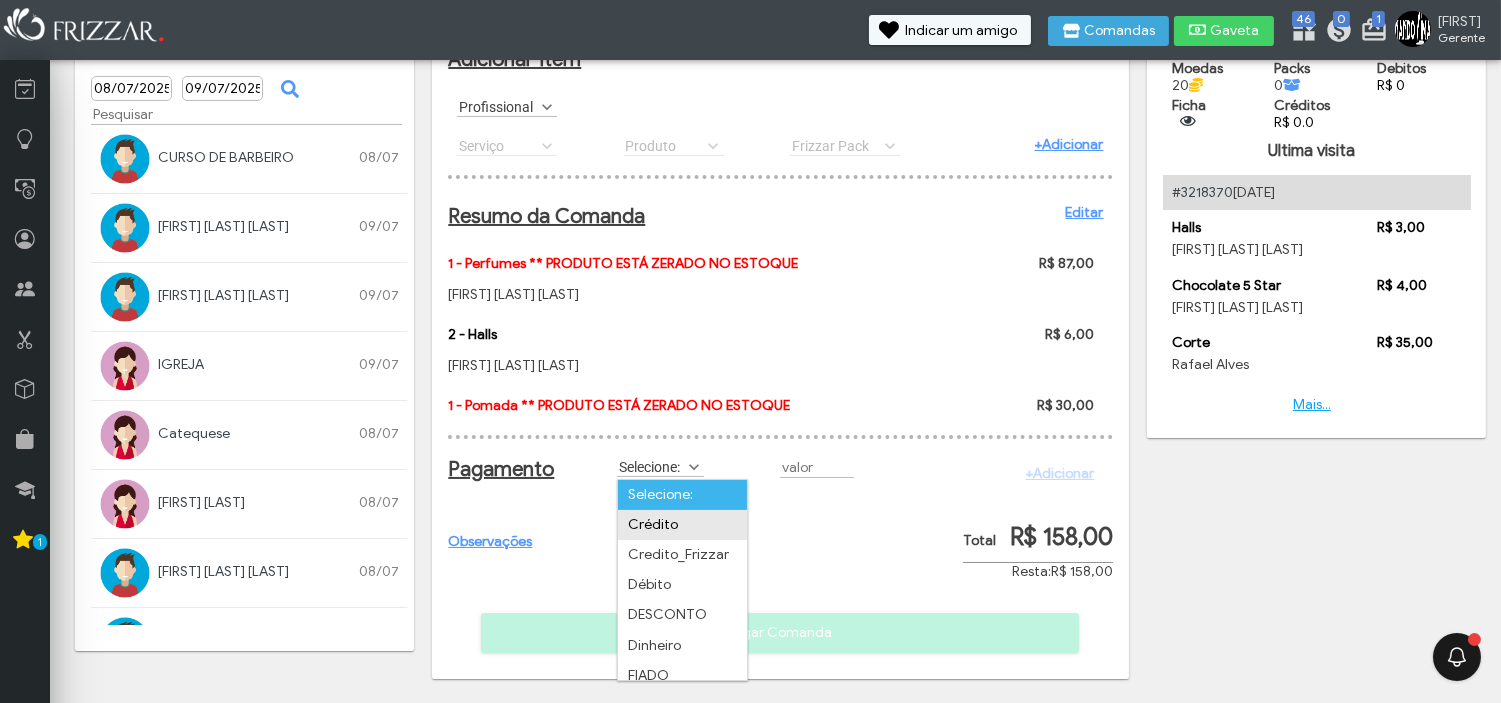 click on "Crédito" at bounding box center [682, 525] 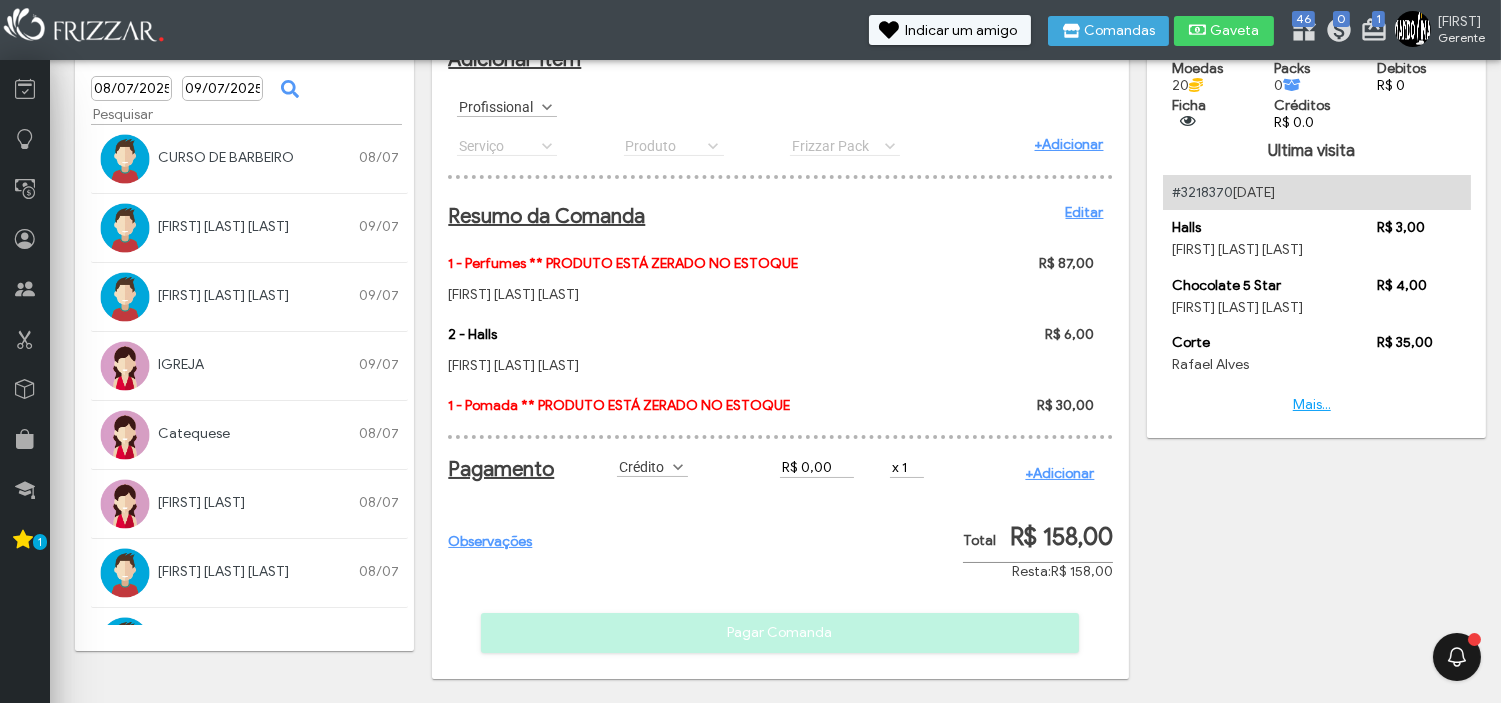 click on "+Adicionar" at bounding box center (1059, 473) 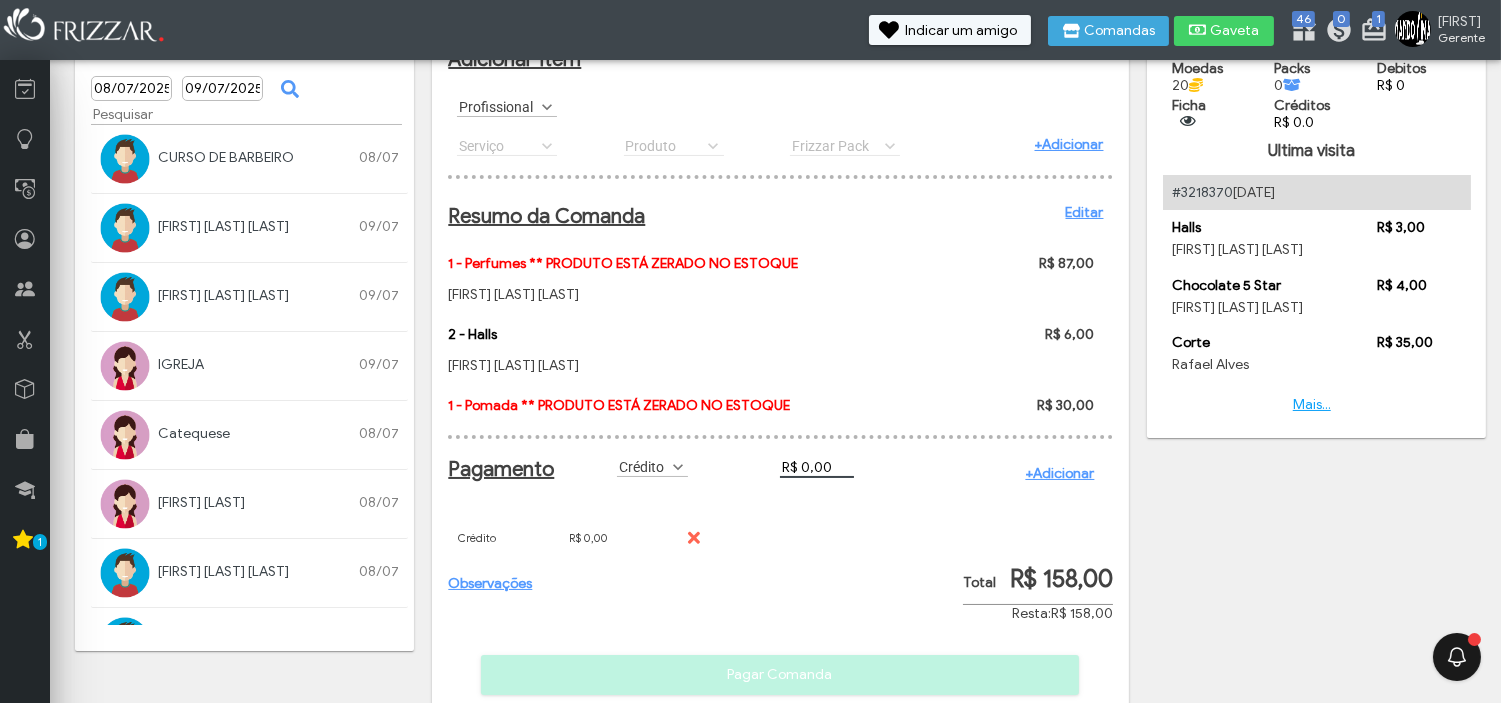 drag, startPoint x: 851, startPoint y: 466, endPoint x: 805, endPoint y: 468, distance: 46.043457 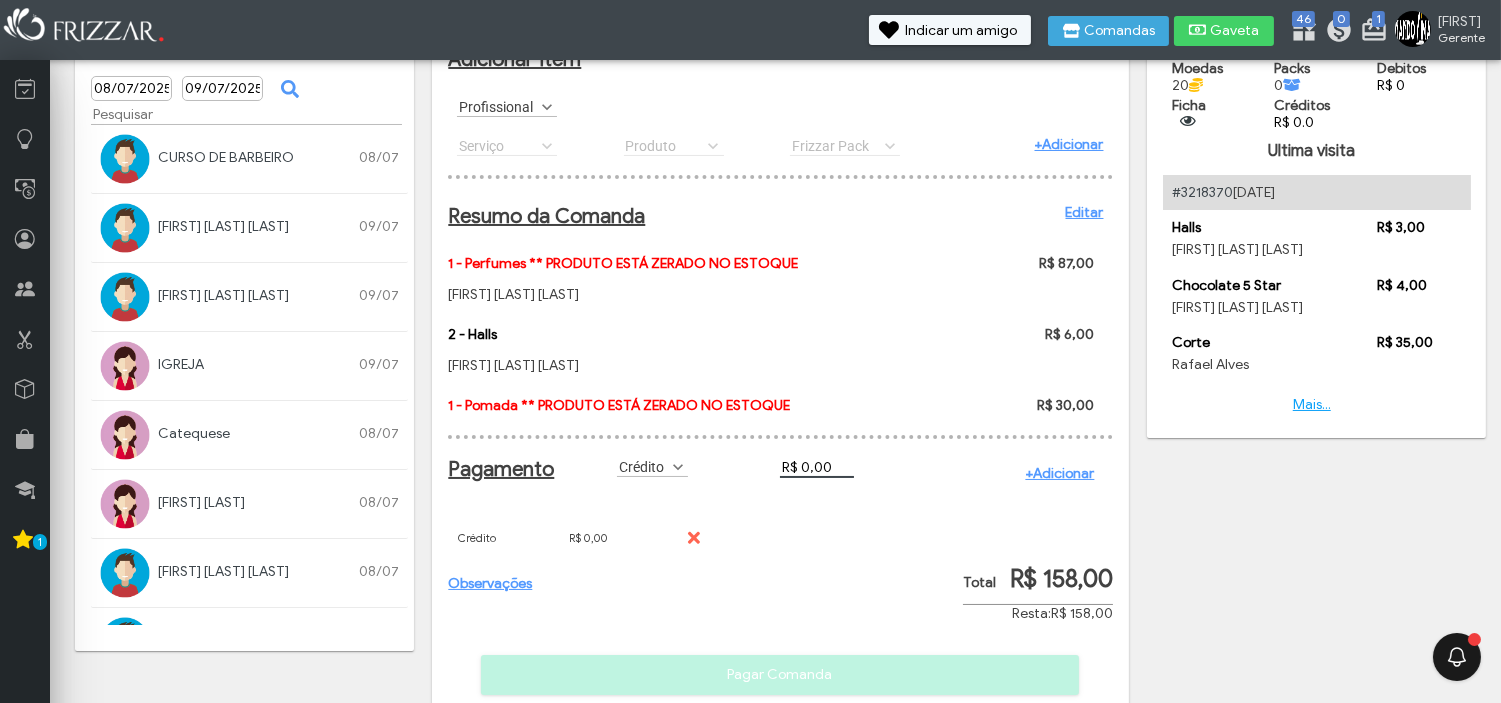 click on "R$ 0,00" at bounding box center (817, 467) 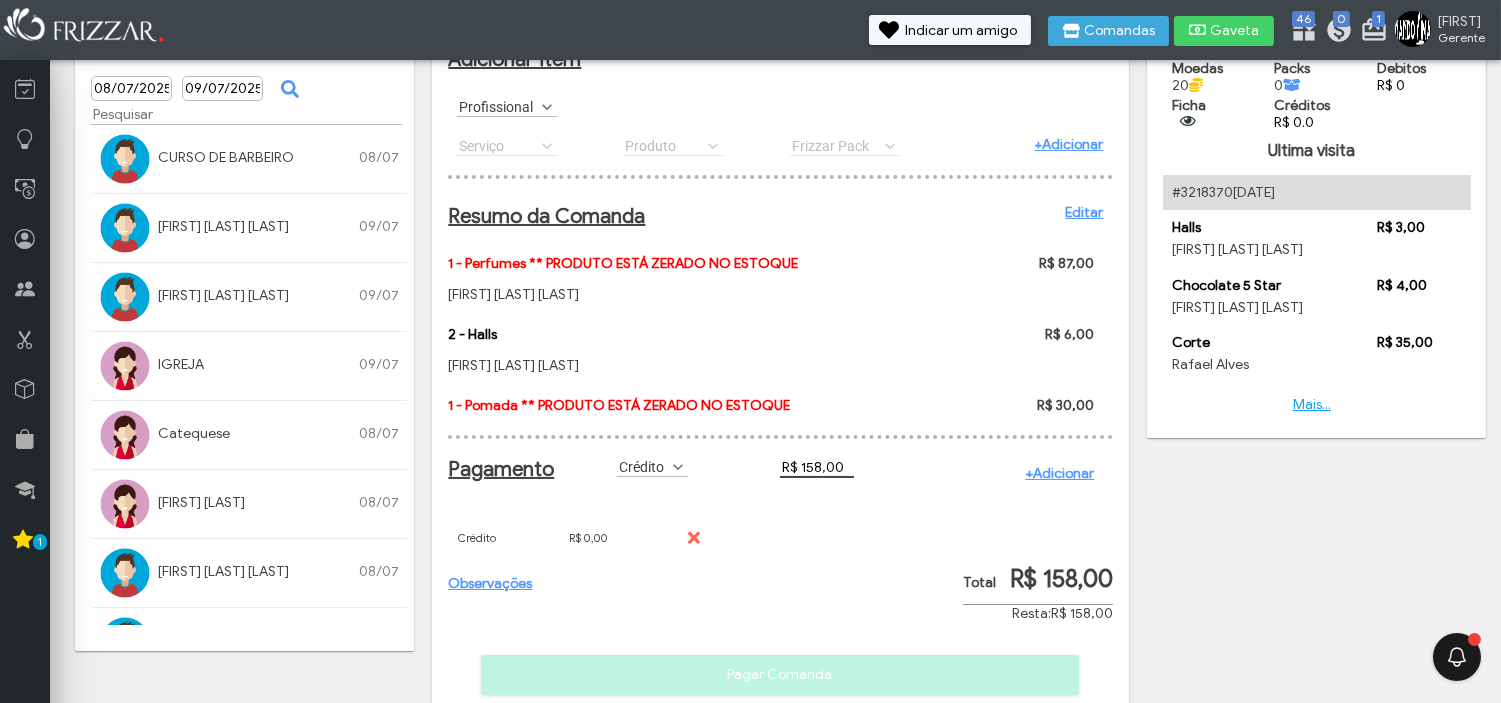 click on "+Adicionar" at bounding box center [1059, 473] 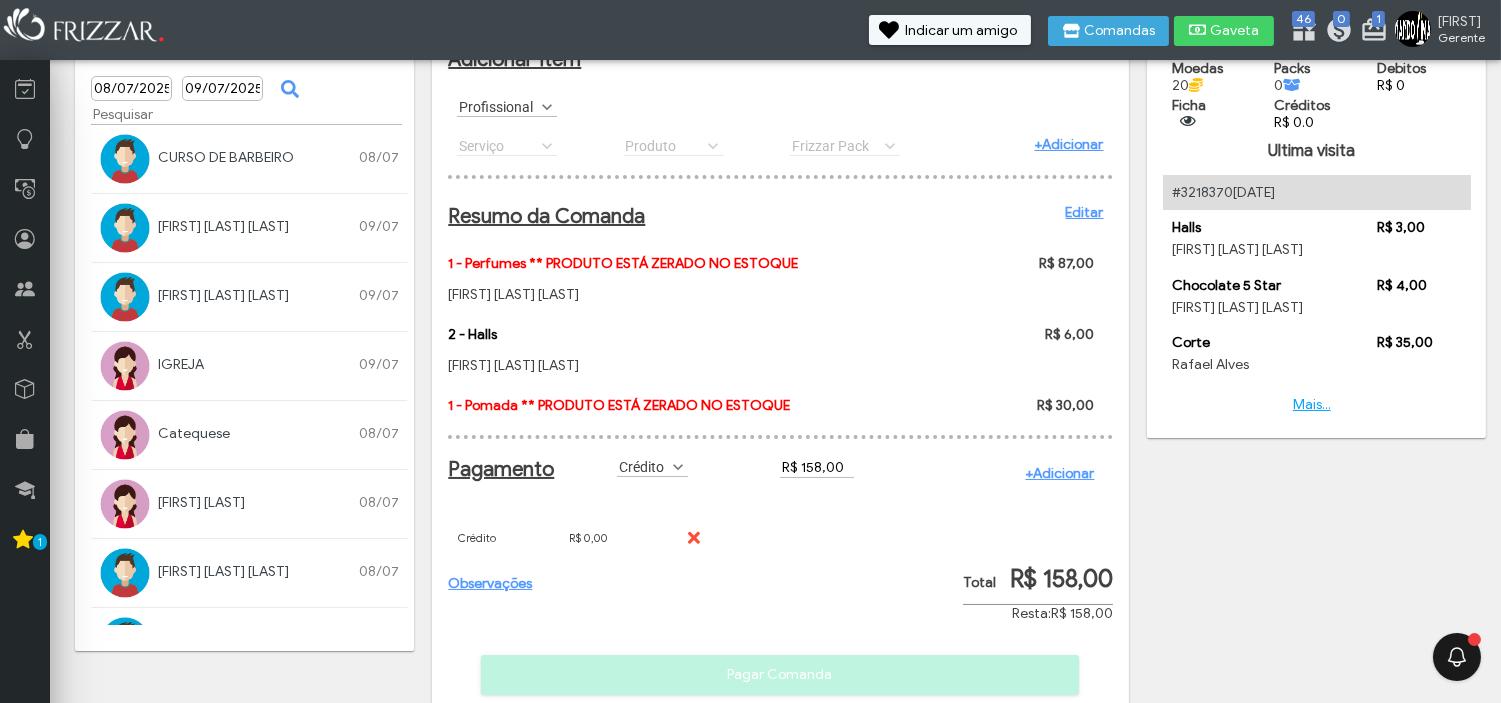 click at bounding box center [692, 538] 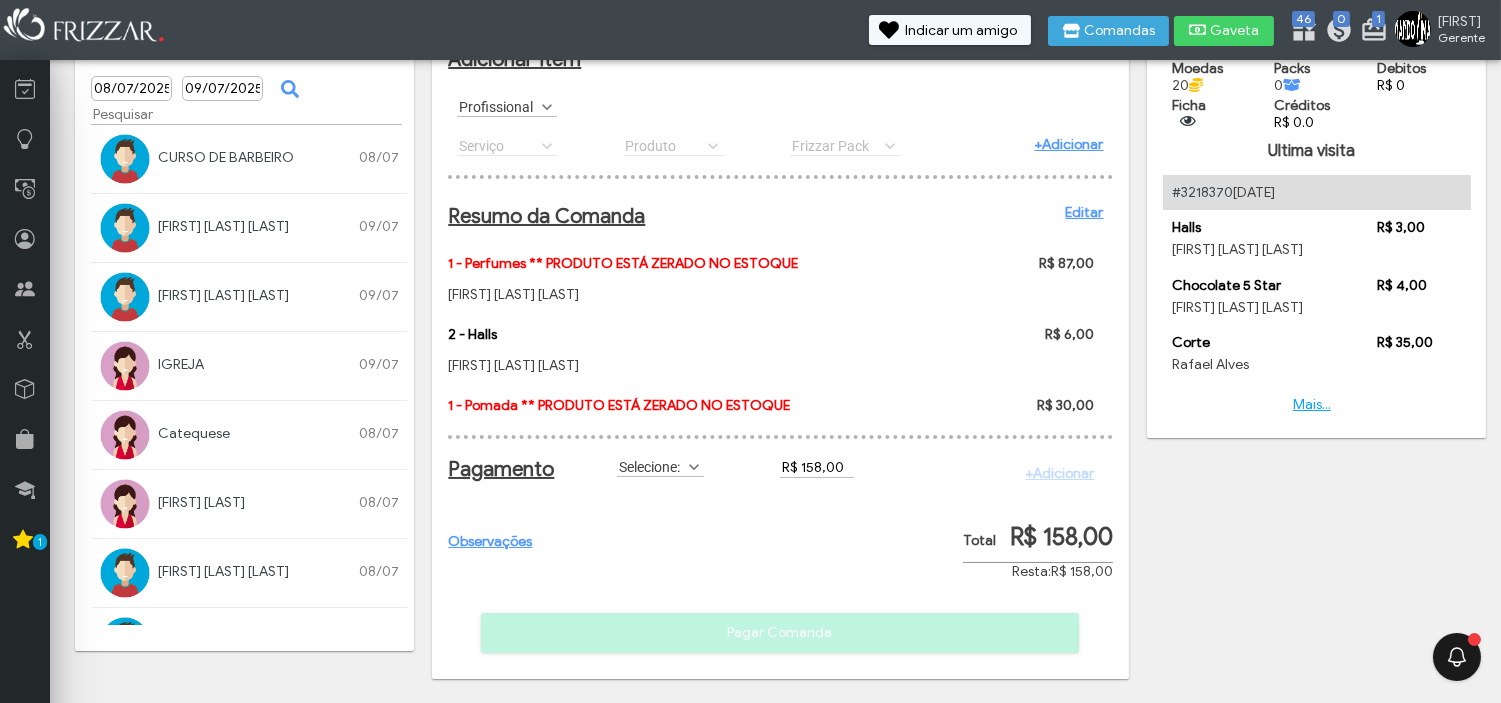 click on "Selecione:" at bounding box center (651, 466) 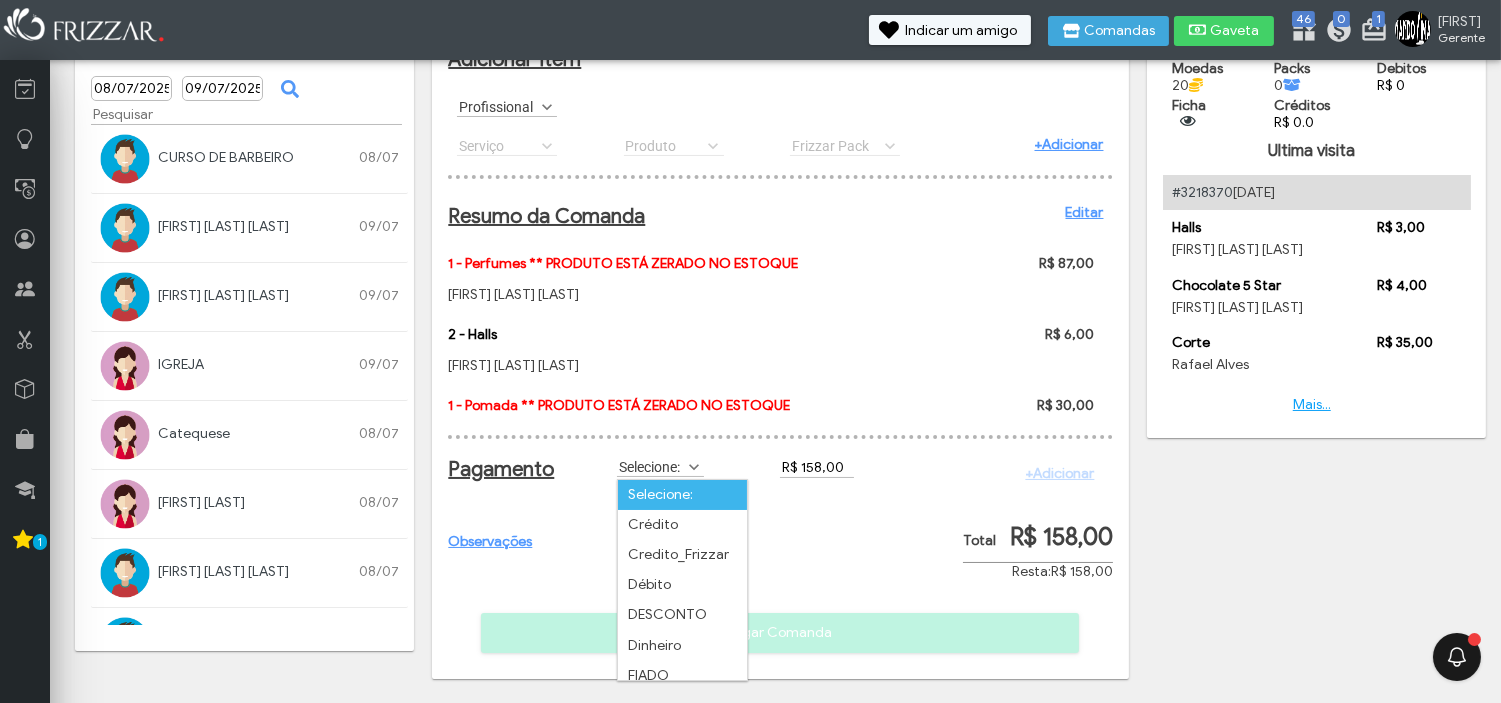 scroll, scrollTop: 10, scrollLeft: 84, axis: both 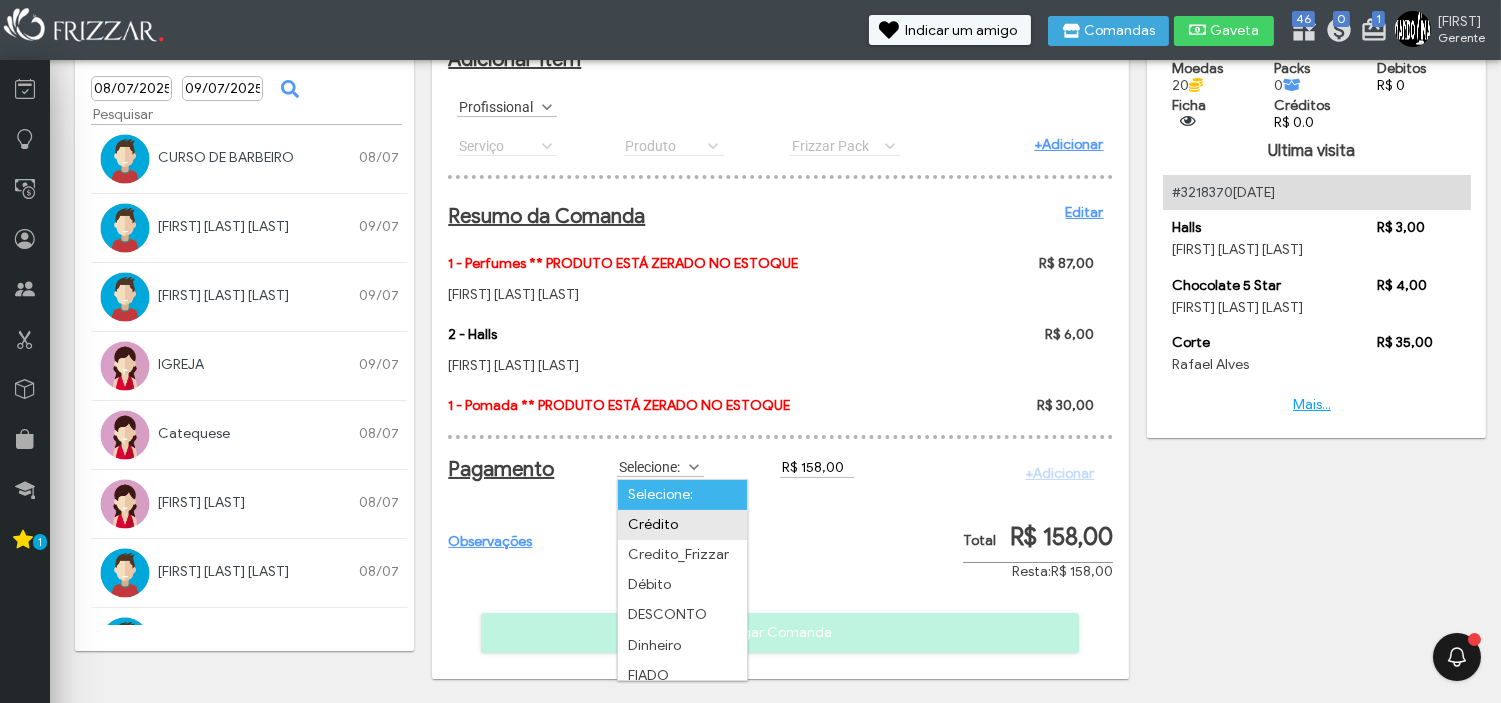 click on "Selecione:" at bounding box center [682, 495] 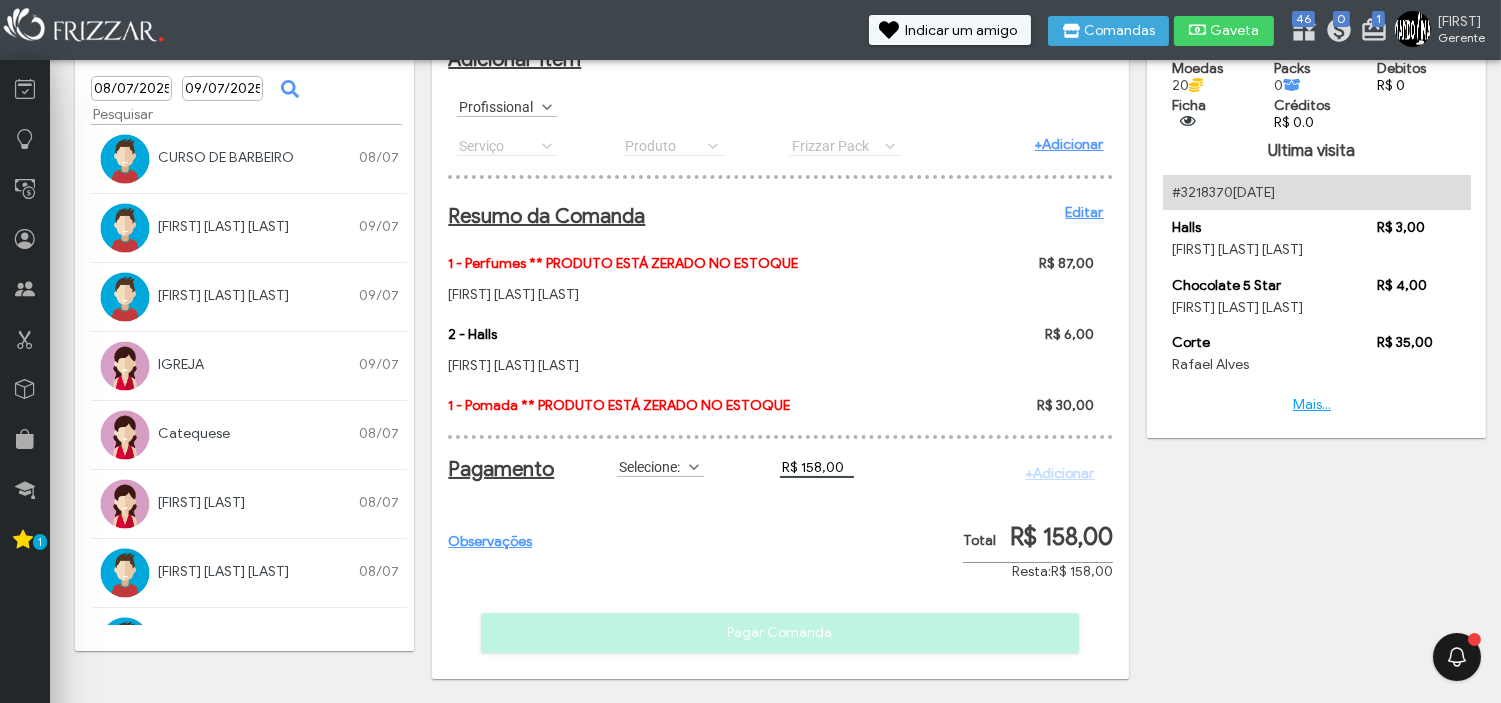 drag, startPoint x: 833, startPoint y: 467, endPoint x: 845, endPoint y: 476, distance: 15 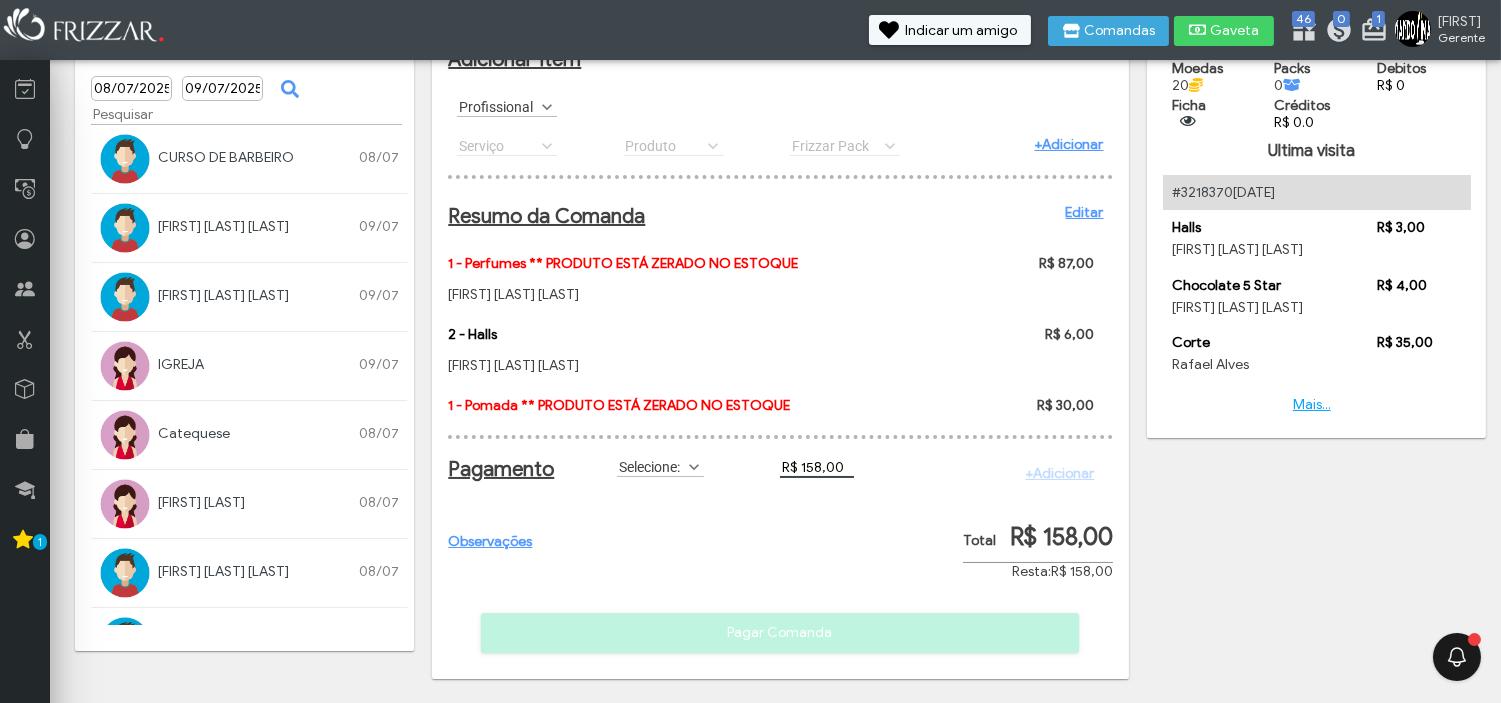 click on "R$ 158,00" at bounding box center [817, 467] 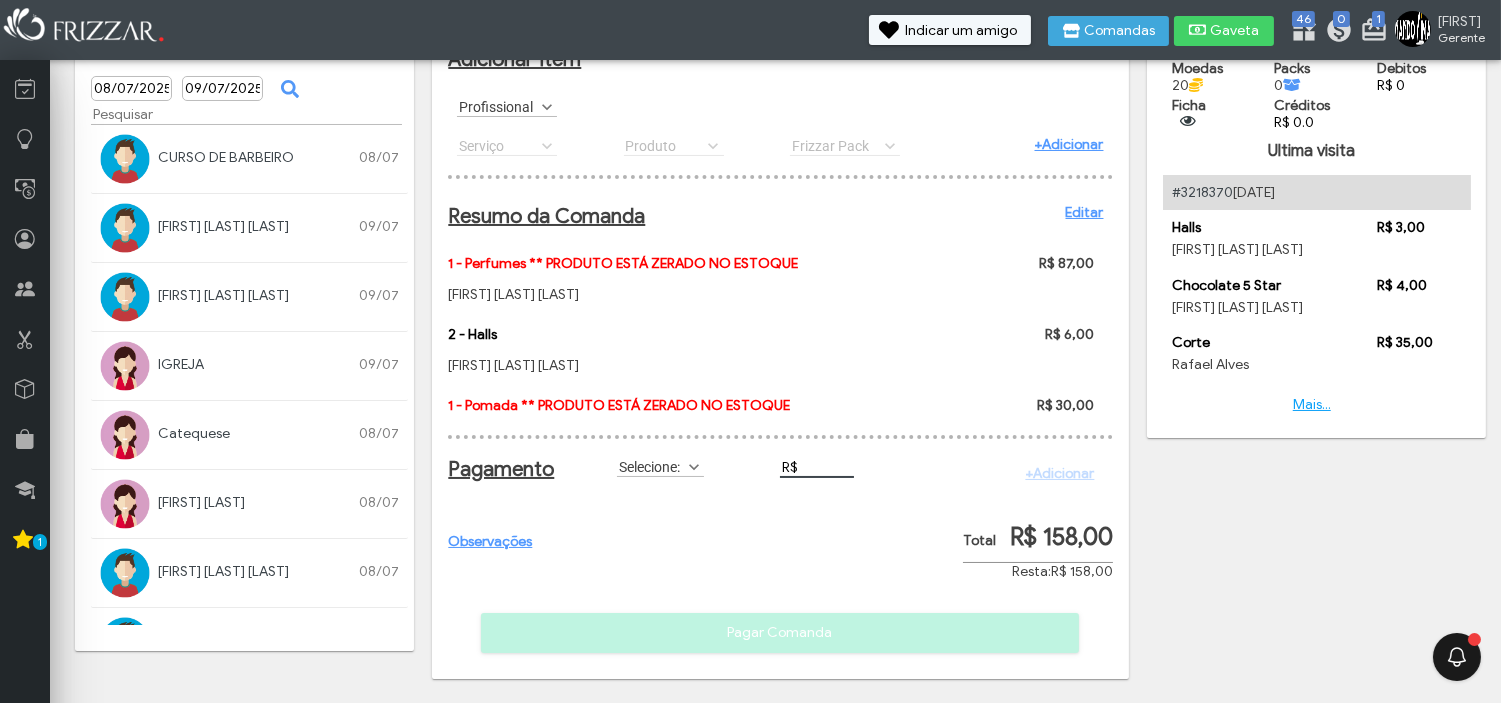 type on "R$" 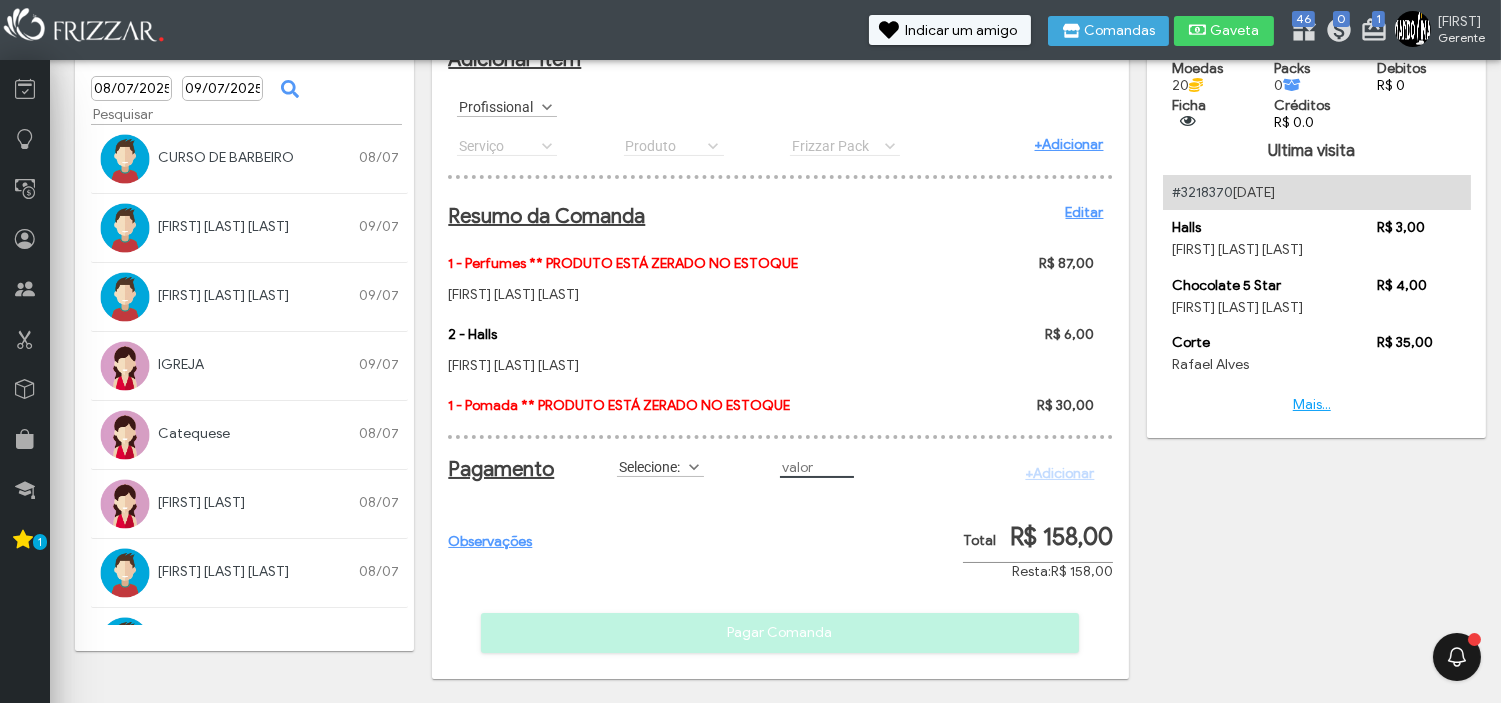 click on "Selecione:" at bounding box center (651, 466) 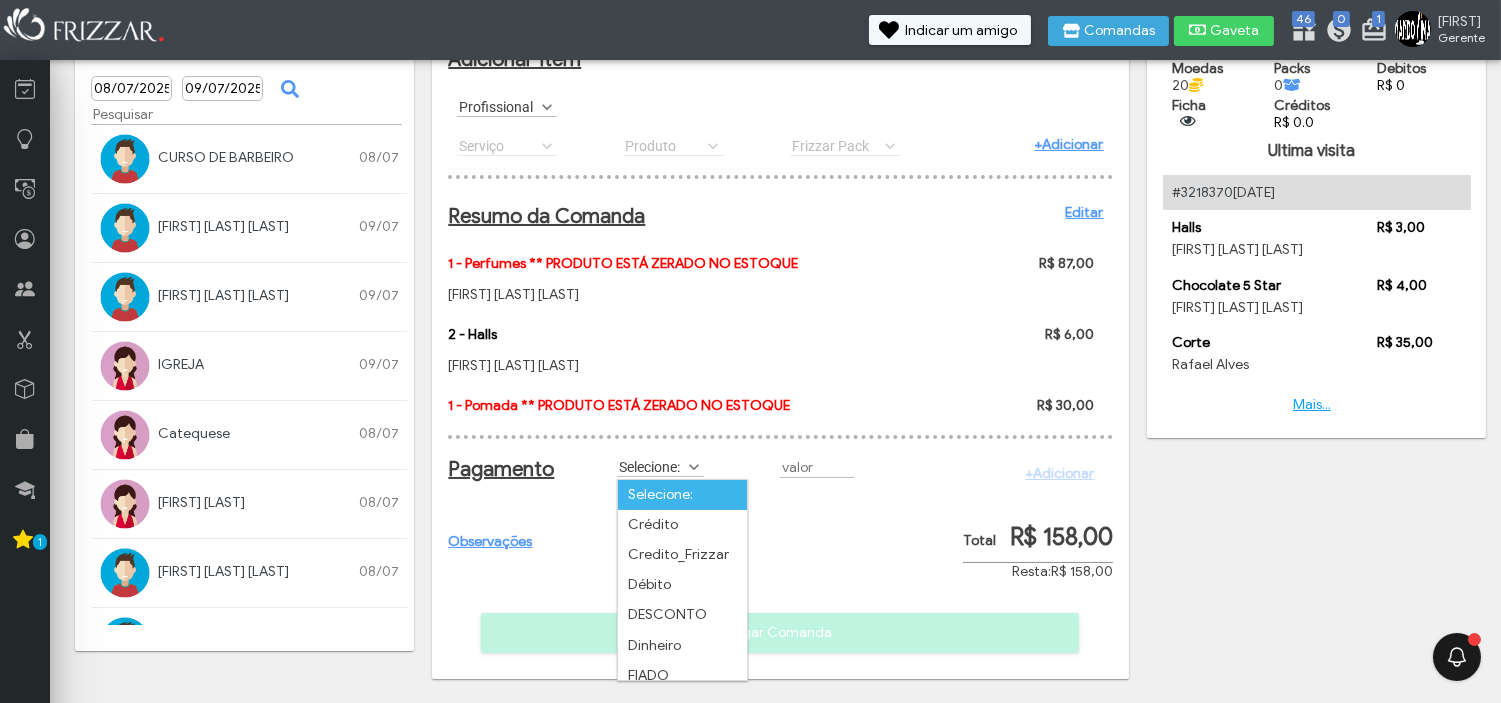 click on "Crédito" at bounding box center [682, 525] 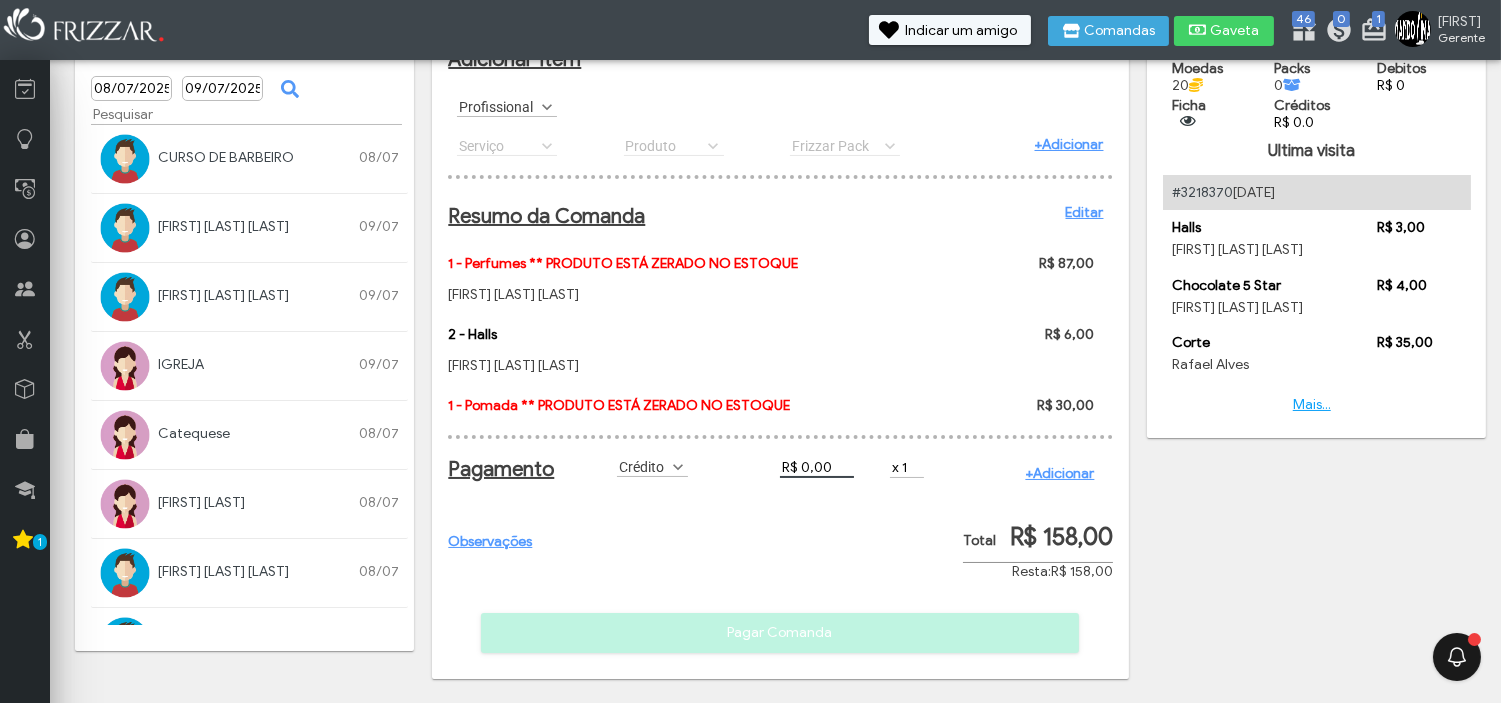 drag, startPoint x: 852, startPoint y: 467, endPoint x: 802, endPoint y: 496, distance: 57.801384 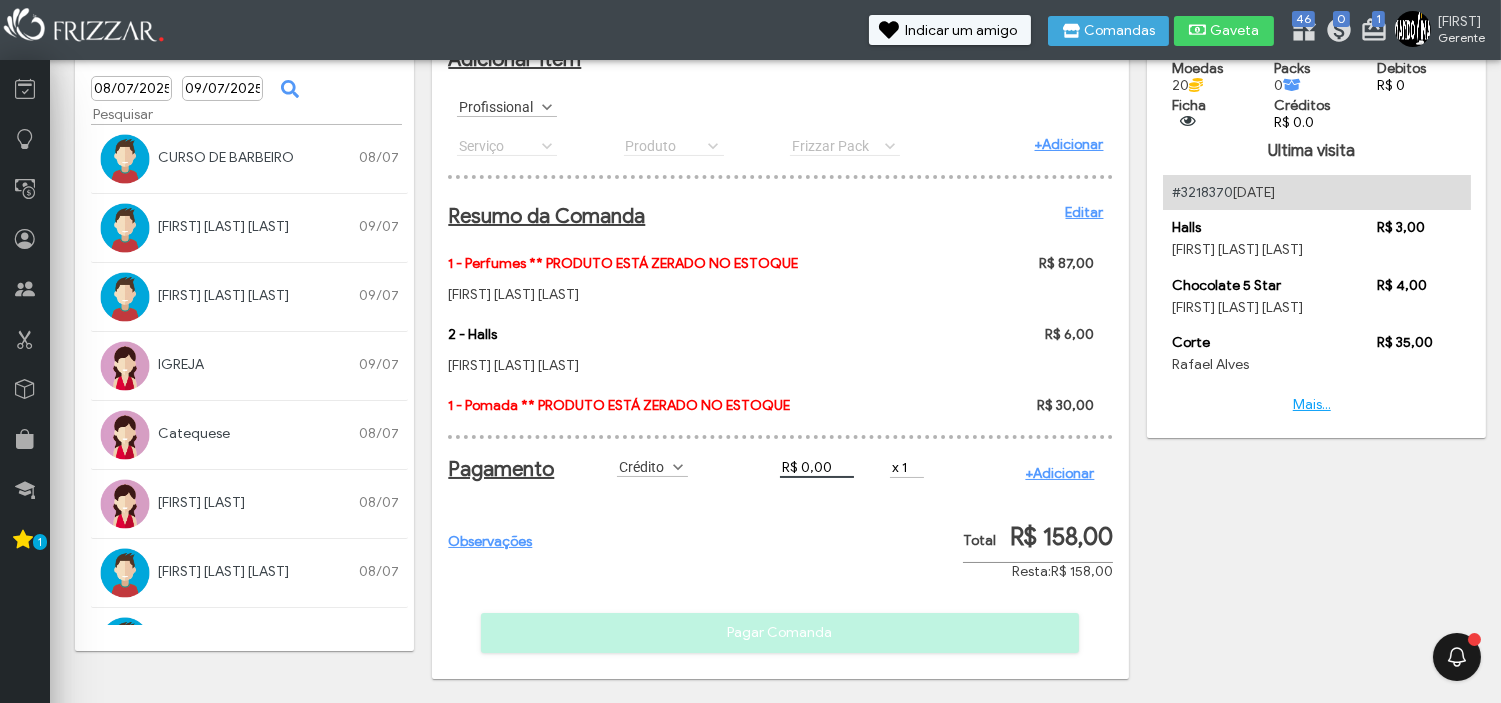 click on "Pagamento
Selecione: Crédito Credito_Frizzar Débito DESCONTO Dinheiro FIADO Moedas_Frizzar Permuta PIX Crédito
R$ 0,00
+Adicionar
x 1" at bounding box center [780, 476] 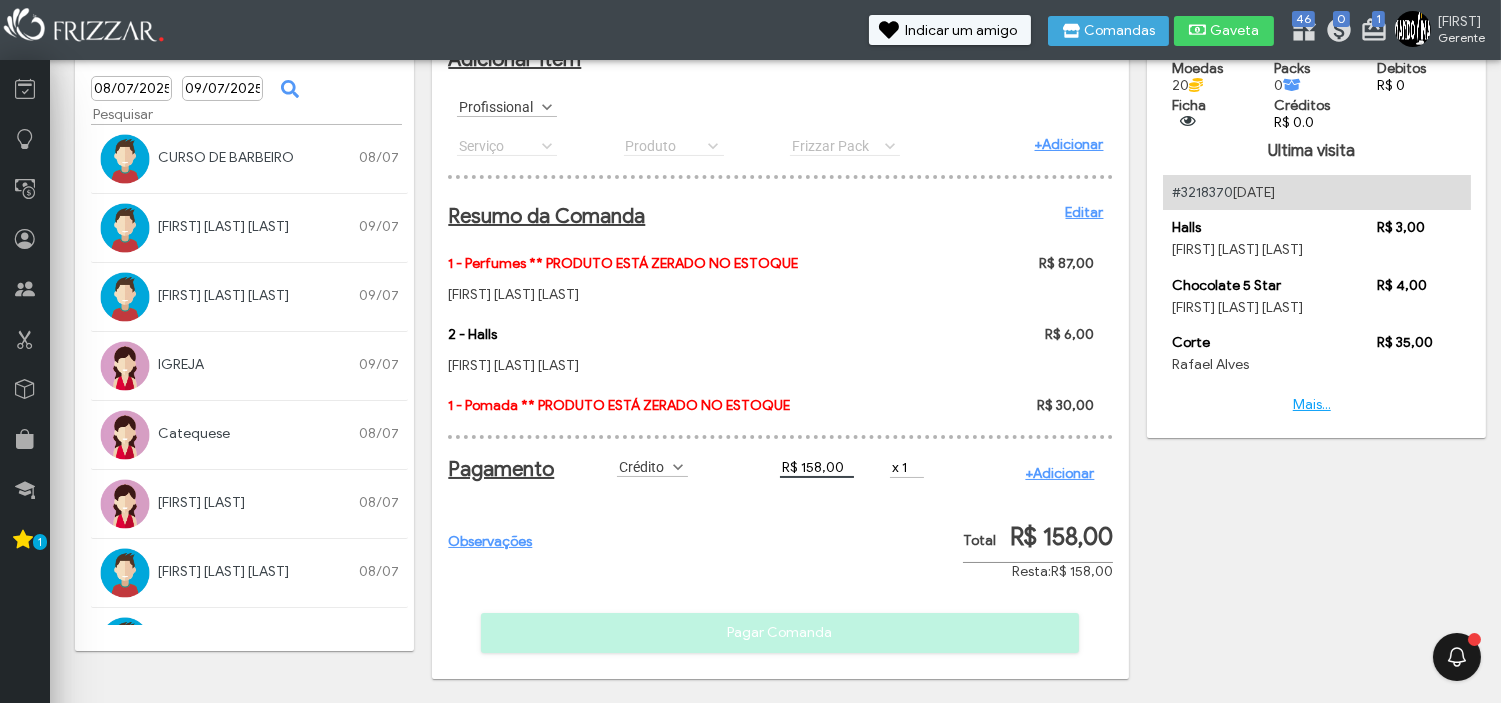 click on "+Adicionar" at bounding box center [1059, 473] 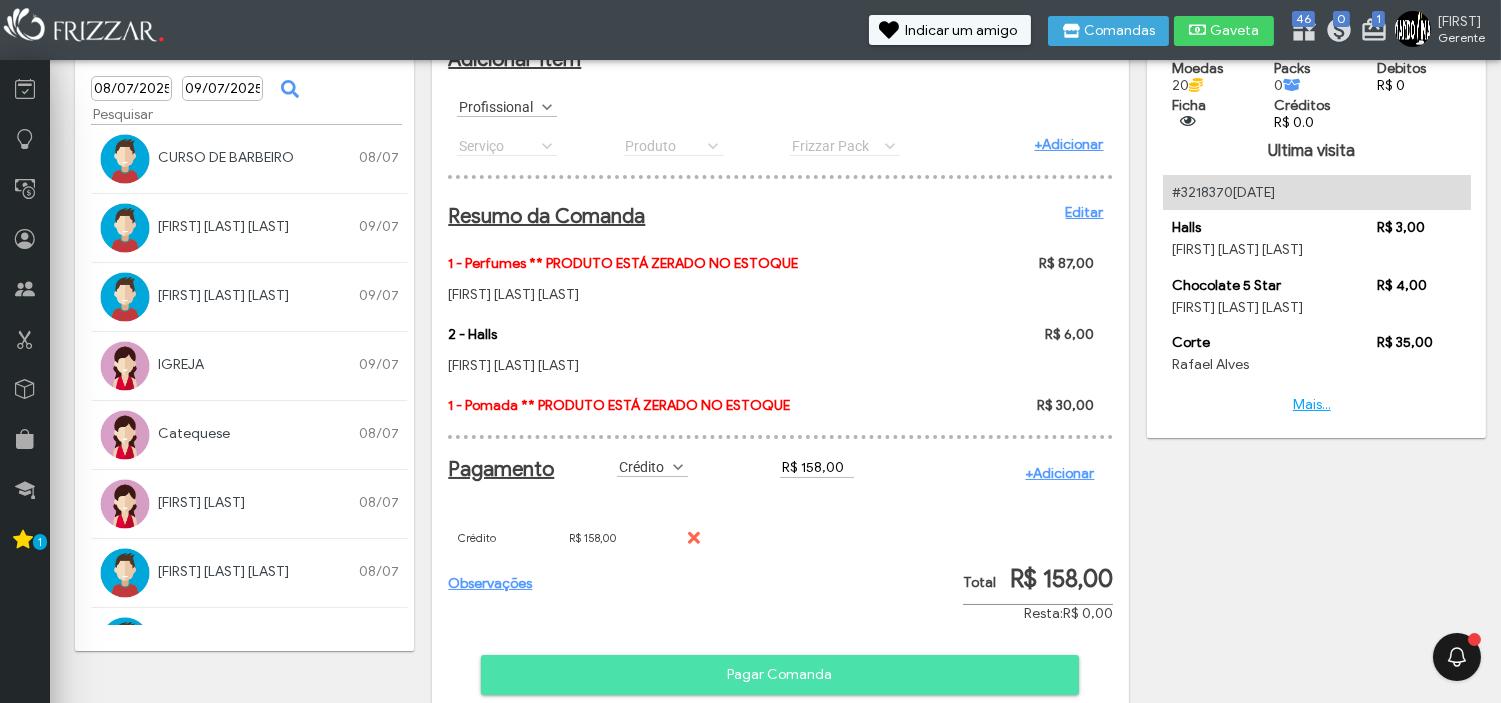 click on "Pagar Comanda" at bounding box center [780, 675] 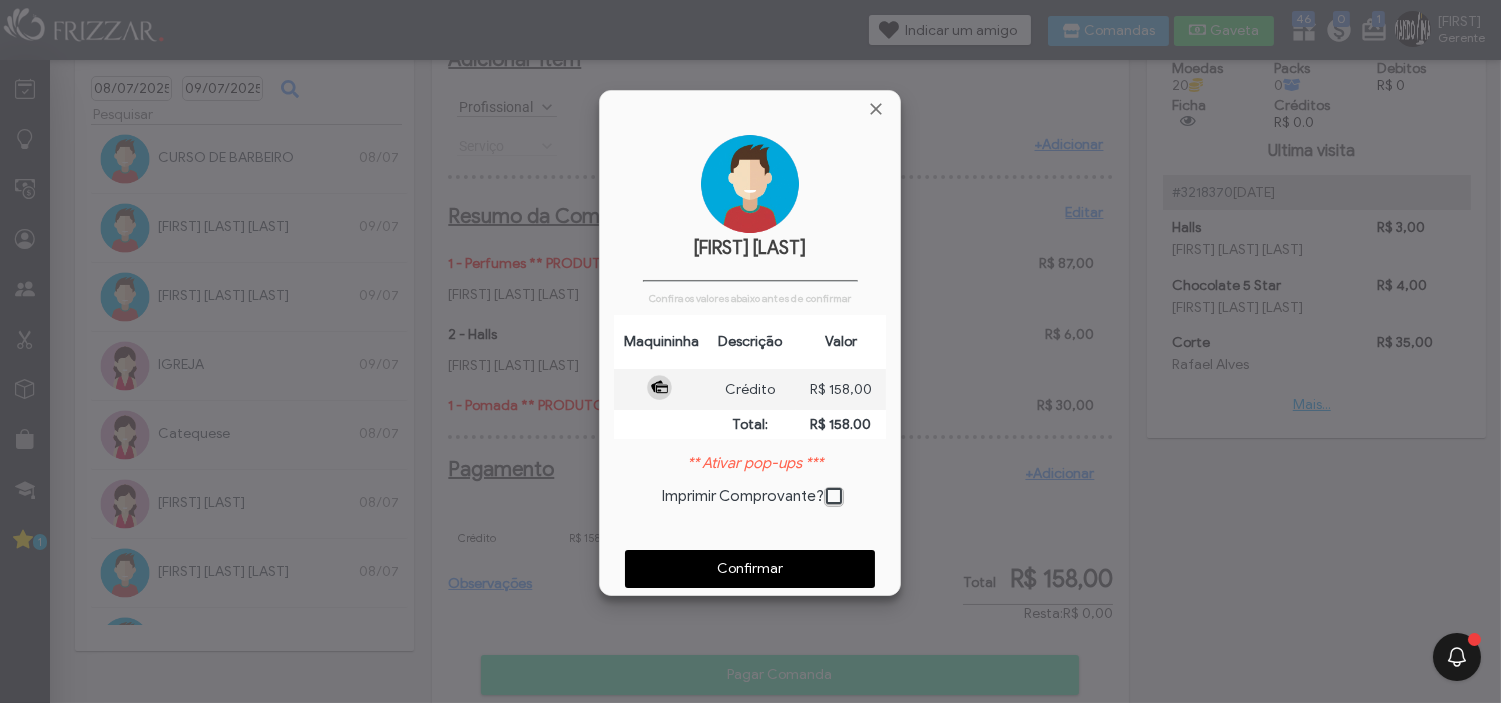 scroll, scrollTop: 10, scrollLeft: 10, axis: both 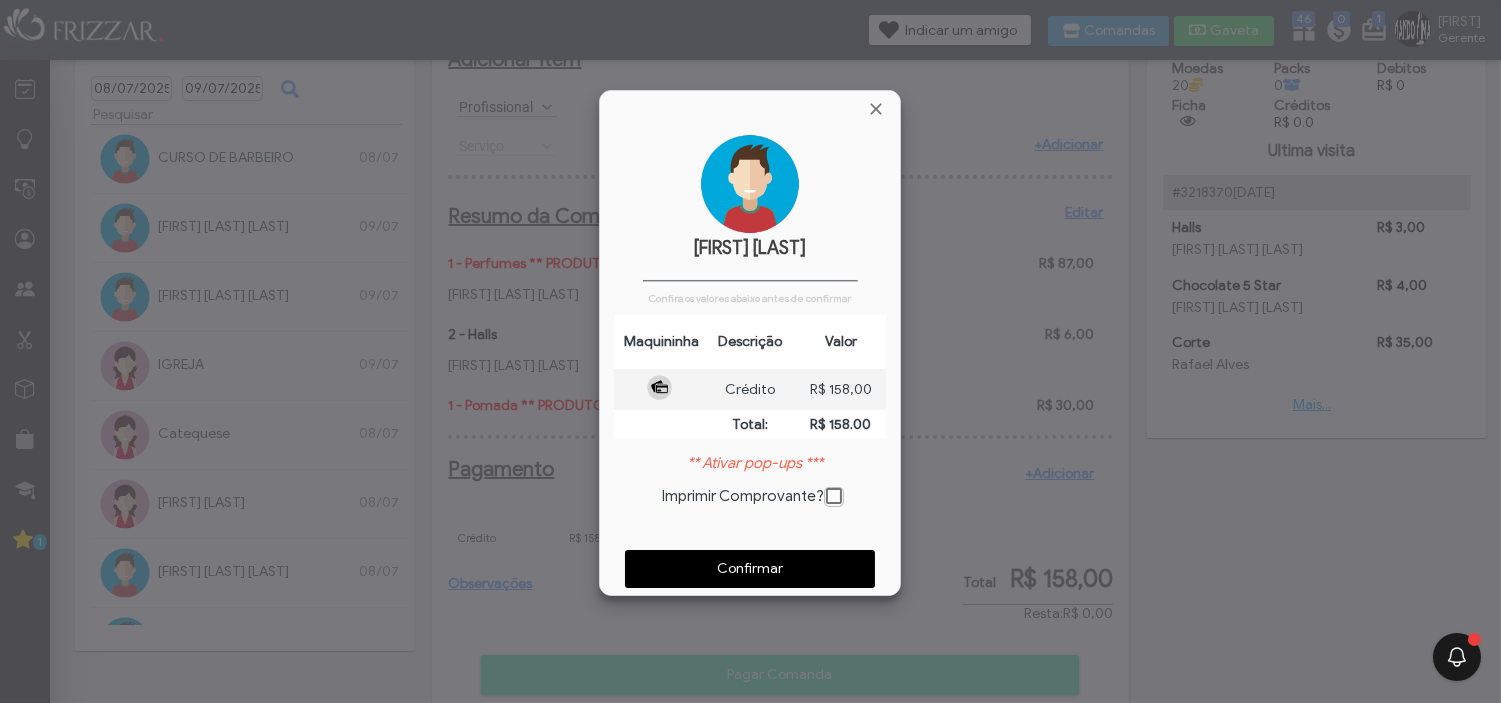 click on "Confirmar" at bounding box center [750, 569] 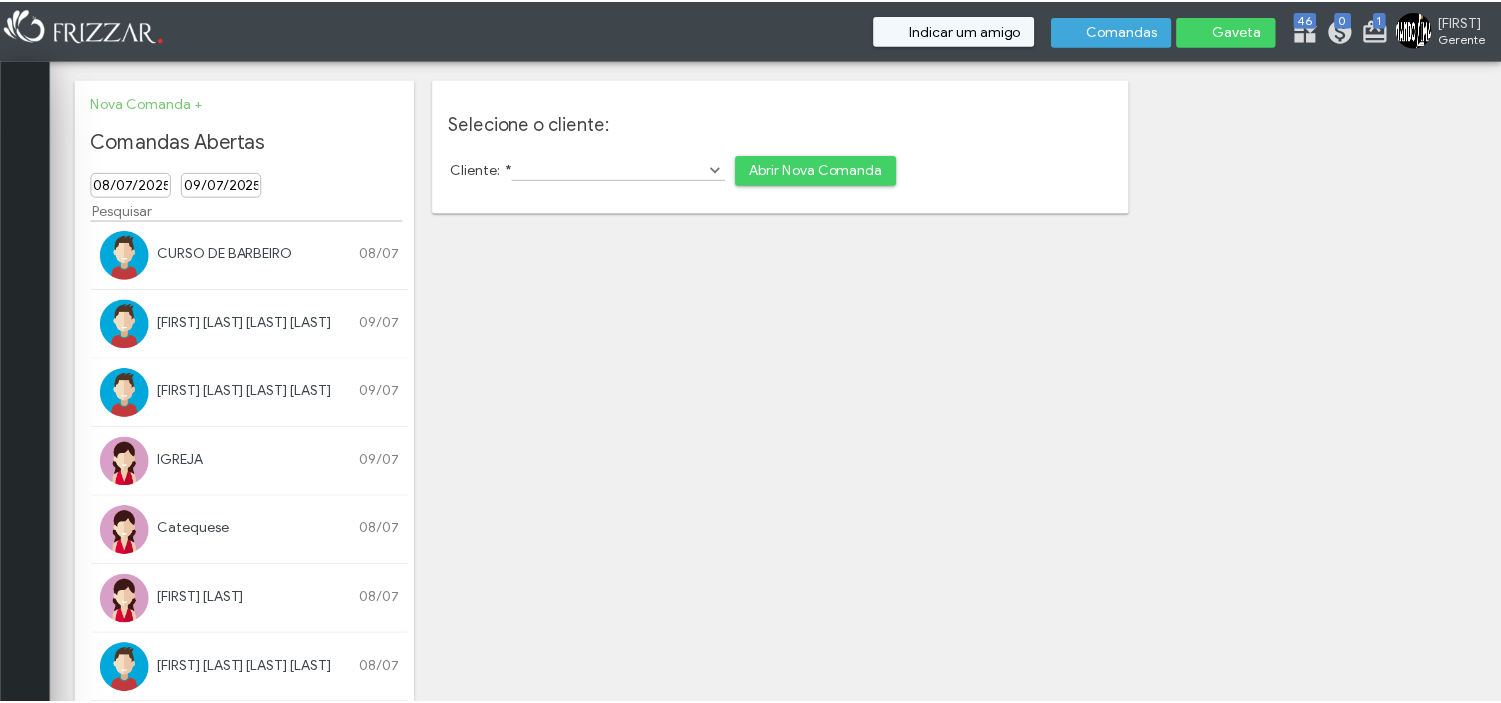 scroll, scrollTop: 0, scrollLeft: 0, axis: both 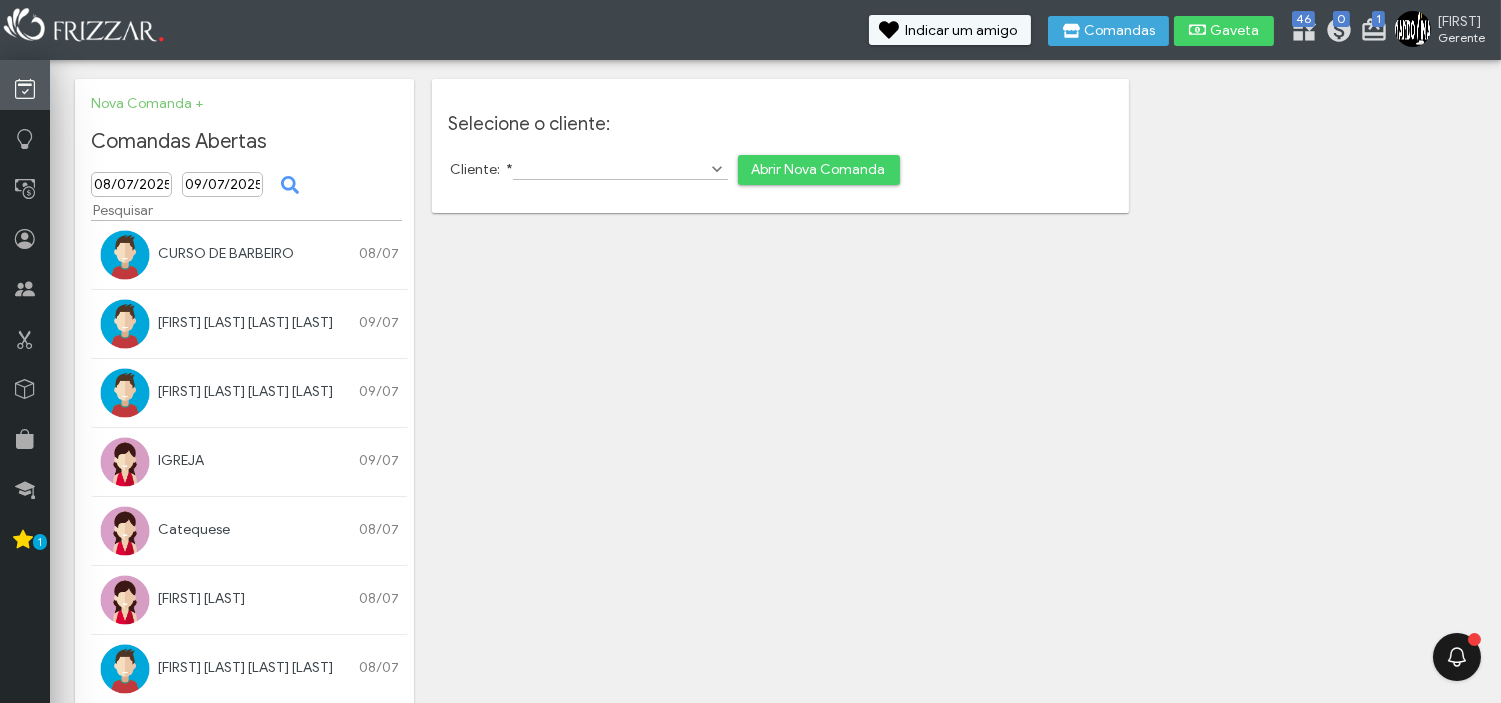 click at bounding box center (25, 85) 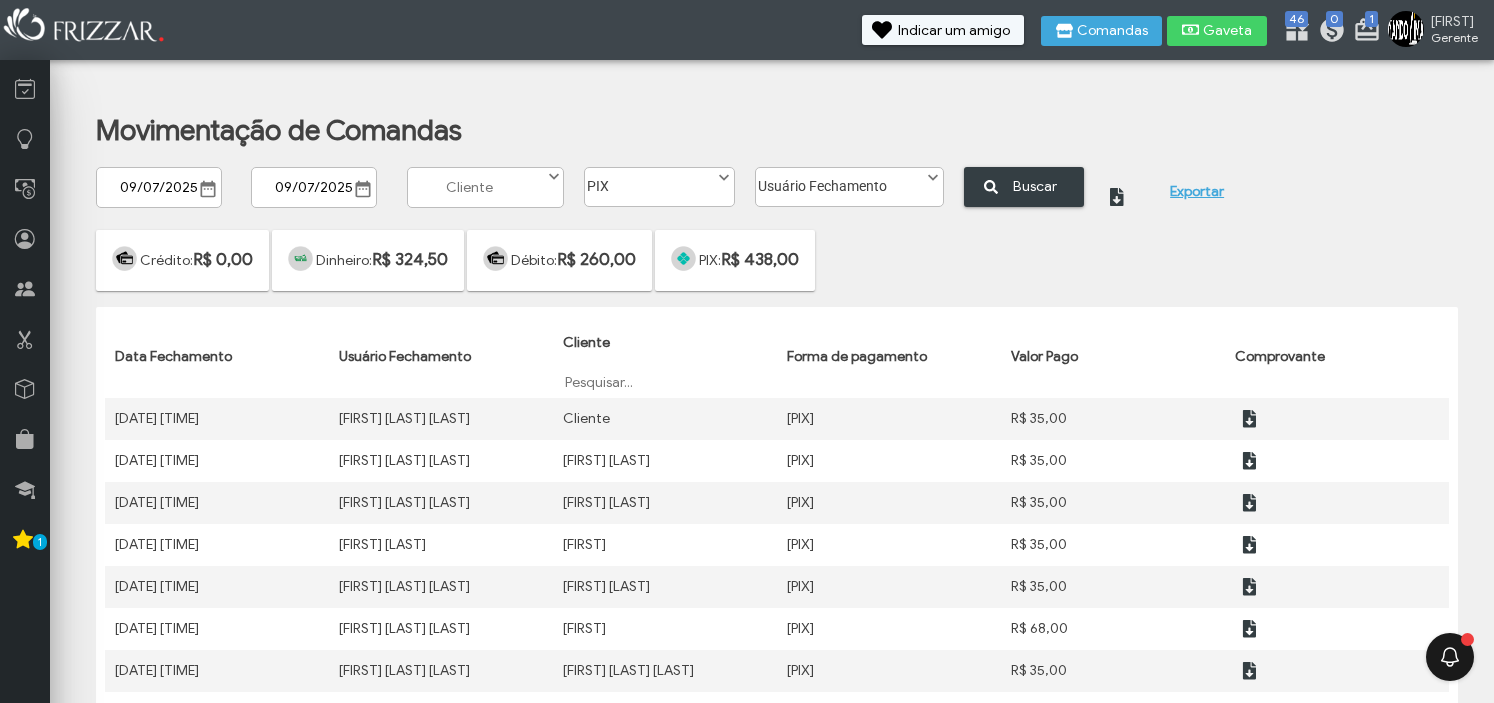 scroll, scrollTop: 0, scrollLeft: 0, axis: both 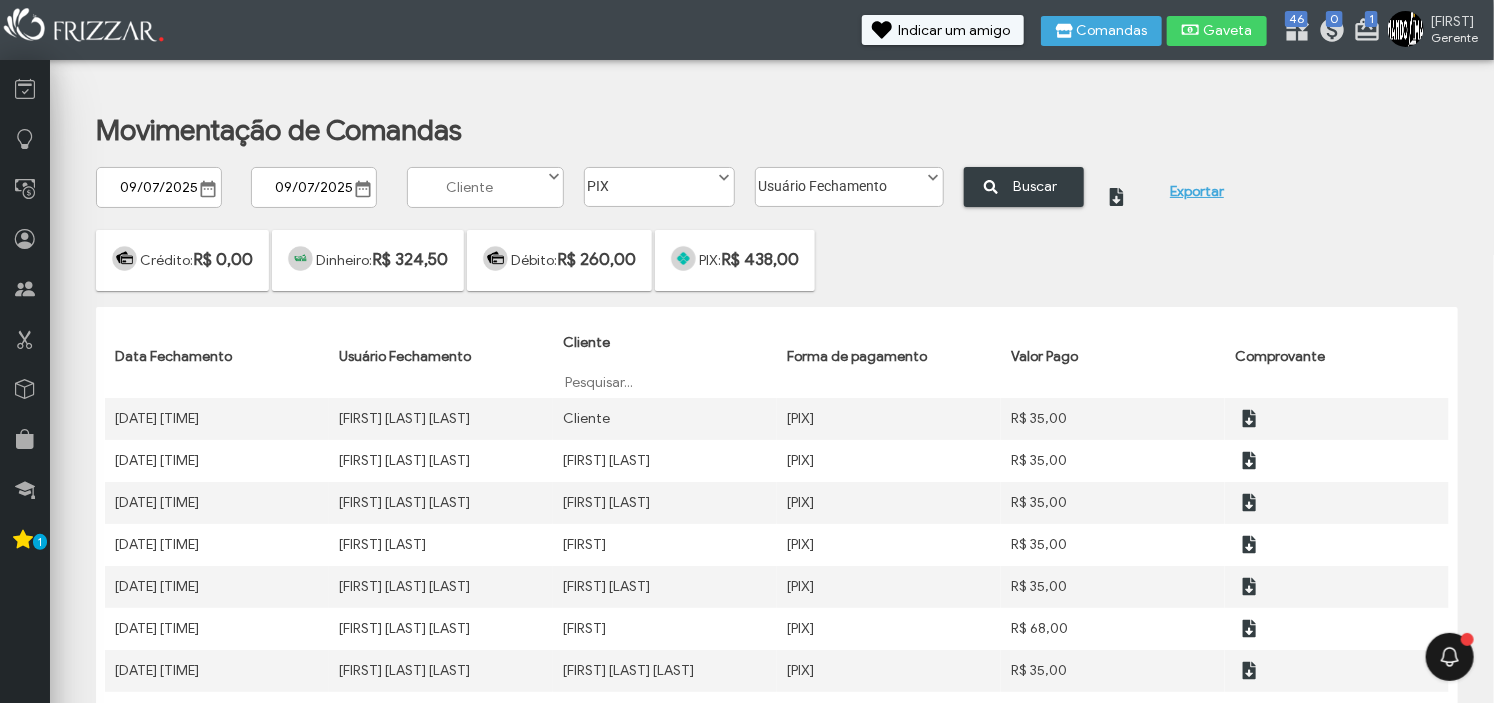 click at bounding box center [85, 27] 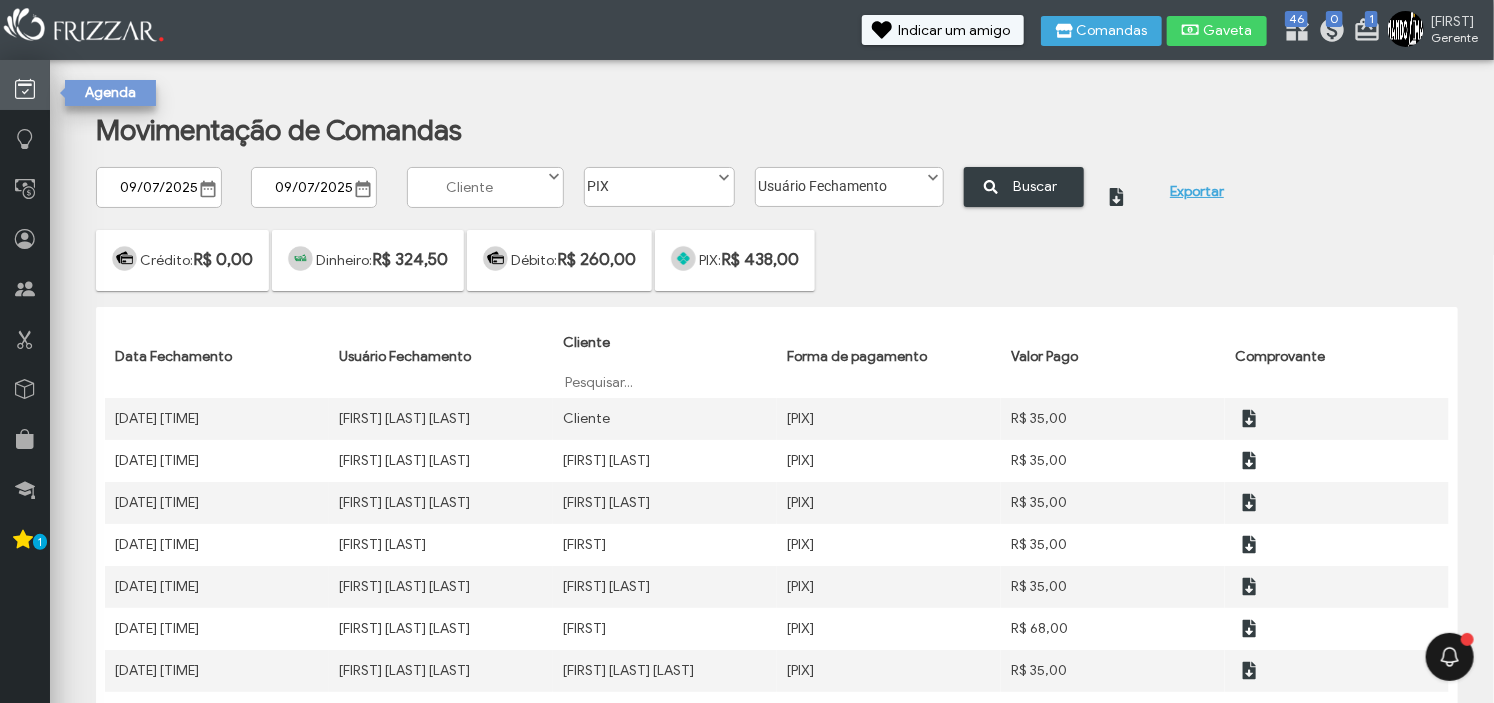 click at bounding box center (25, 89) 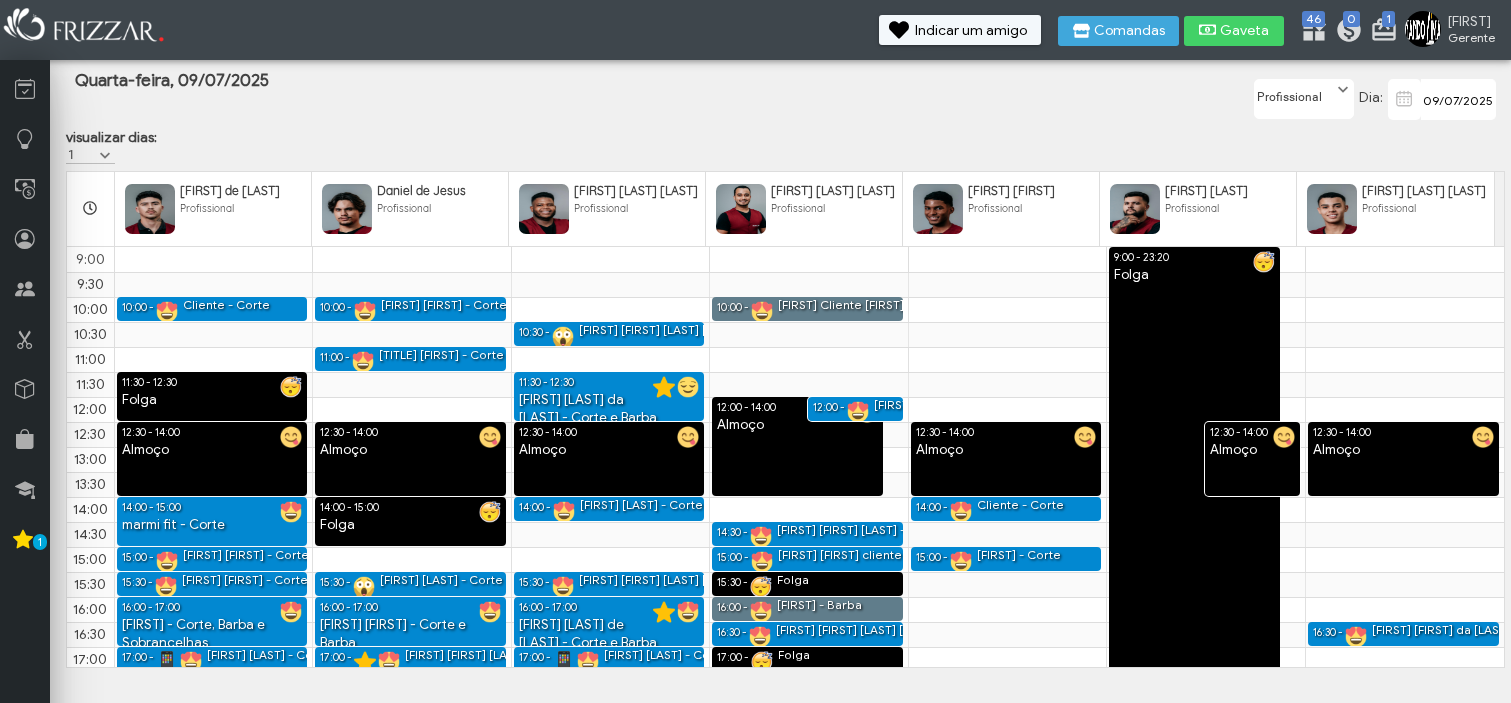 scroll, scrollTop: 0, scrollLeft: 0, axis: both 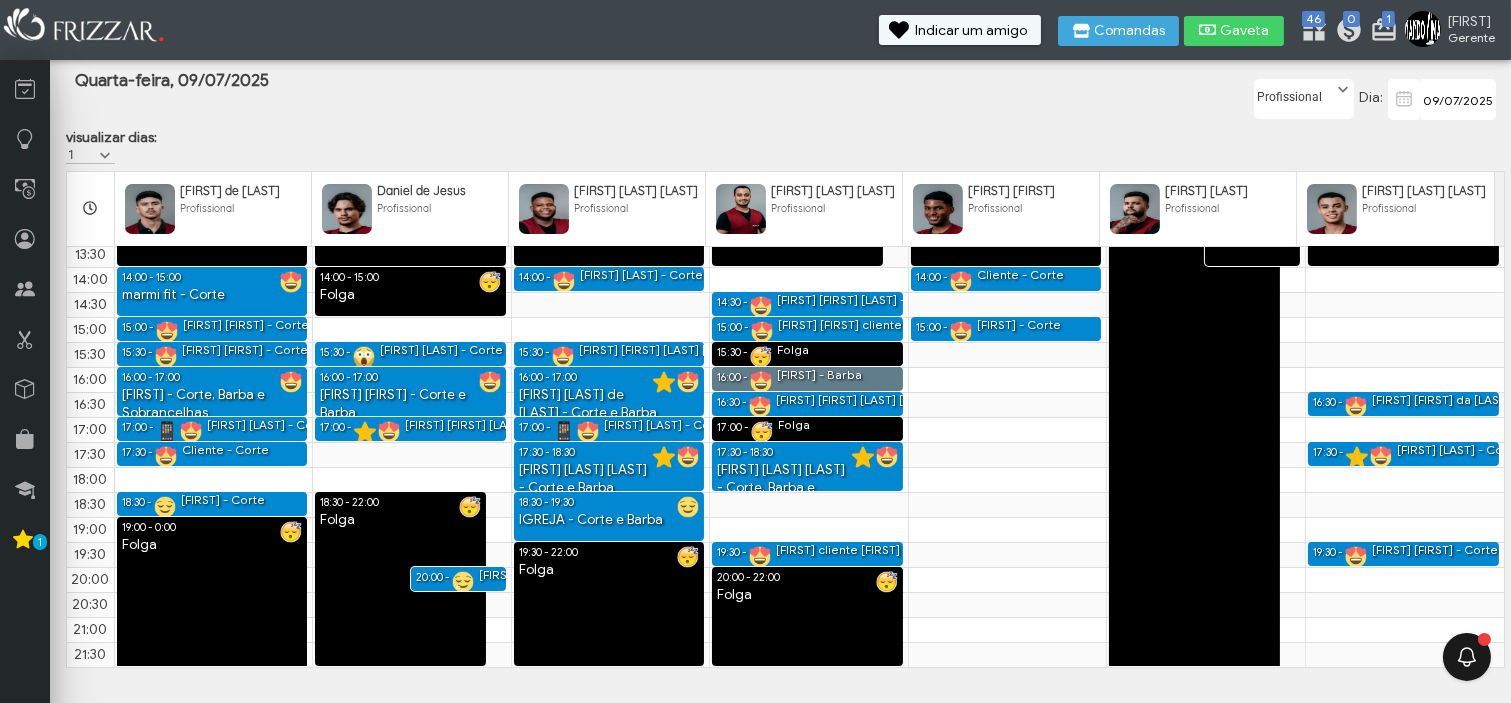 click on "João Carlos - Corte" at bounding box center [542, 575] 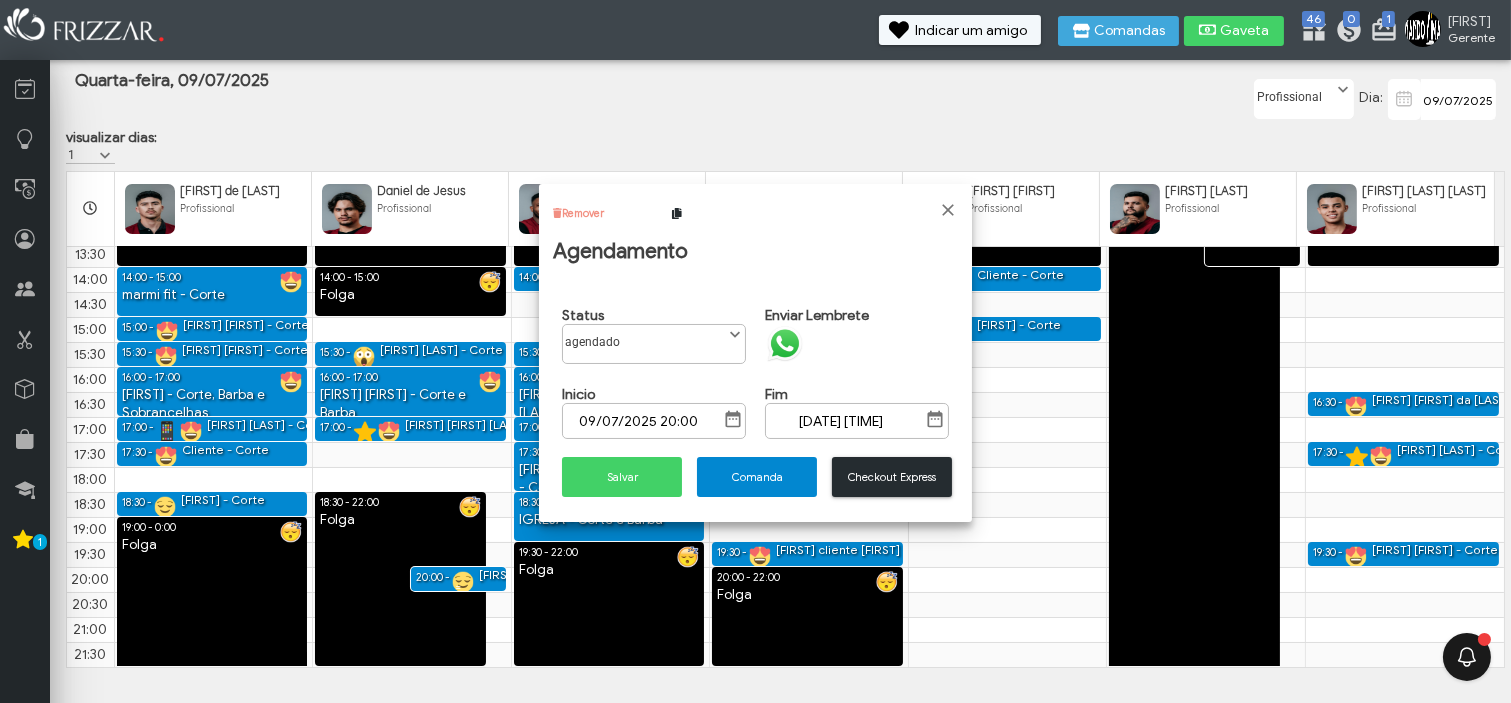 scroll, scrollTop: 10, scrollLeft: 84, axis: both 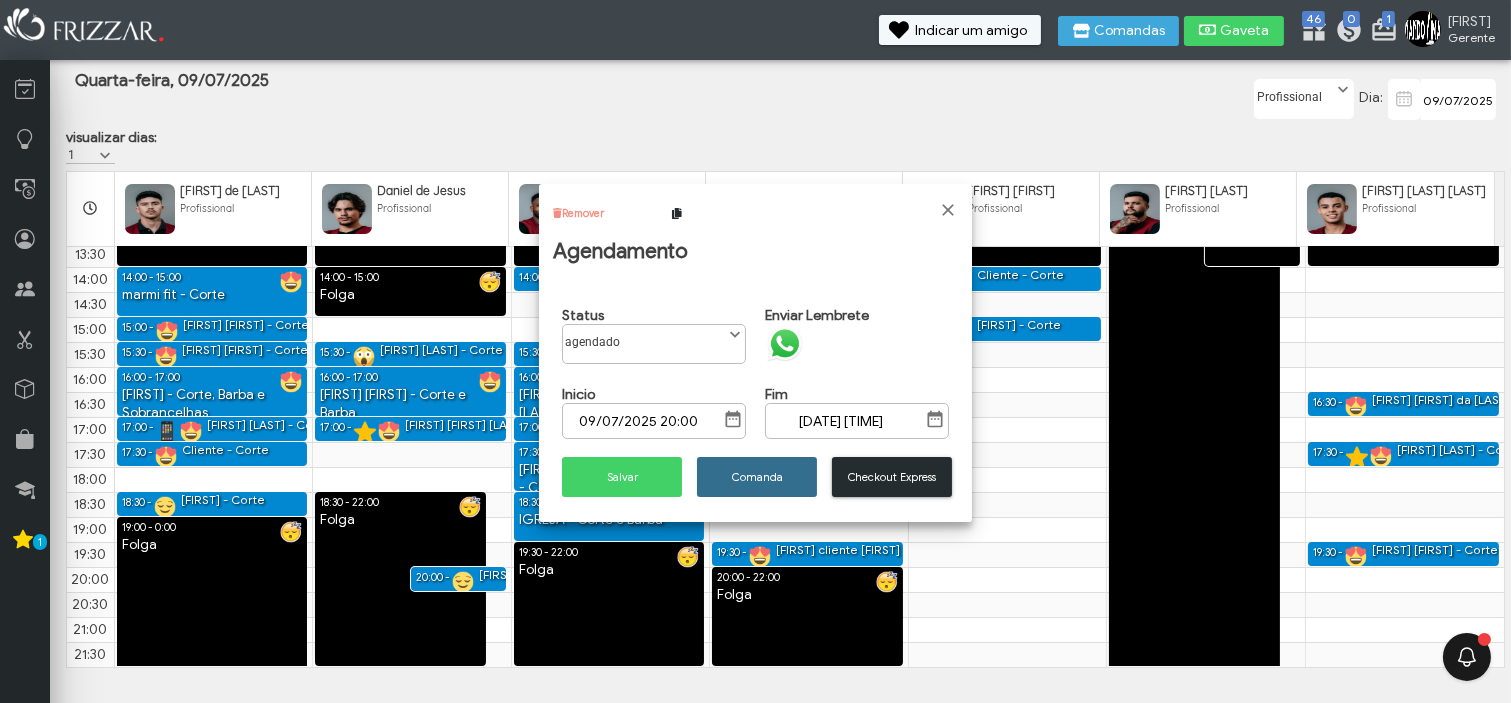 click on "Comanda" at bounding box center (757, 477) 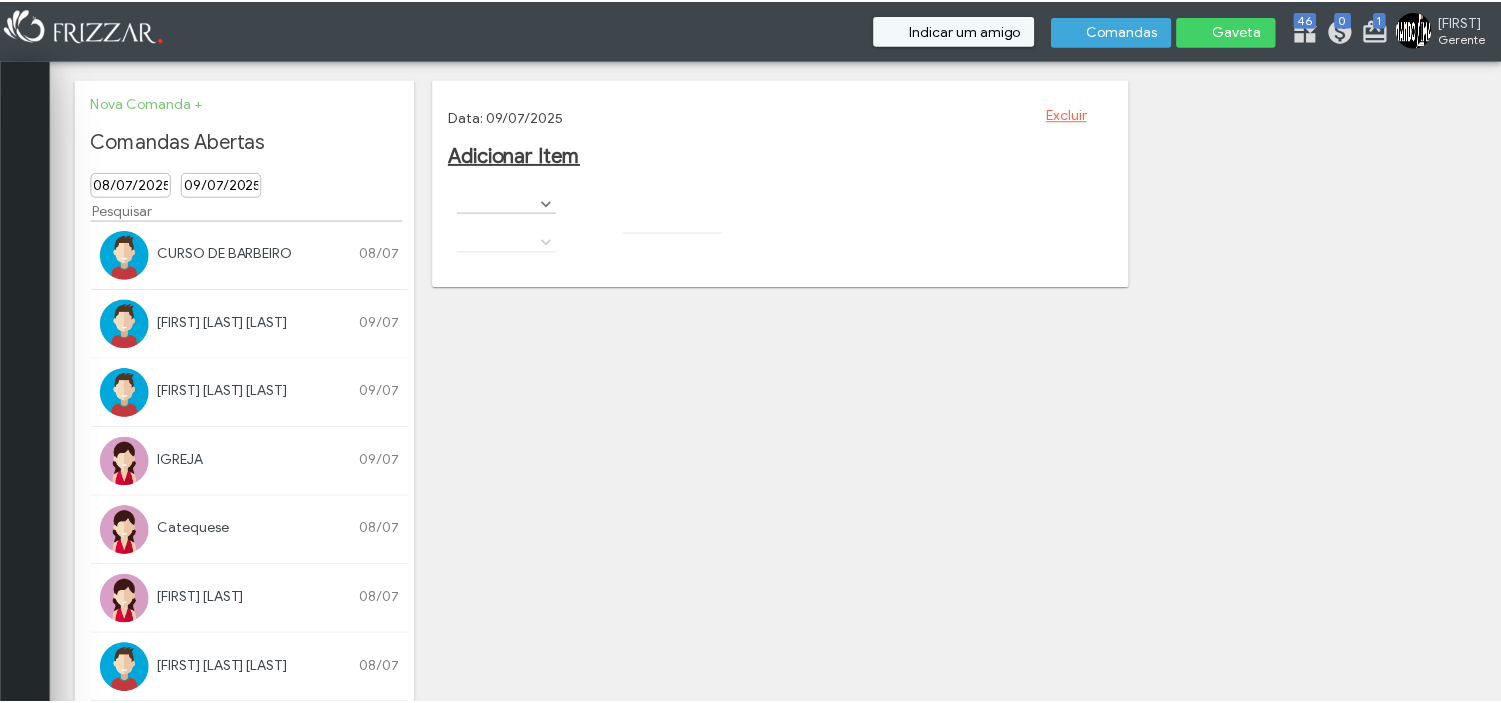 scroll, scrollTop: 0, scrollLeft: 0, axis: both 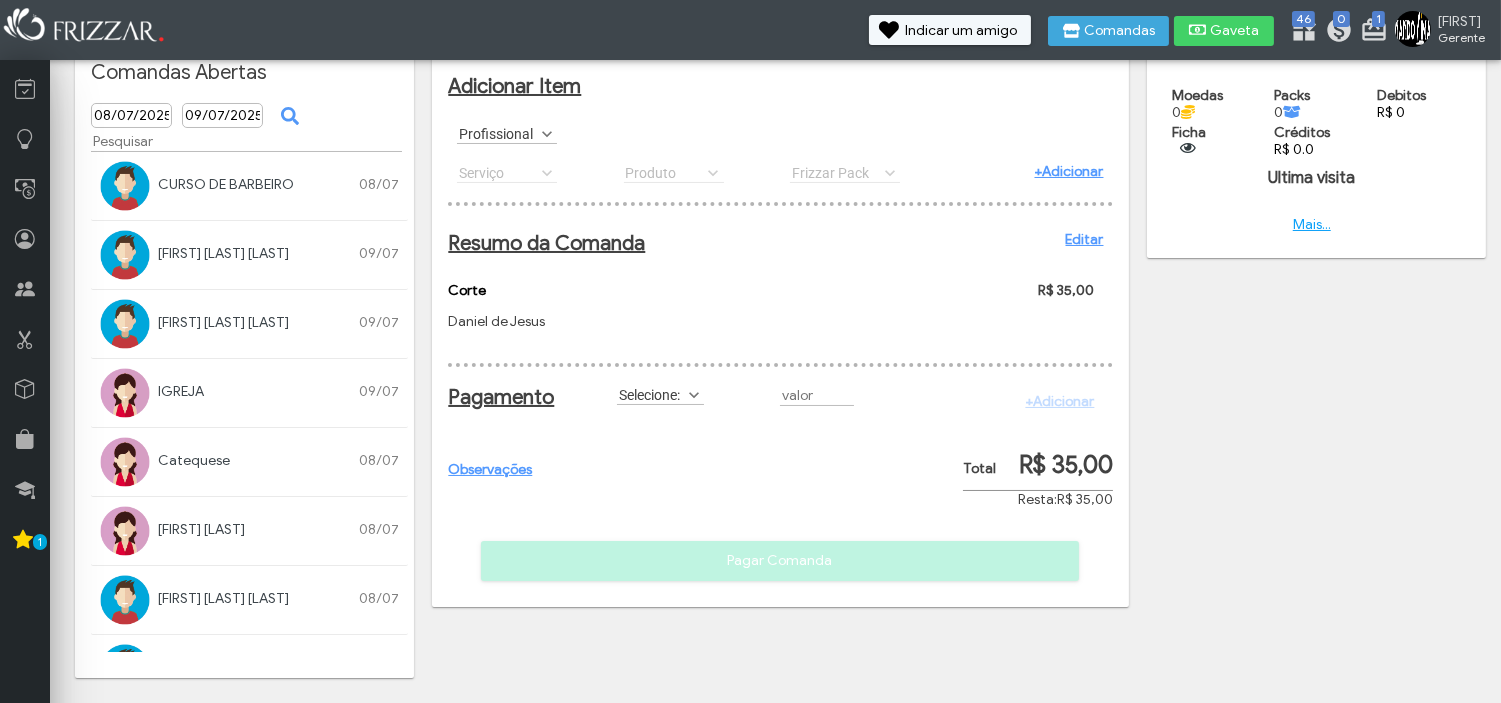 click on "Selecione:" at bounding box center (651, 394) 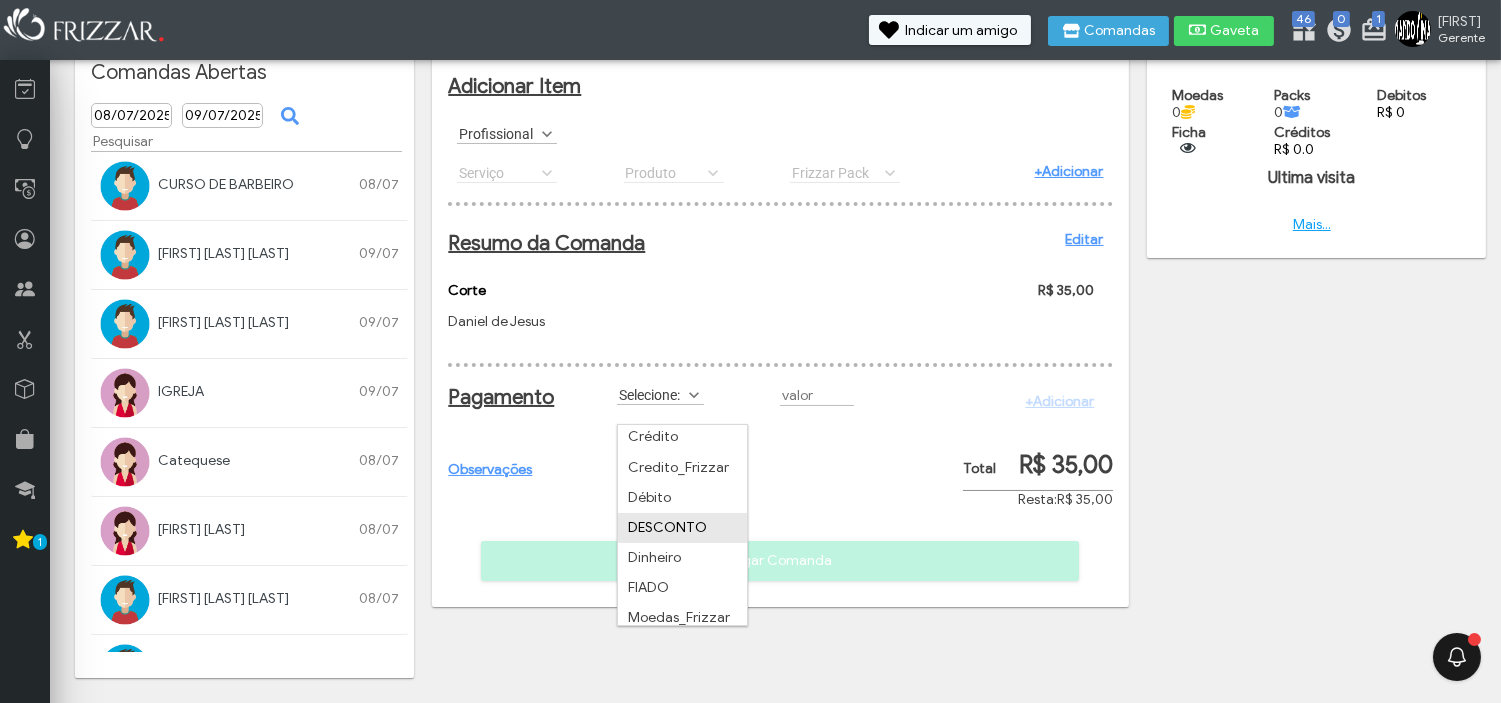 scroll, scrollTop: 0, scrollLeft: 0, axis: both 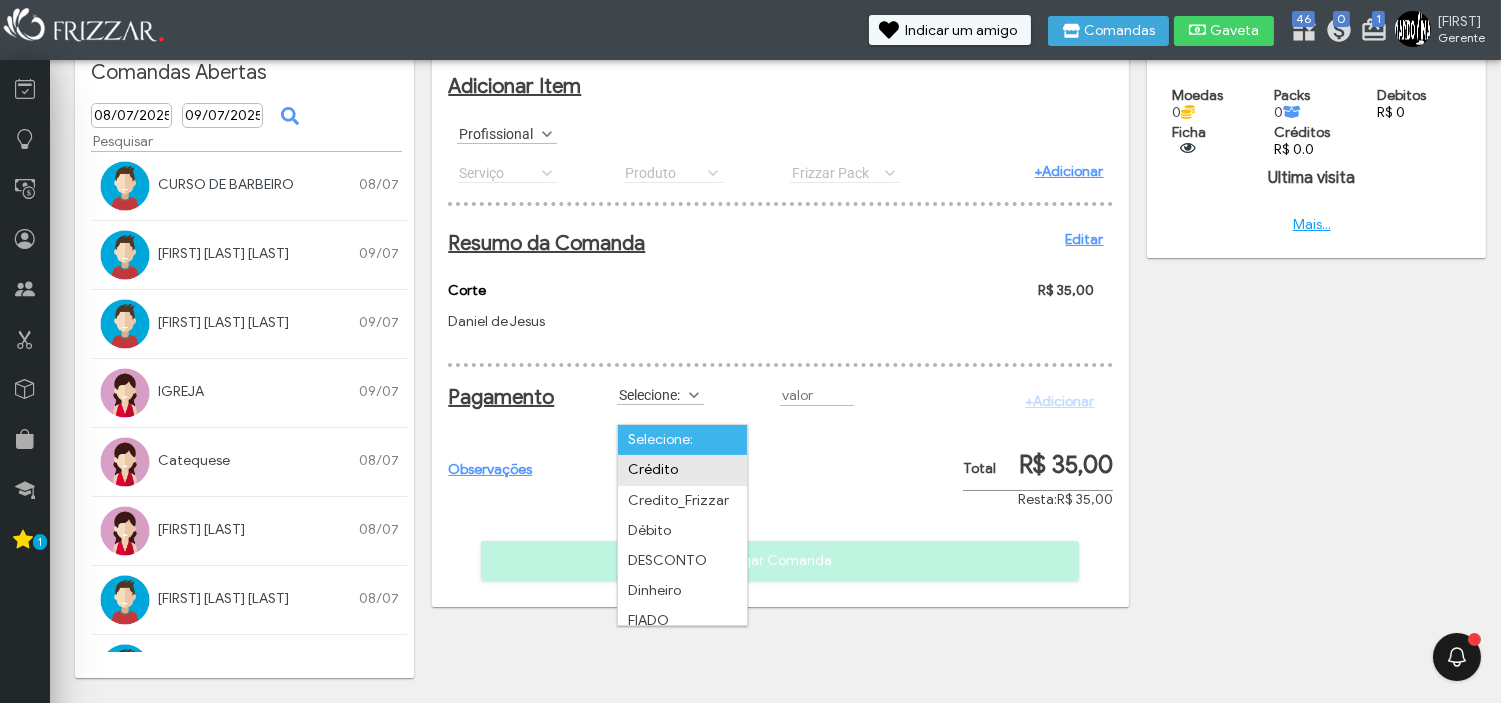 click on "Crédito" at bounding box center [682, 470] 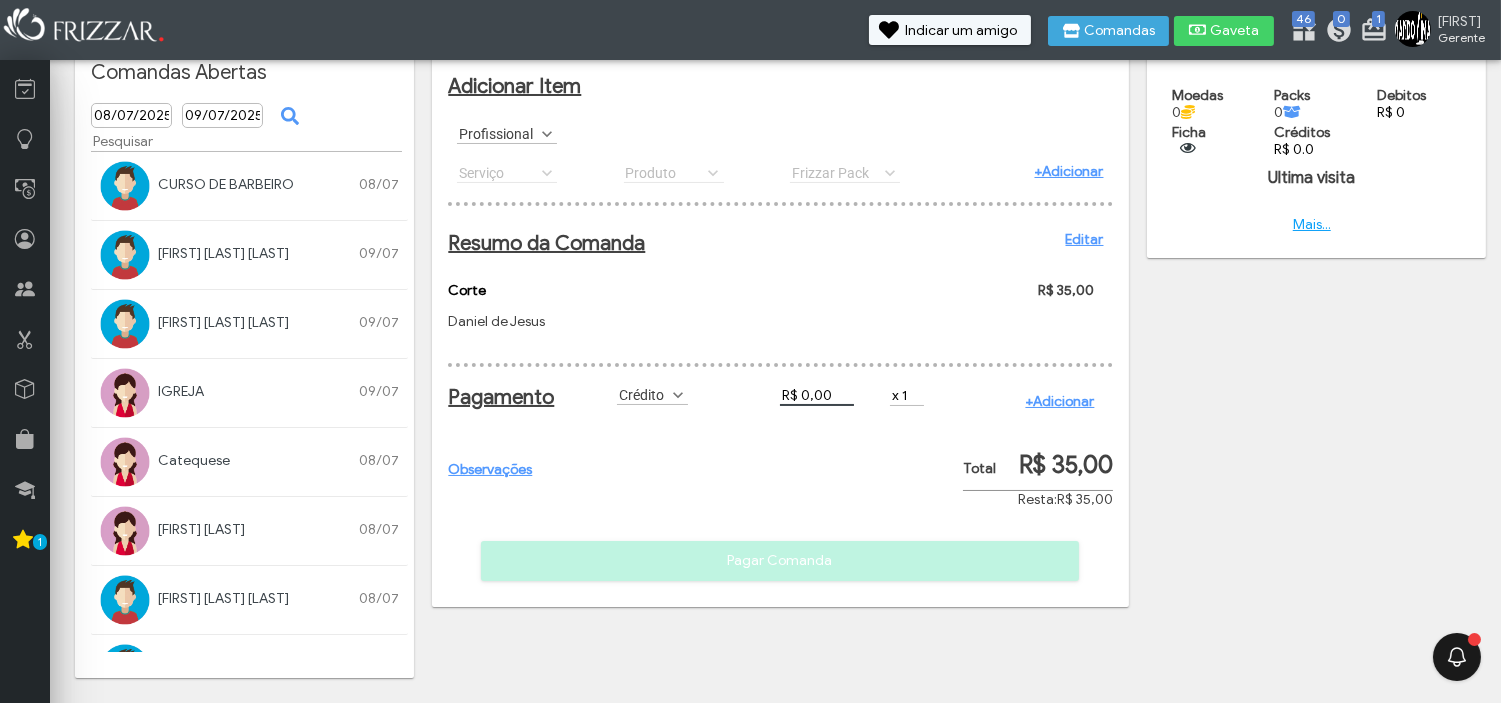 drag, startPoint x: 837, startPoint y: 423, endPoint x: 801, endPoint y: 421, distance: 36.05551 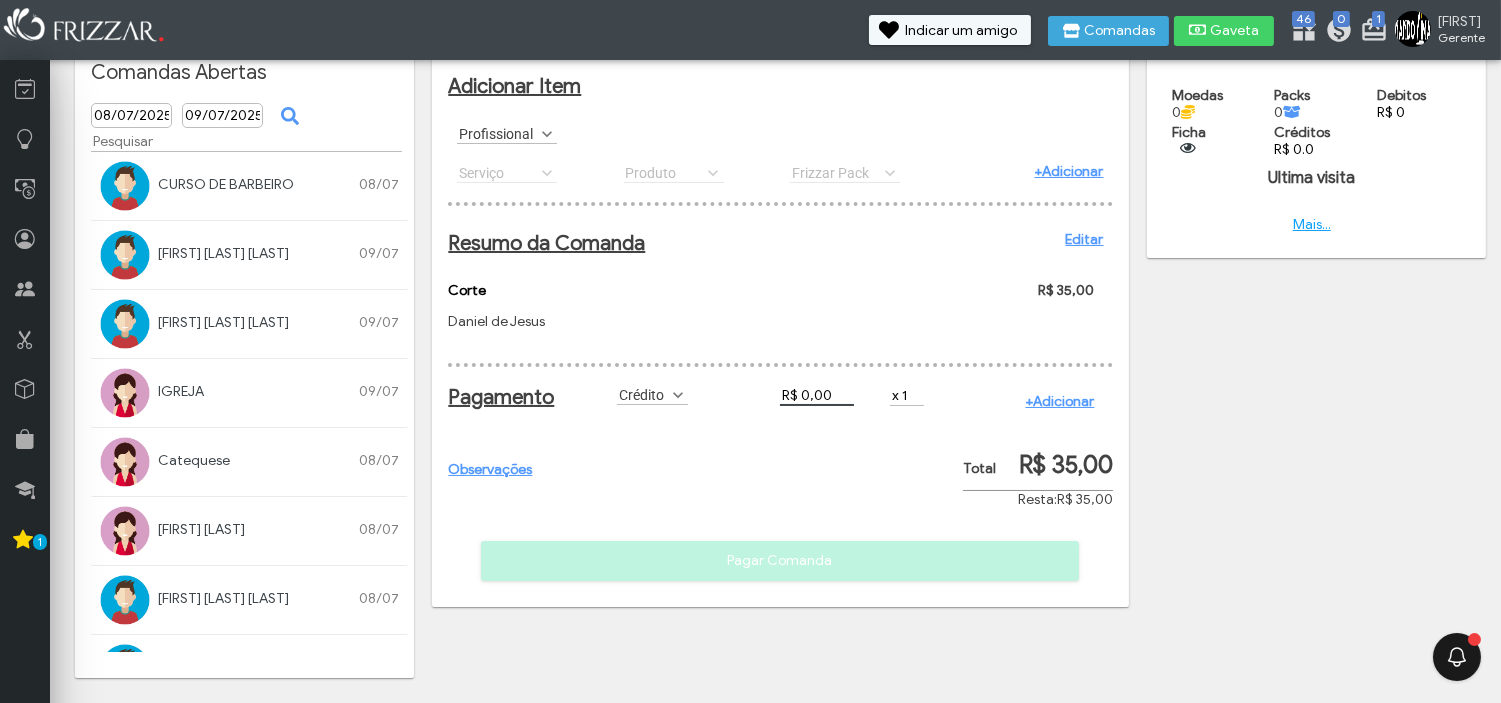 click on "R$ 0,00" at bounding box center [817, 395] 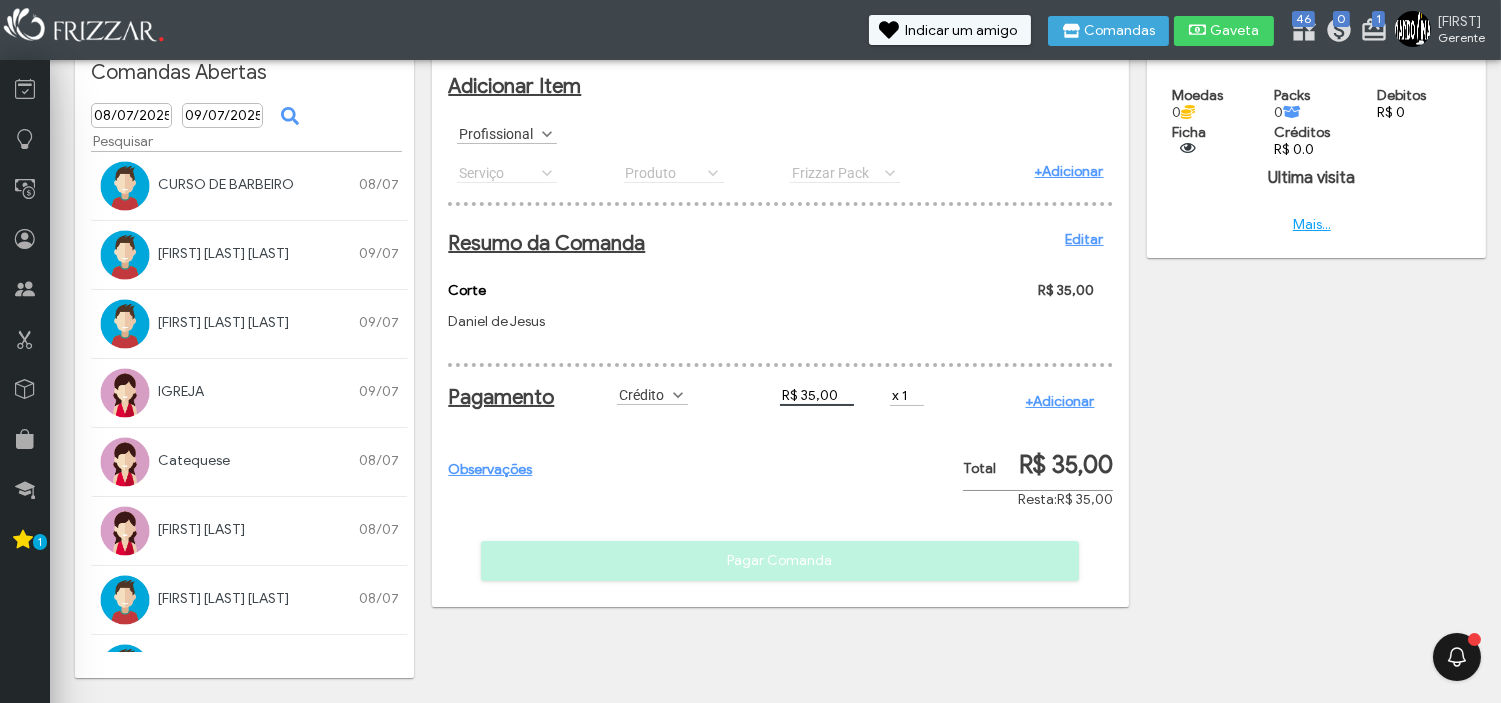 click on "+Adicionar" at bounding box center (1059, 401) 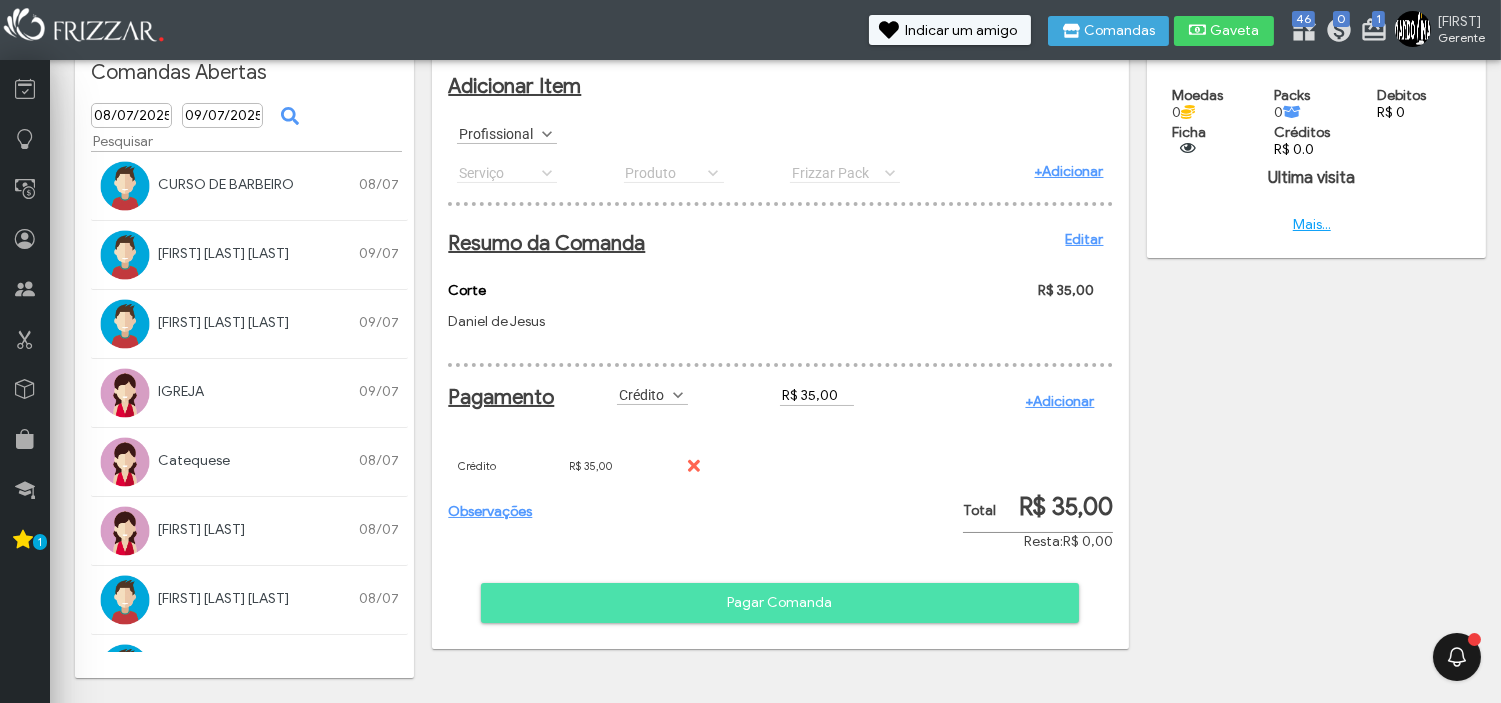 click on "Pagar Comanda" at bounding box center [780, 603] 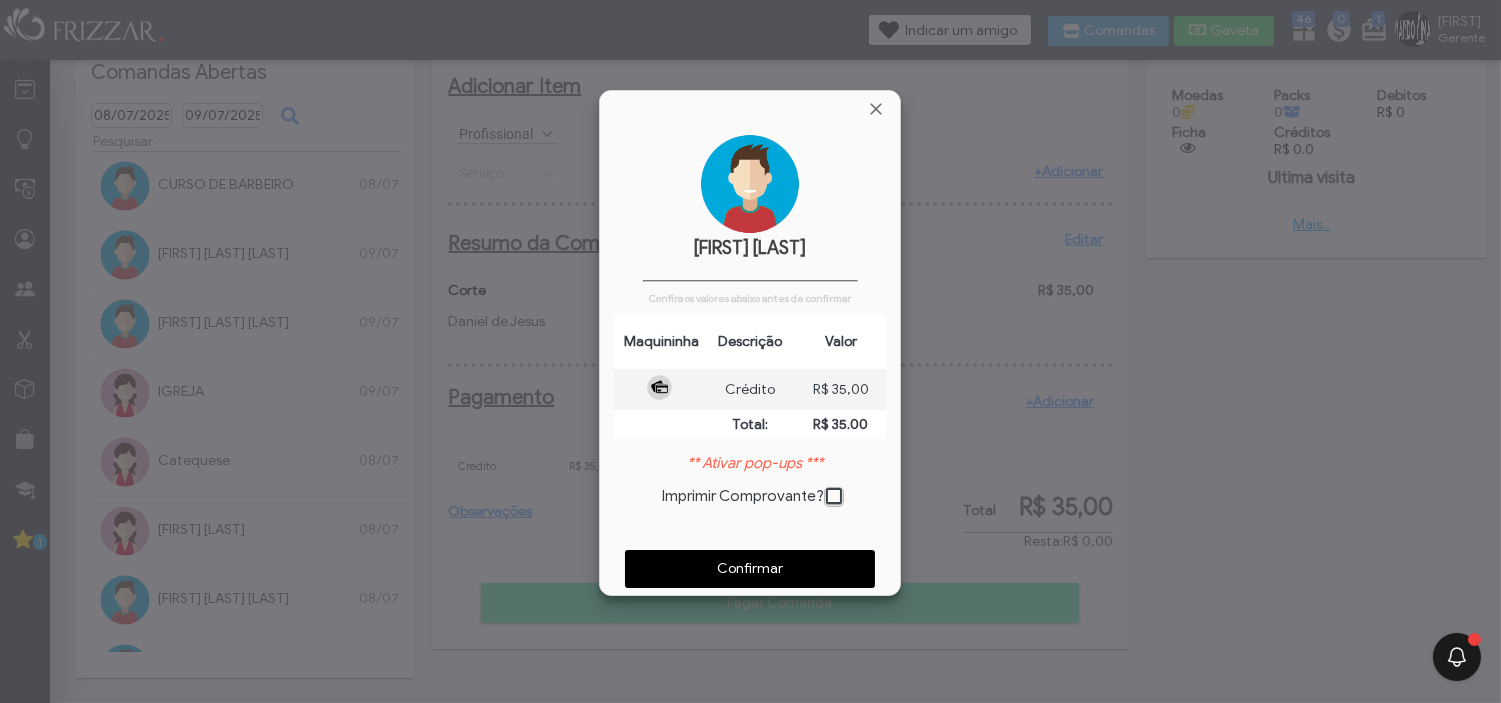 scroll, scrollTop: 10, scrollLeft: 10, axis: both 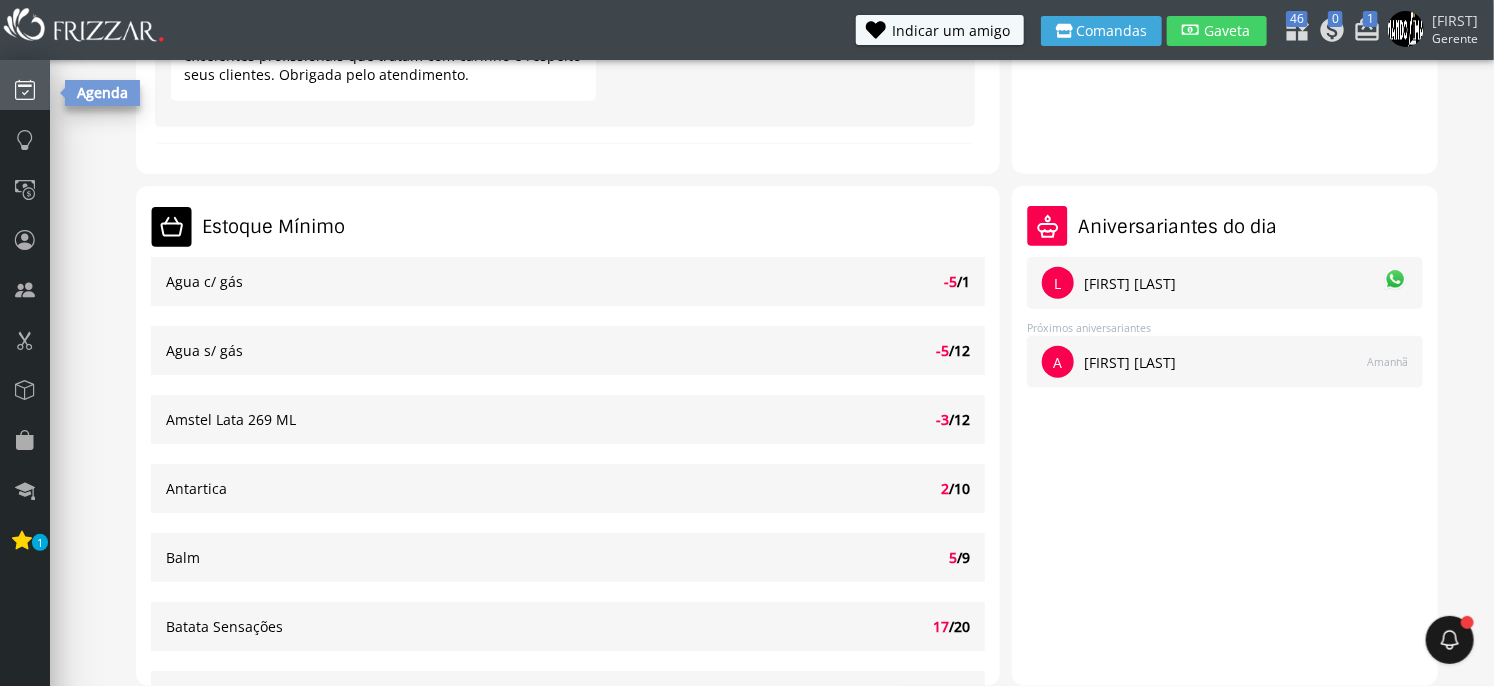 click at bounding box center (25, 89) 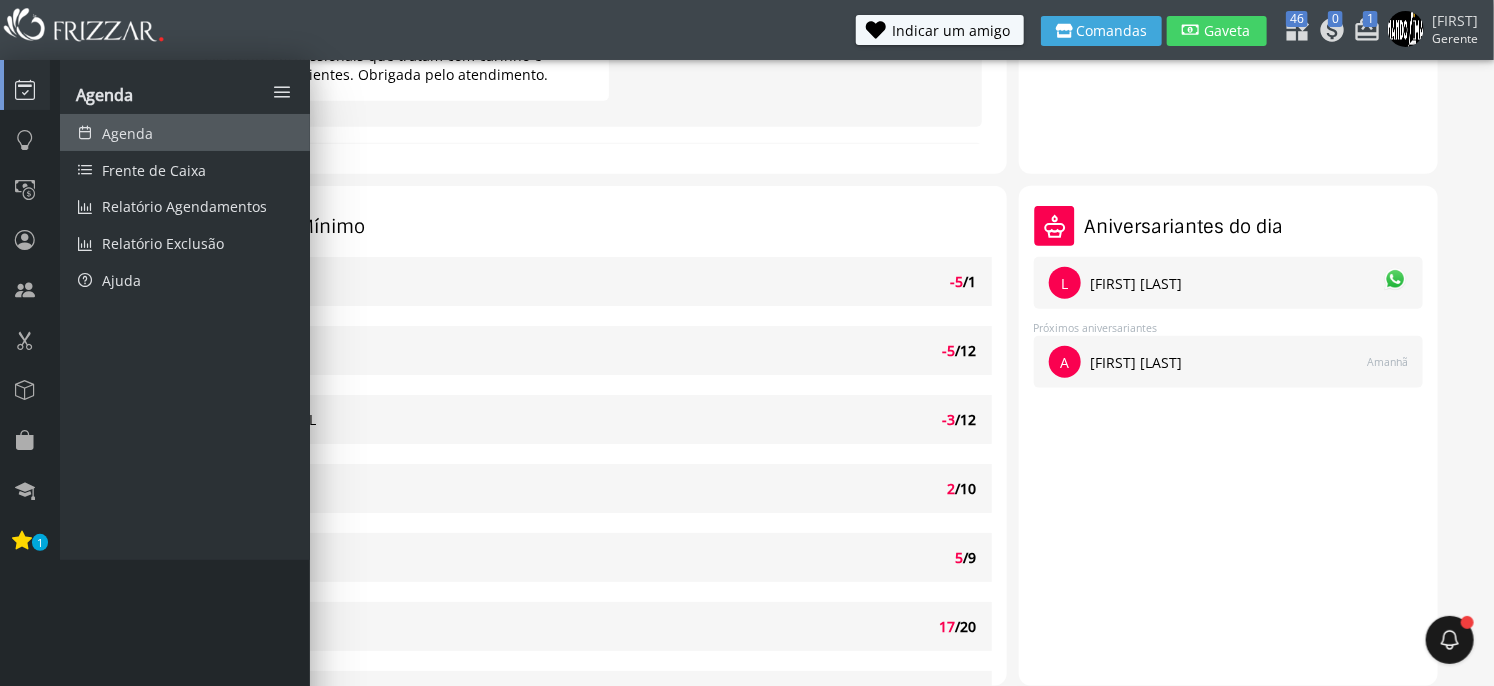 click on "Agenda" at bounding box center [185, 132] 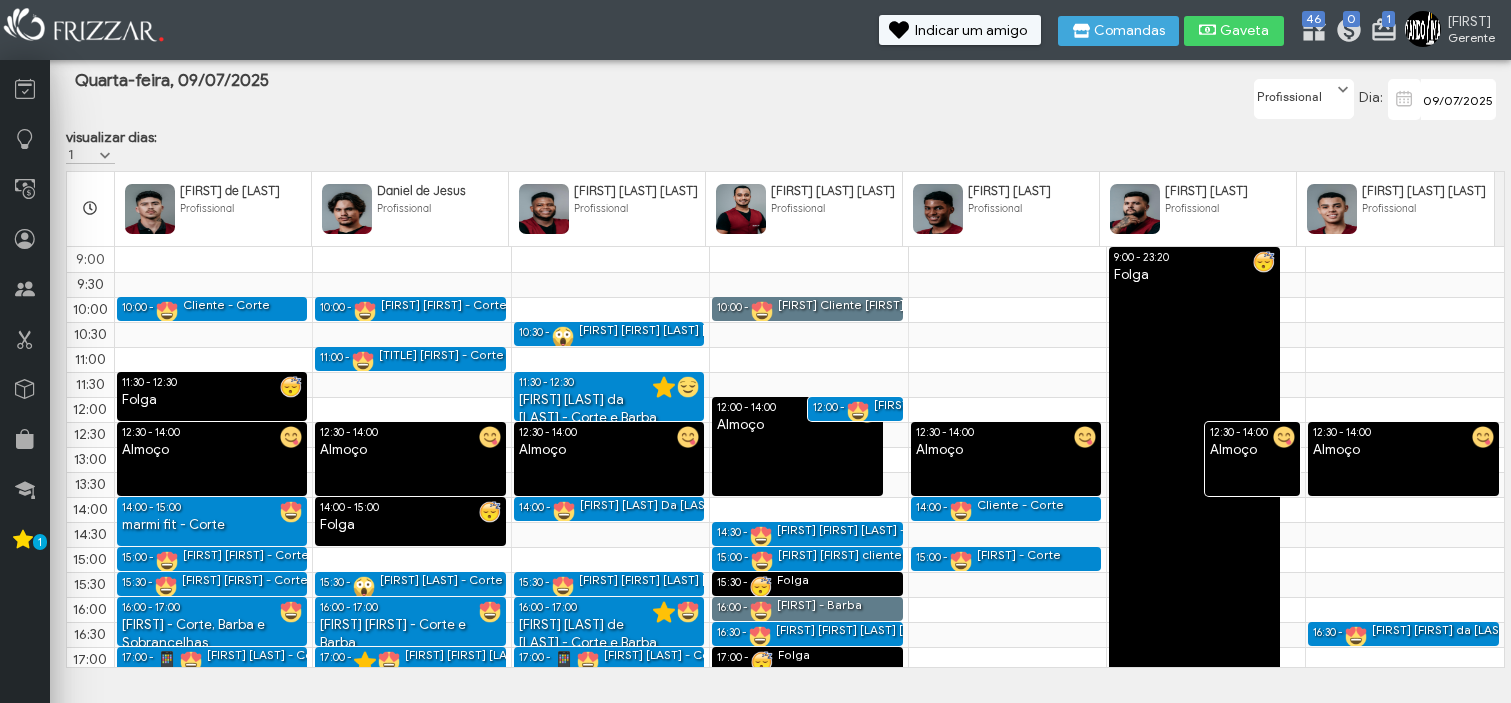 scroll, scrollTop: 0, scrollLeft: 0, axis: both 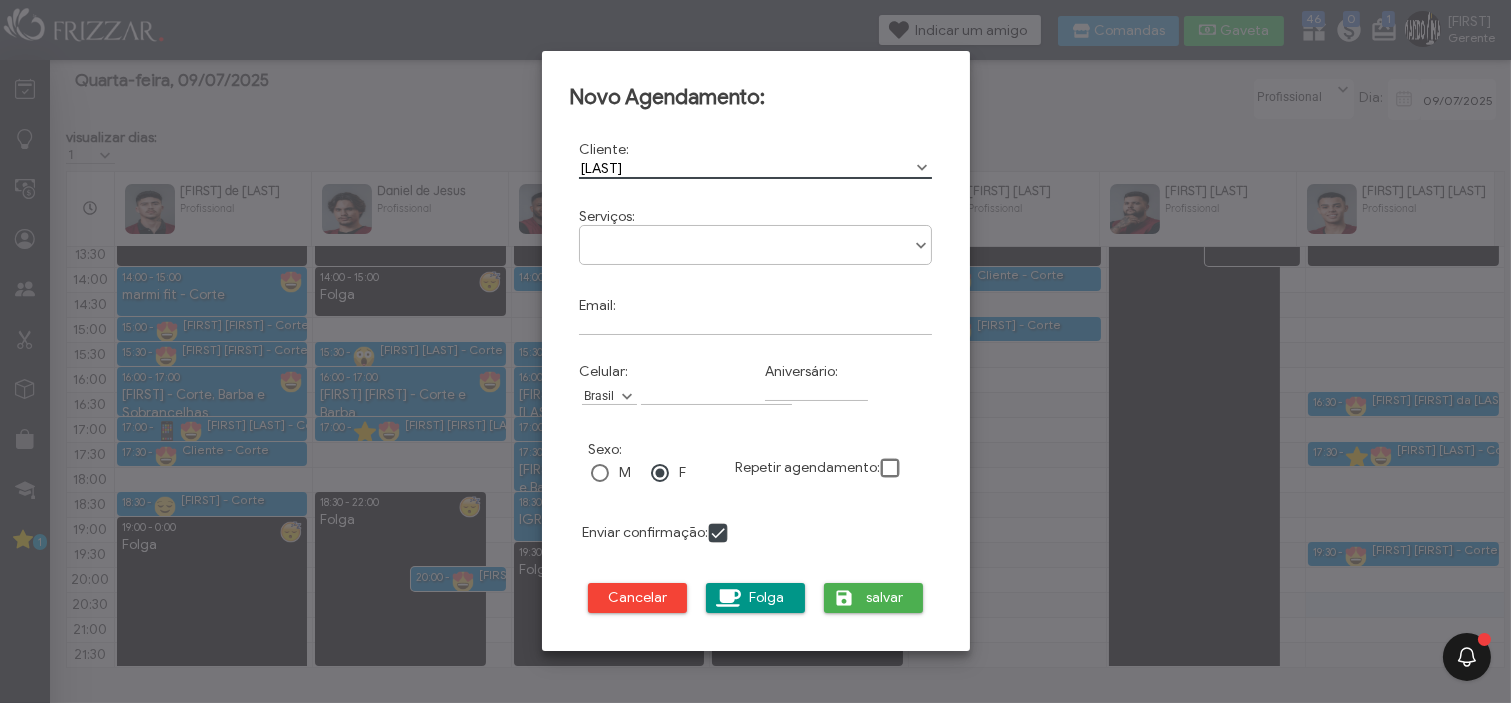 type on "[LAST]" 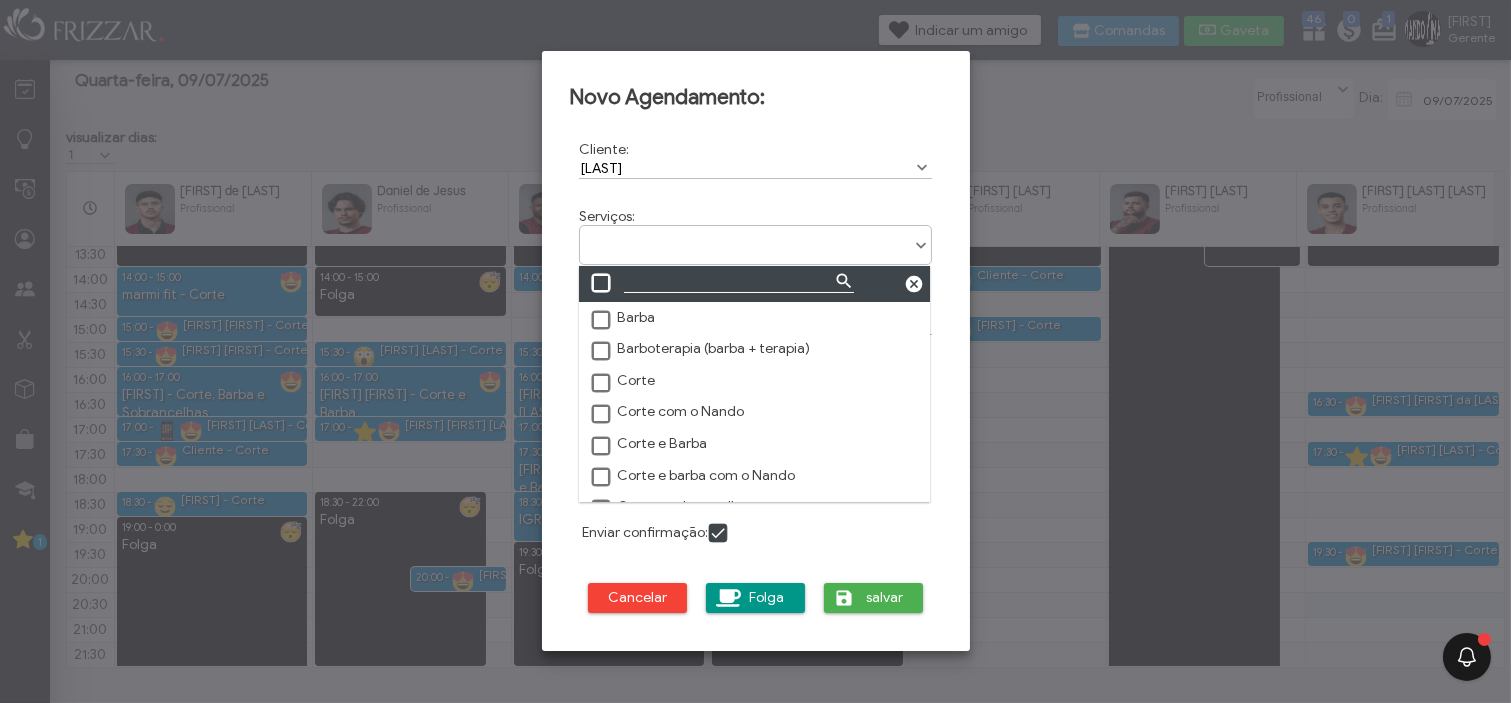 click at bounding box center (756, 238) 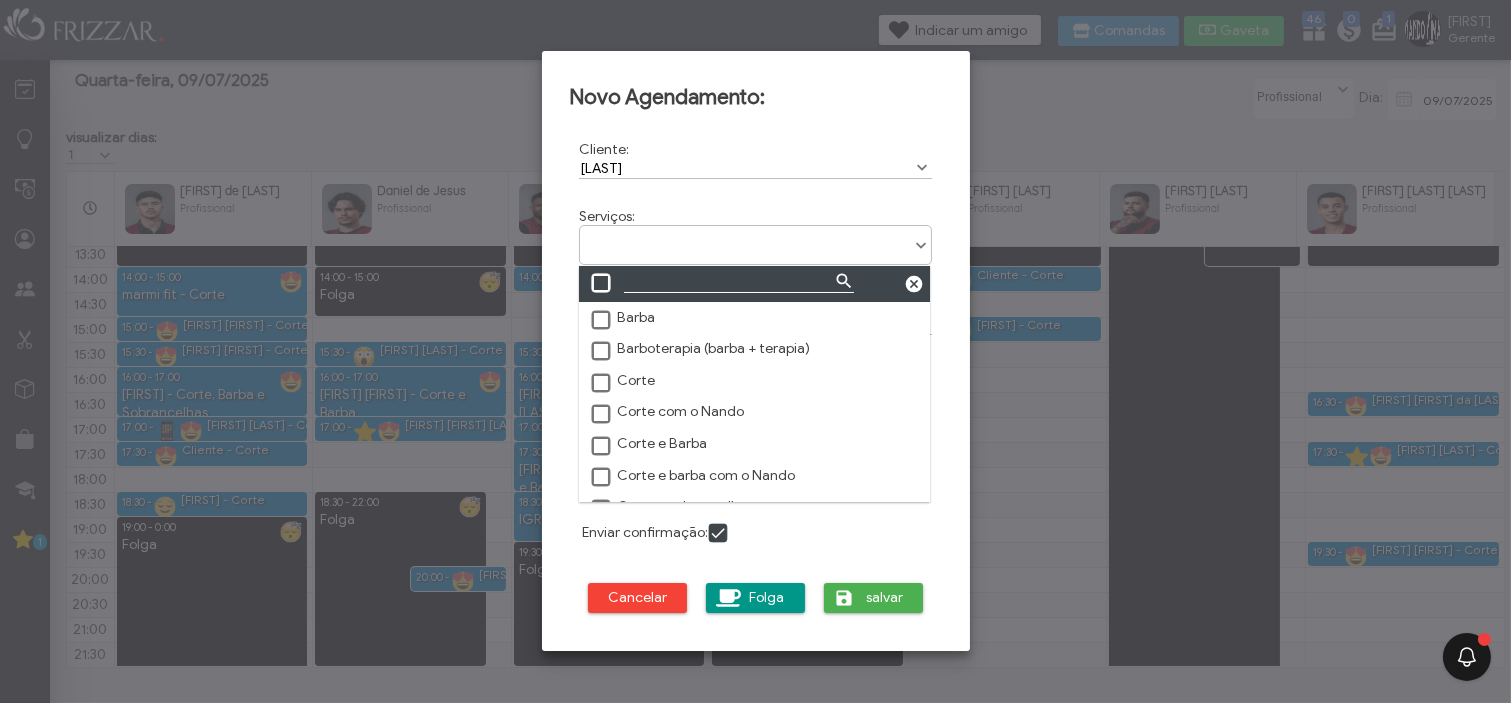 click at bounding box center (602, 321) 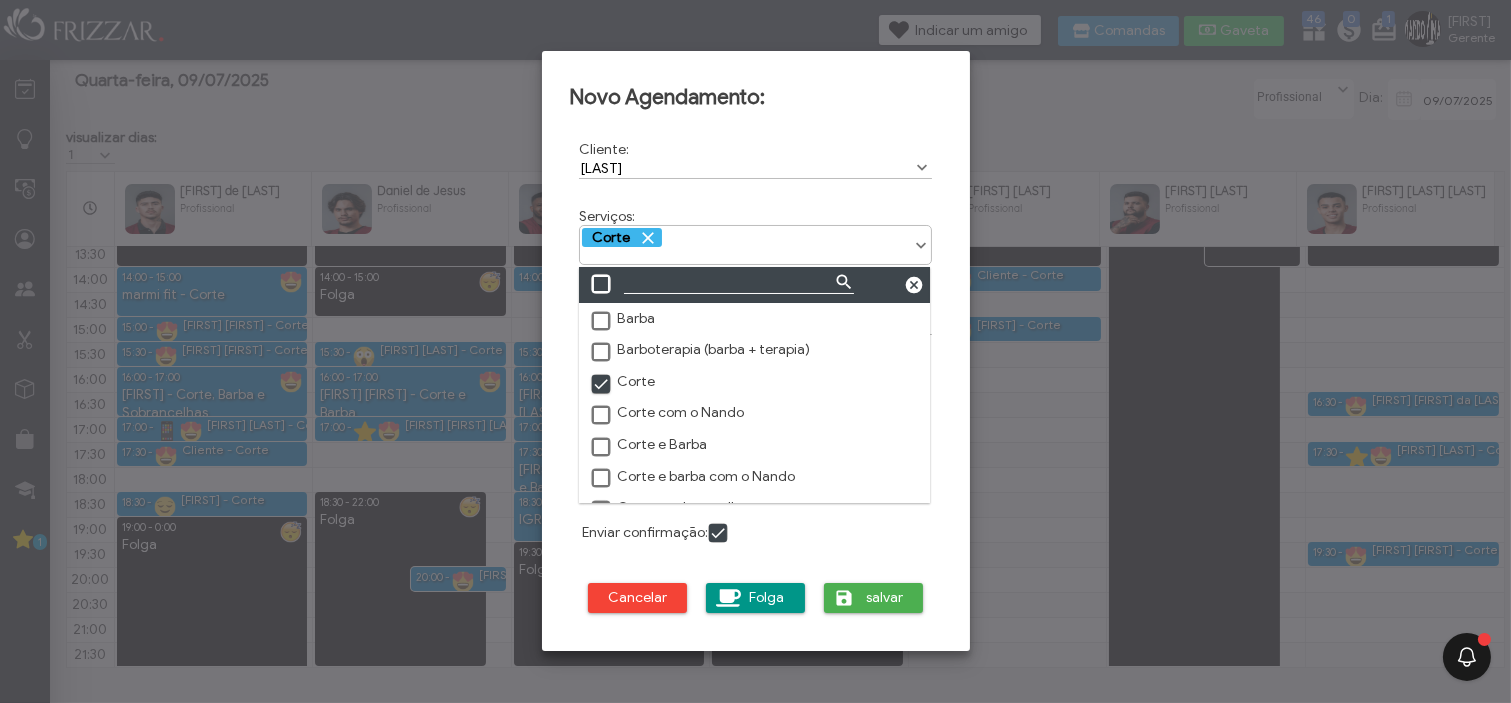 scroll, scrollTop: 10, scrollLeft: 10, axis: both 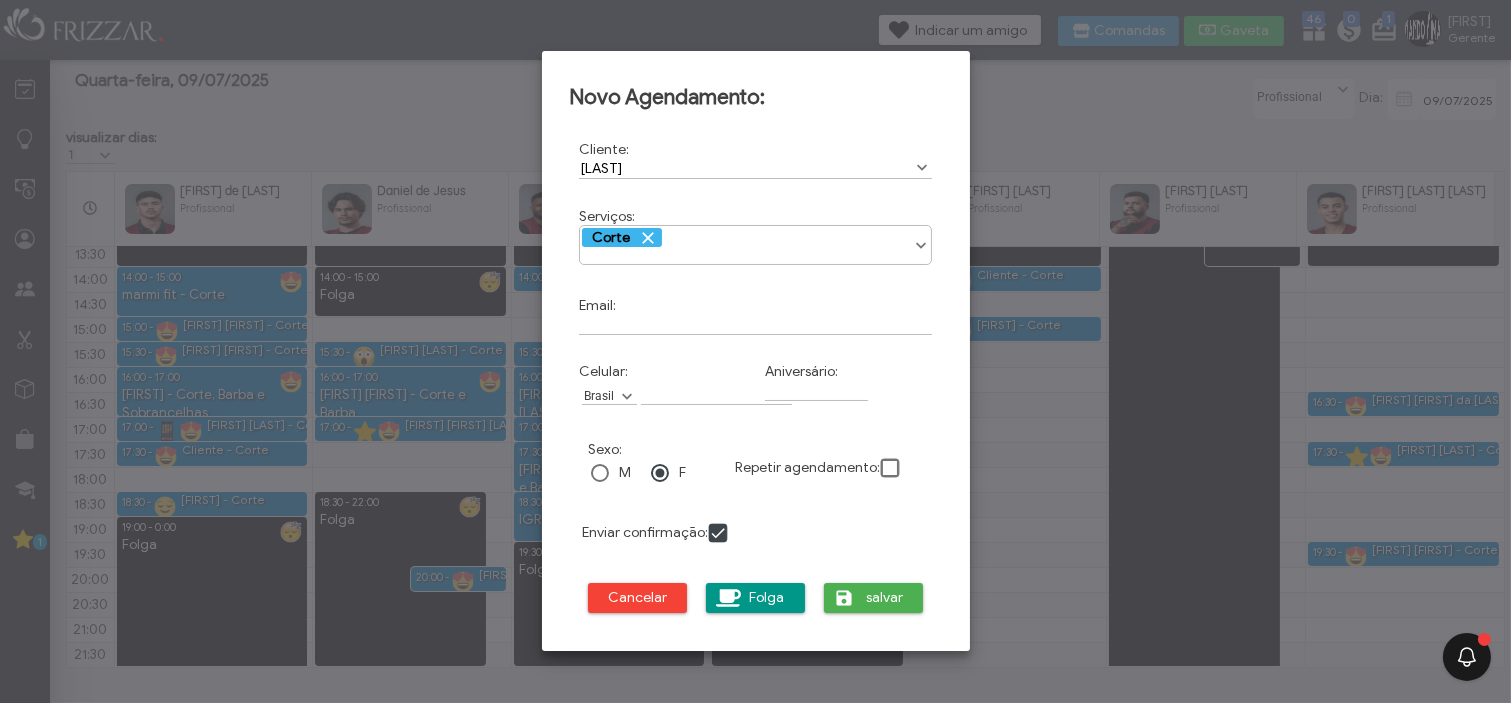 click on "Cliente:   edilsom   No search results are available.
Cod:
Serviços:  Barba  Barboterapia (barba + terapia) Corte Corte com o Nando  Corte e Barba Corte e barba com o Nando  Corte e sobrancelhas Corte, Barba e Sobrancelhas Corte, barba e sobrancelhas com Nando Hidratção Luzes Pigmentação de barba Pigmentação de cabelo Relaxamento Sobrancelhas Sobrancelhas na pinça Corte
Email:
Celular:
África do Sul Alemanha Argentina Austrália Bélgica Bolívia Brasil Canadá China Colômbia Coreia do Sul Dinamarca Espanha Estados Unidos França Guiana Guiana Francesa Holanda Índia Israel Itália Japão México Nova Zelândia Noruega Paraguai Peru Portugal Reino Unido Rússia Suécia Suíça" at bounding box center (756, 381) 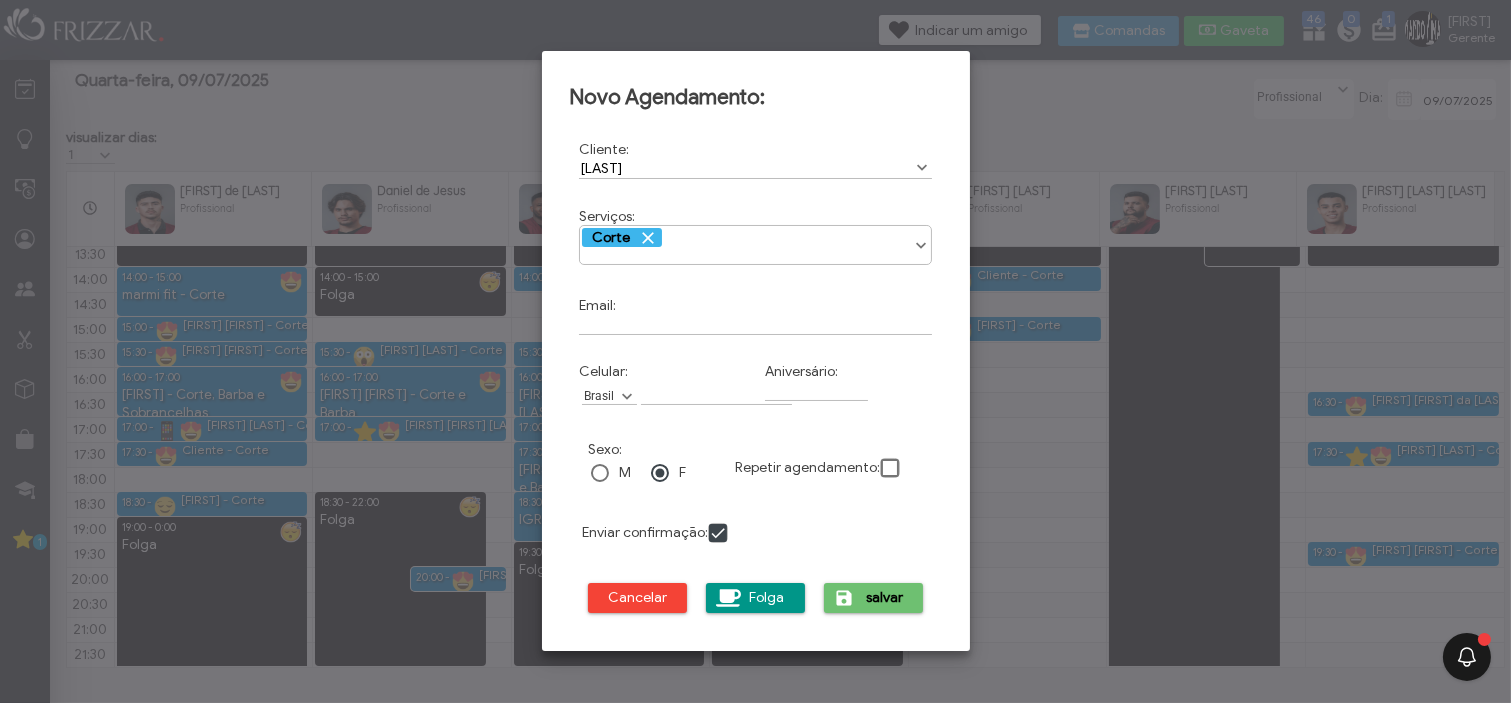 click on "salvar" at bounding box center (885, 598) 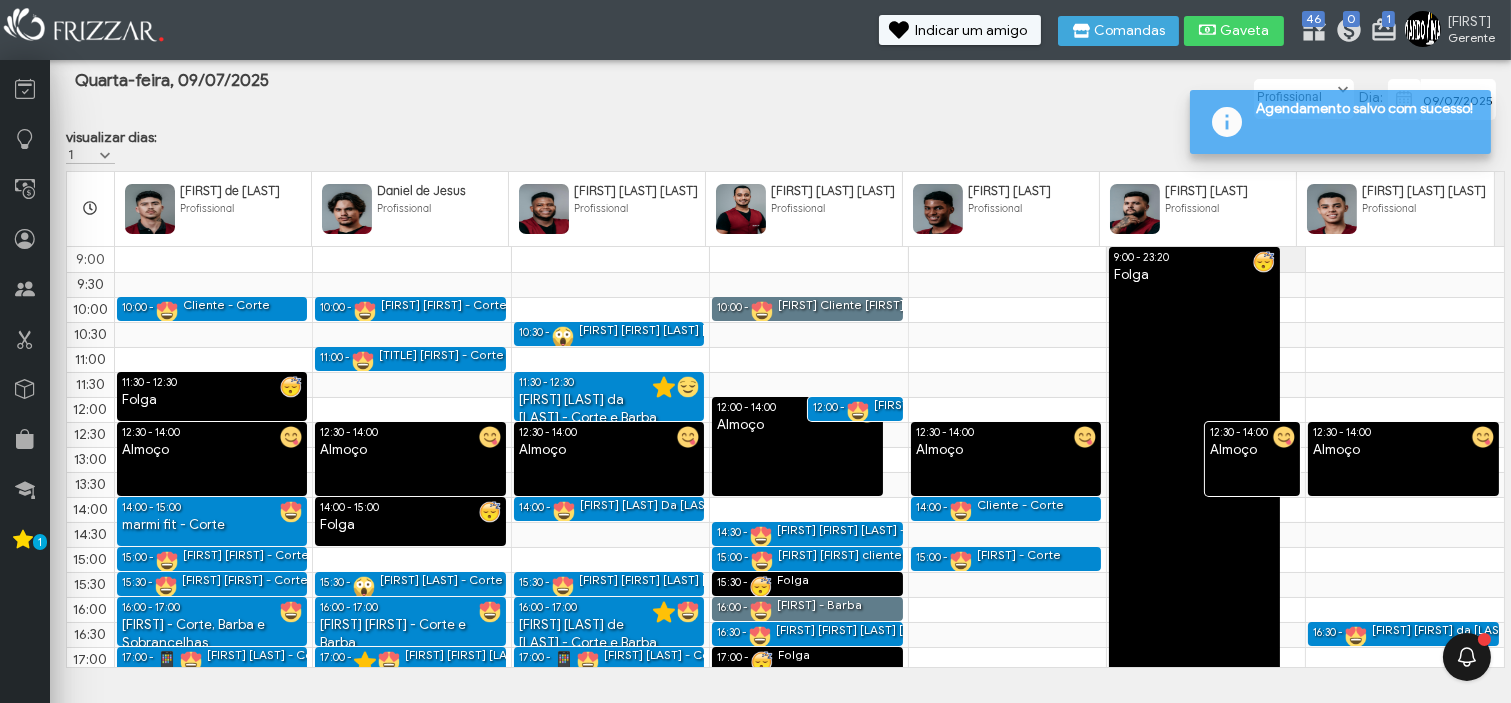 scroll, scrollTop: 230, scrollLeft: 0, axis: vertical 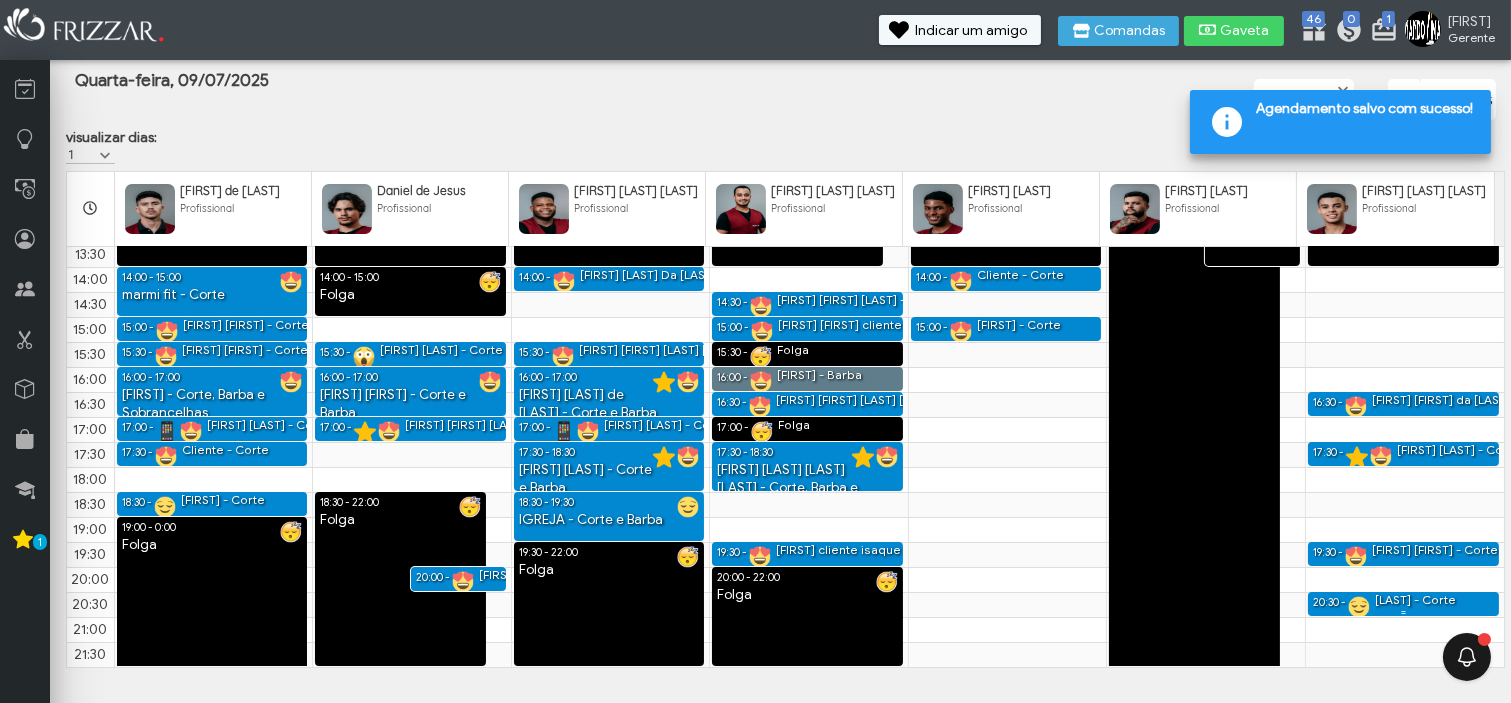 click at bounding box center [1359, 607] 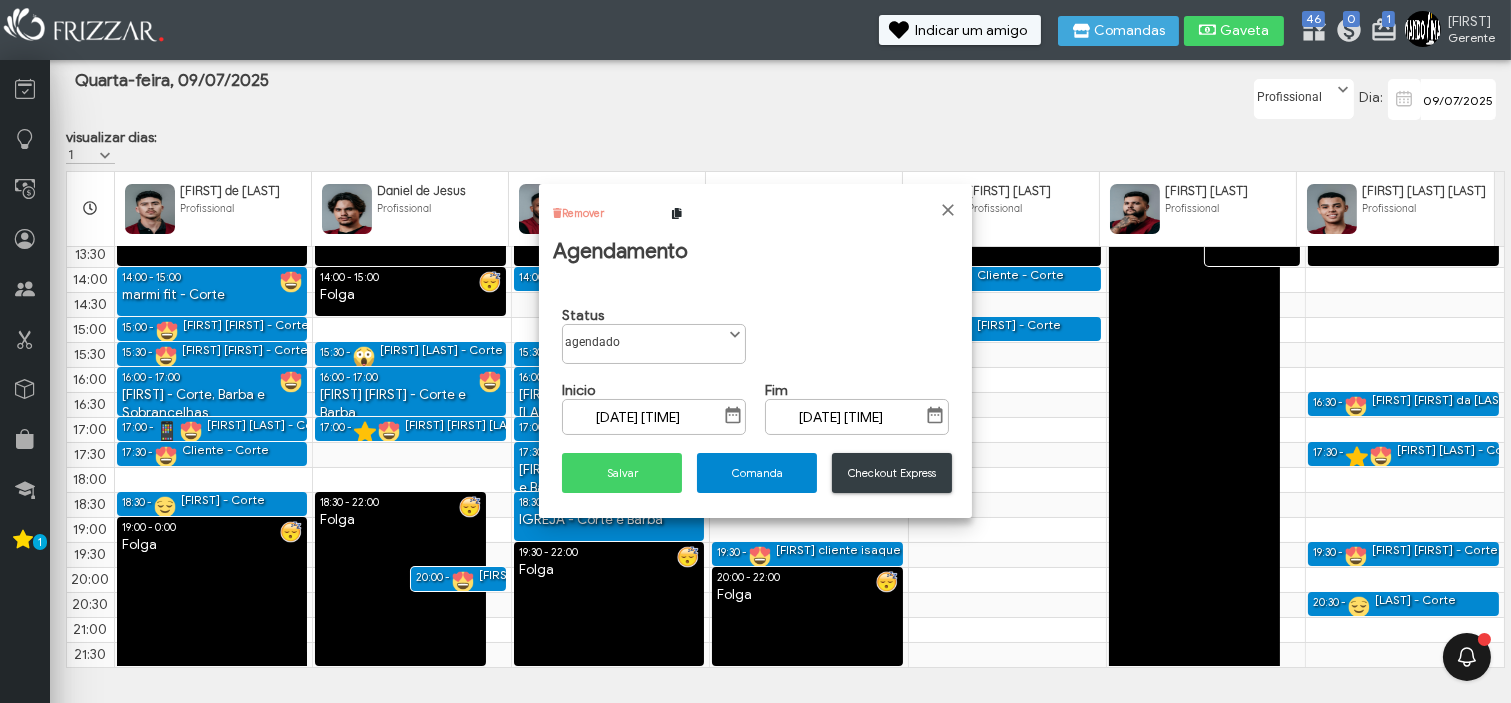 scroll, scrollTop: 10, scrollLeft: 84, axis: both 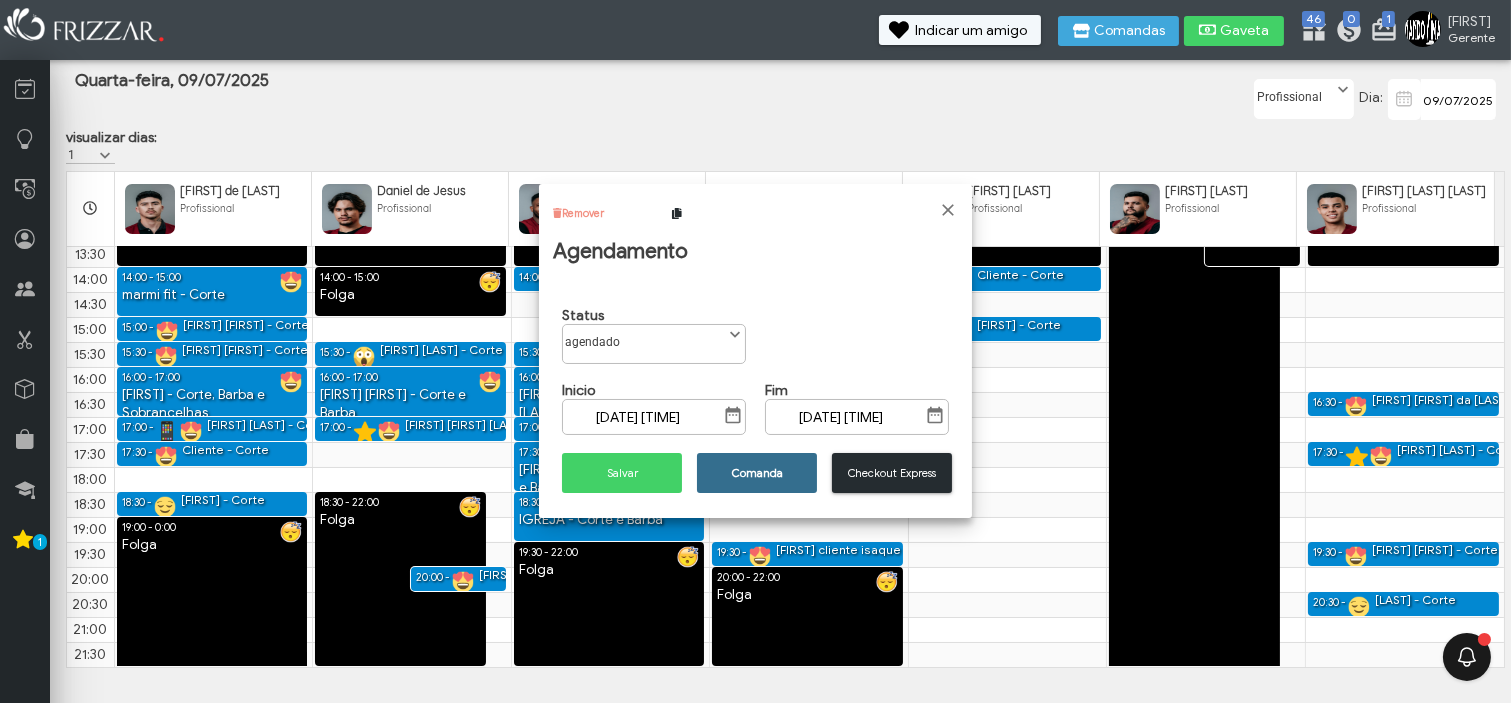 click on "Comanda" at bounding box center [757, 473] 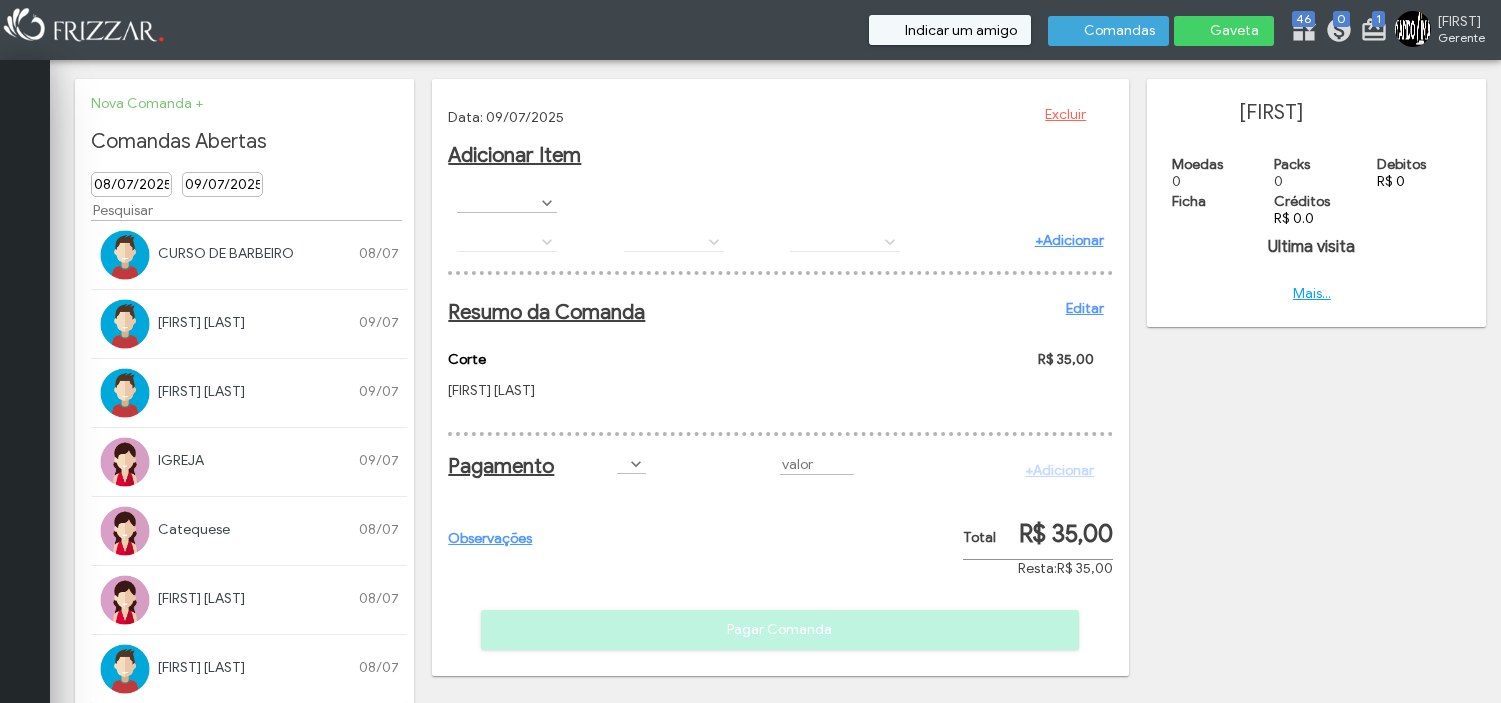 scroll, scrollTop: 0, scrollLeft: 0, axis: both 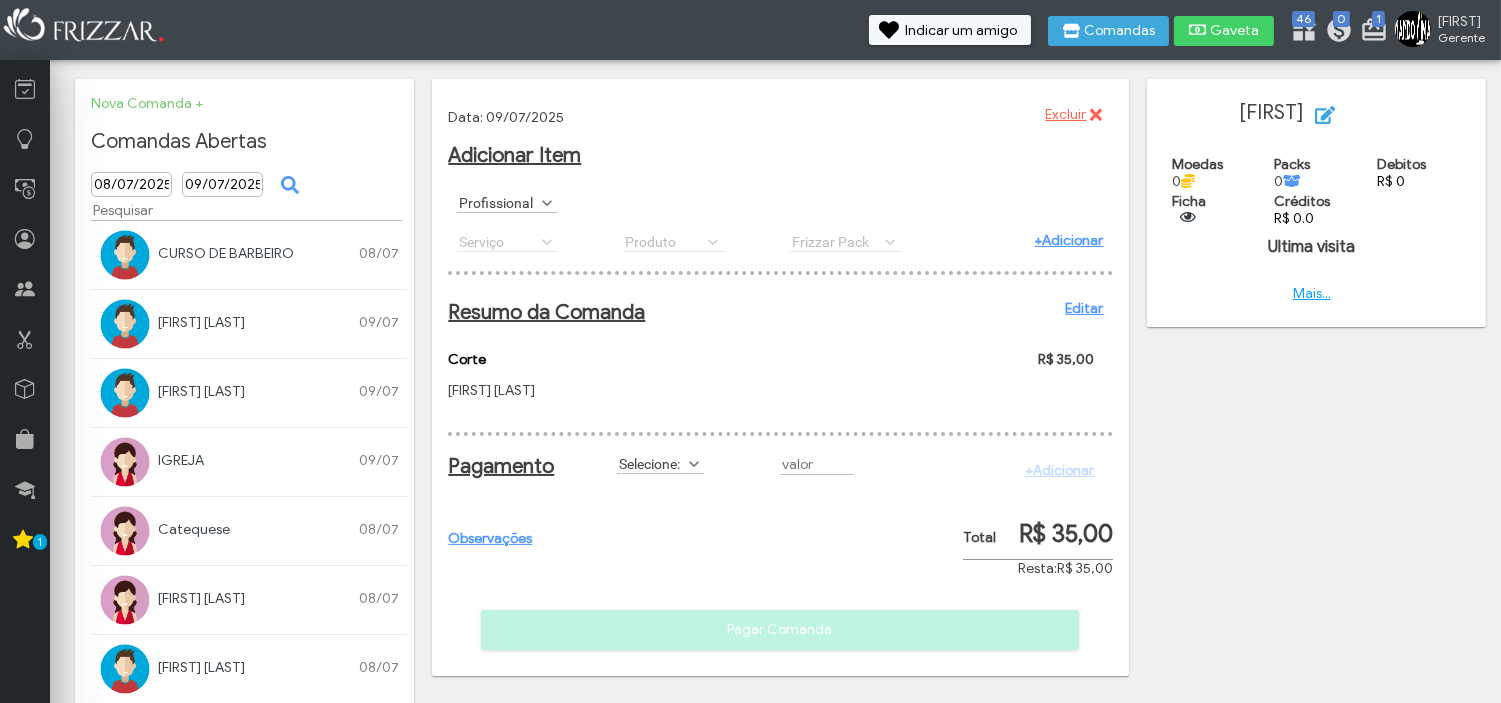 click on "Selecione:" at bounding box center (651, 463) 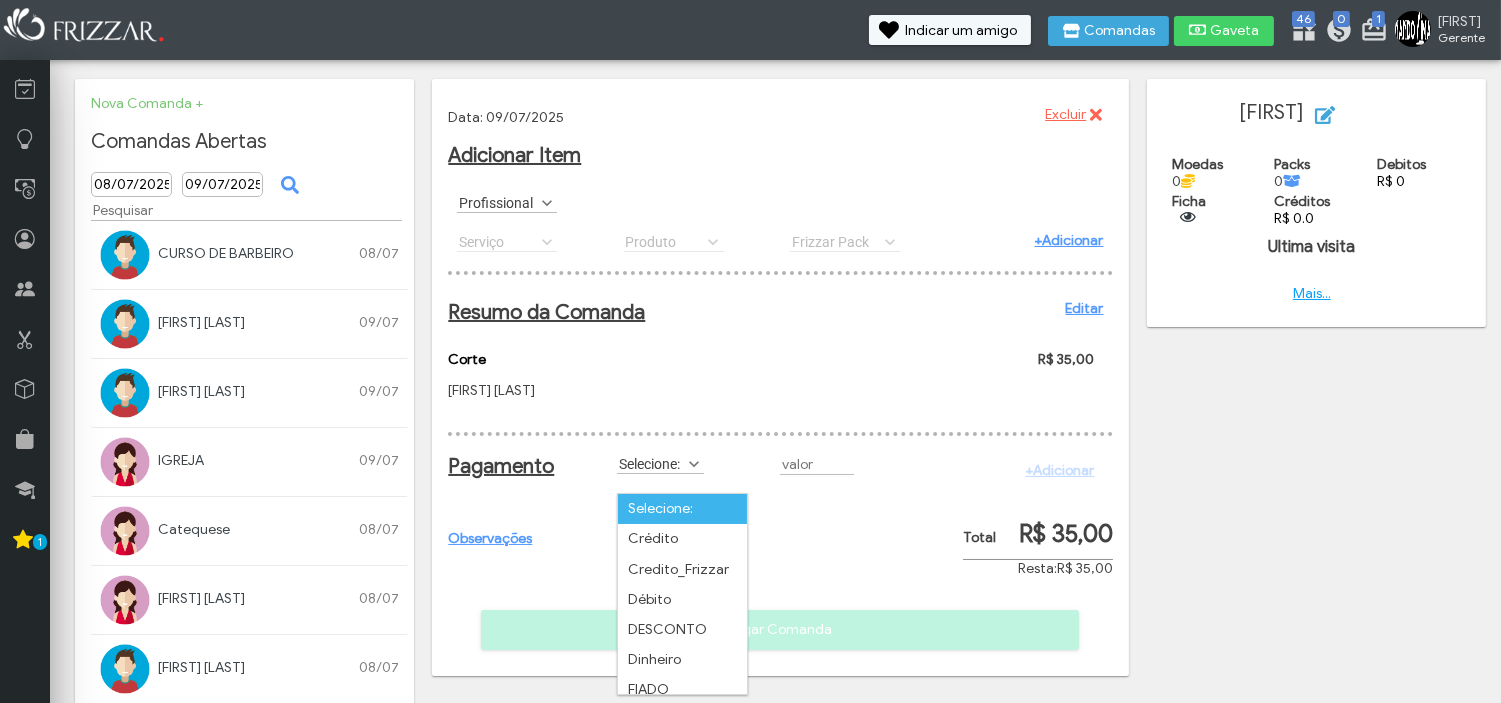 scroll, scrollTop: 0, scrollLeft: 0, axis: both 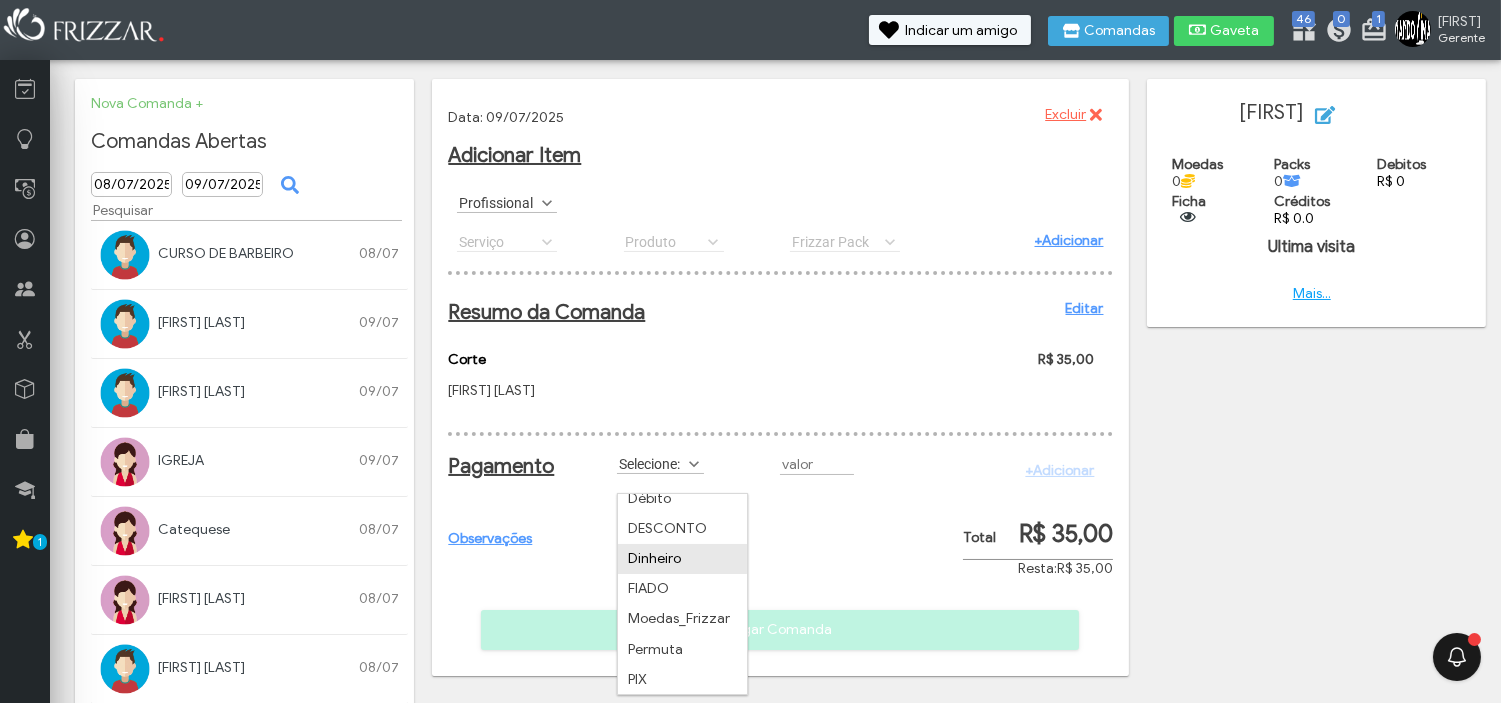 click on "Dinheiro" at bounding box center [682, 559] 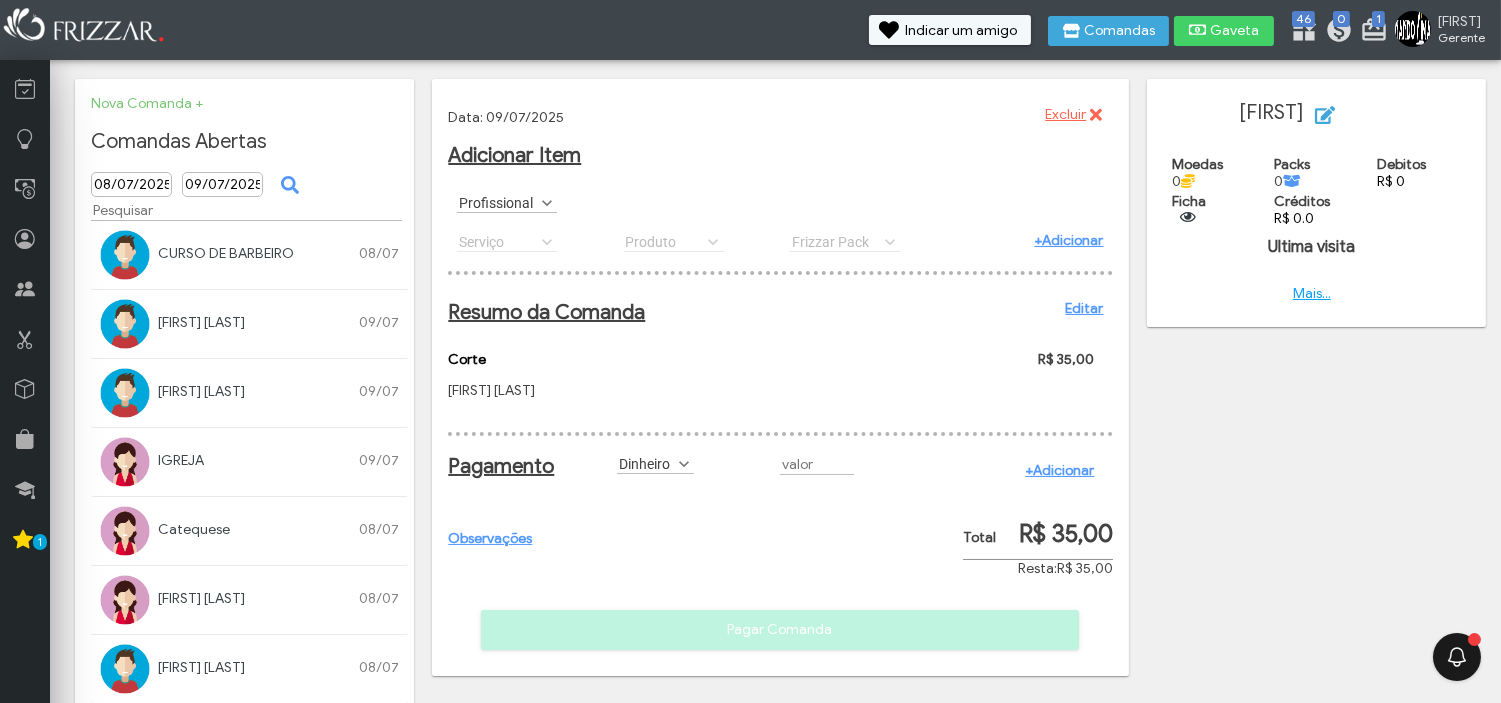 click on "+Adicionar" at bounding box center [1059, 470] 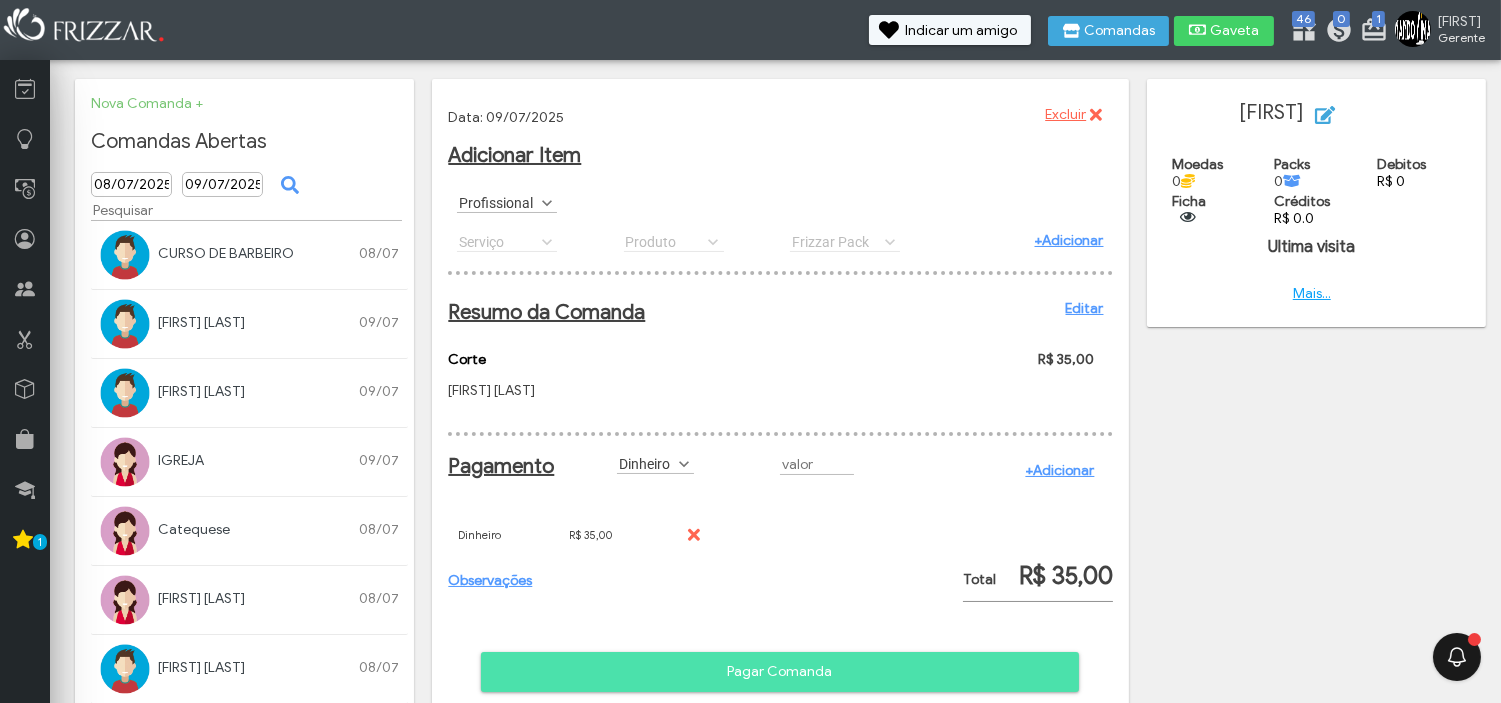 click on "Pagar Comanda" at bounding box center (780, 672) 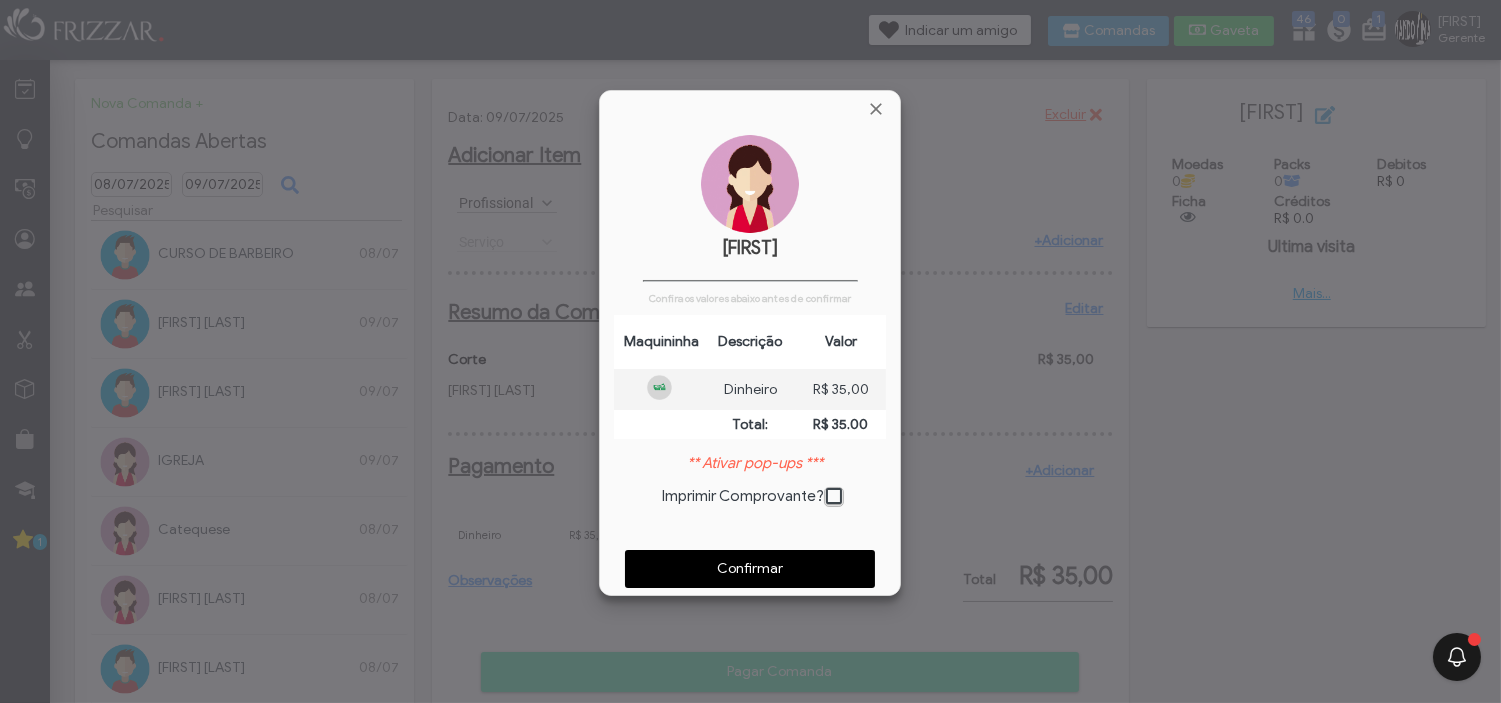 scroll, scrollTop: 10, scrollLeft: 10, axis: both 